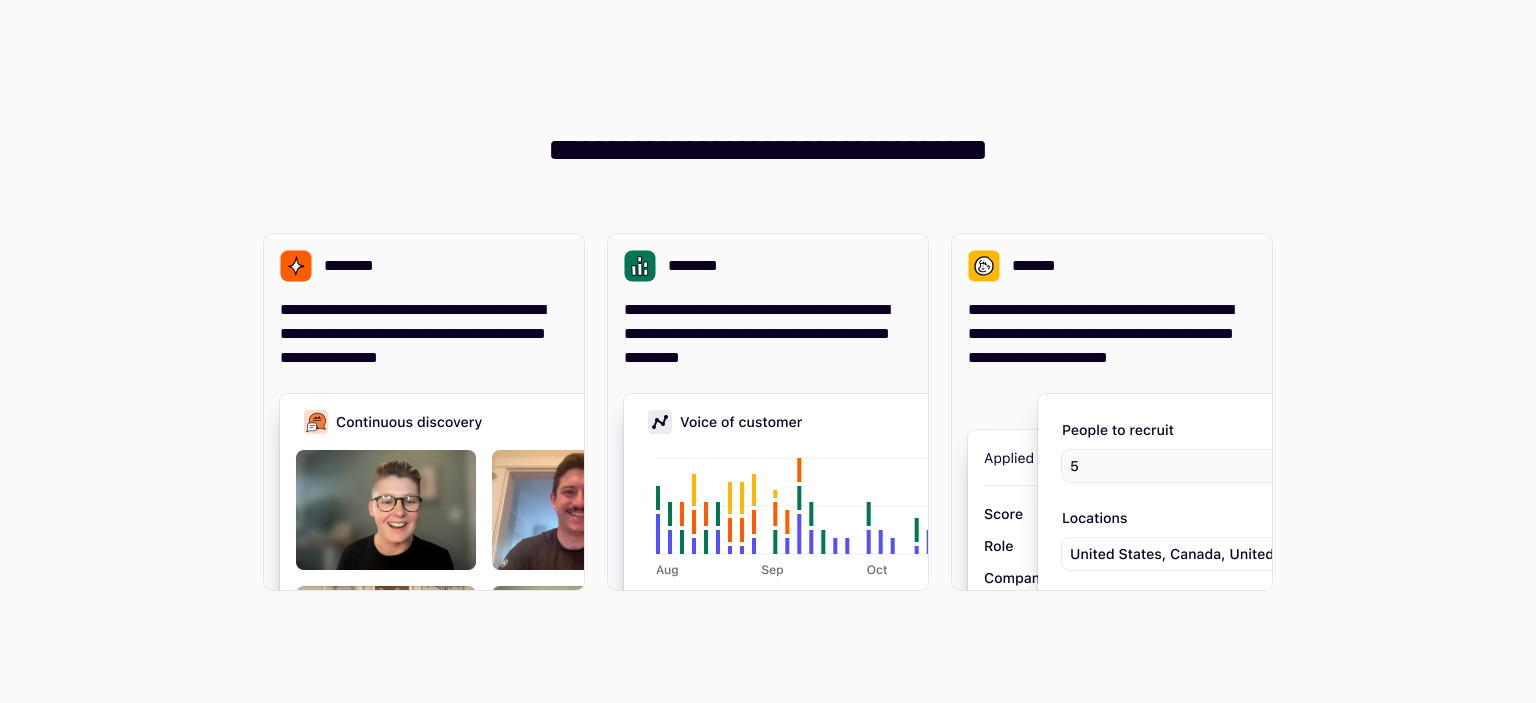 scroll, scrollTop: 0, scrollLeft: 0, axis: both 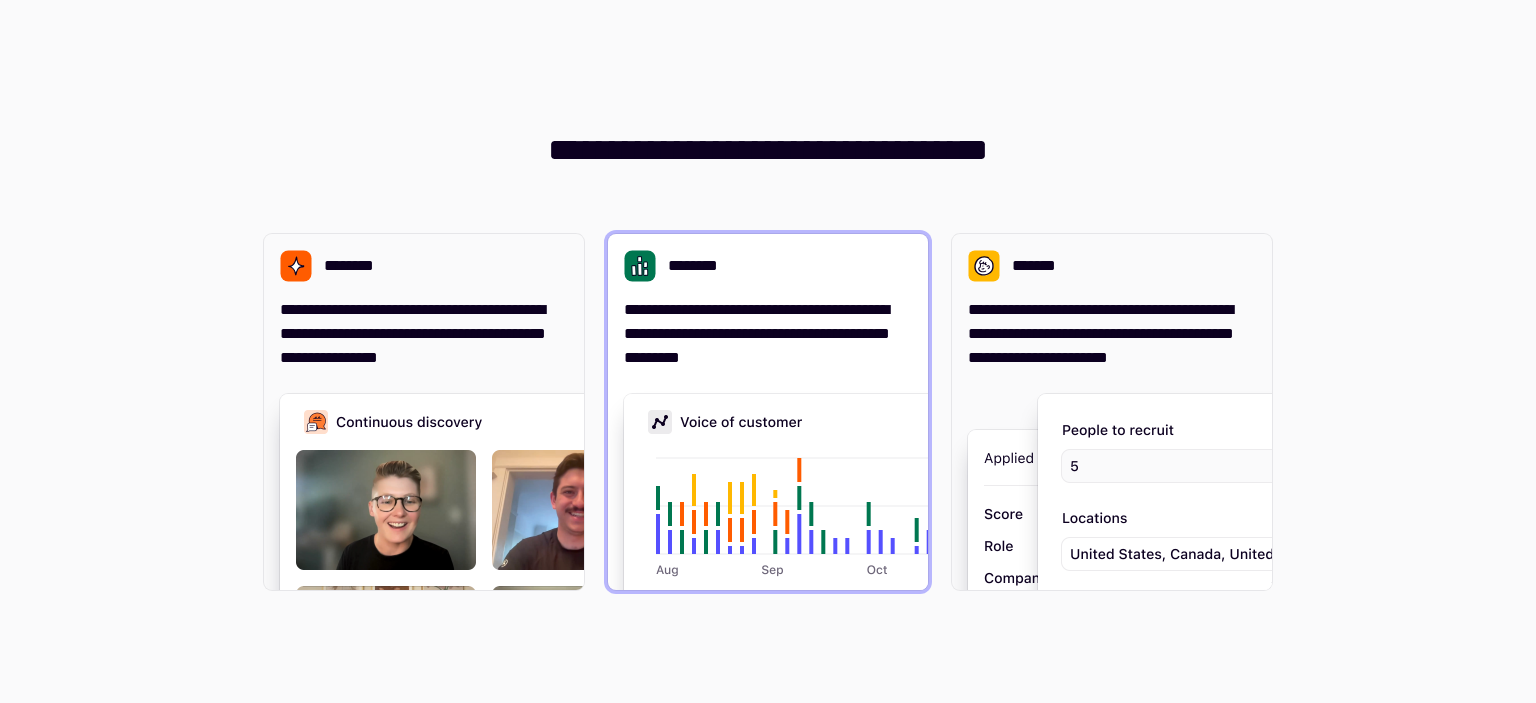 click on "**********" at bounding box center [768, 334] 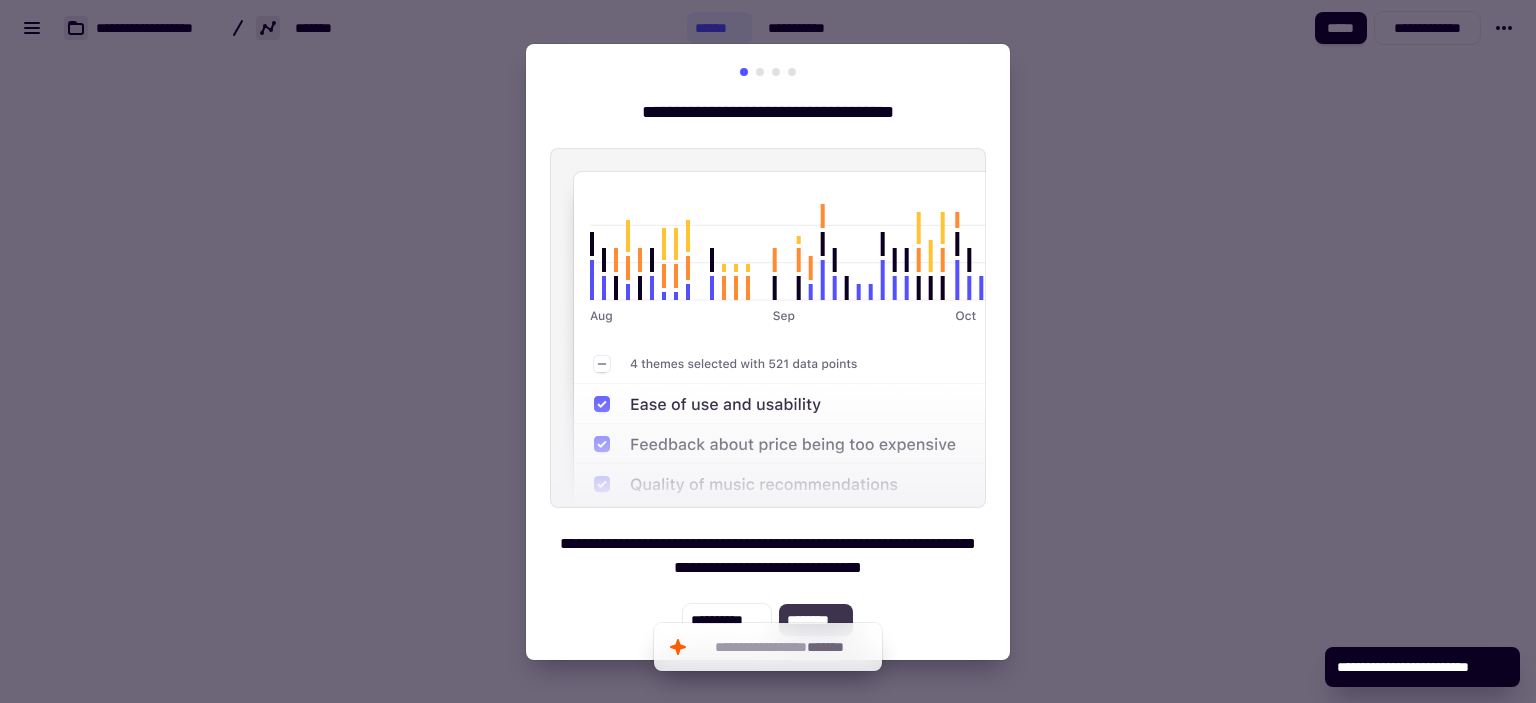 click on "********" 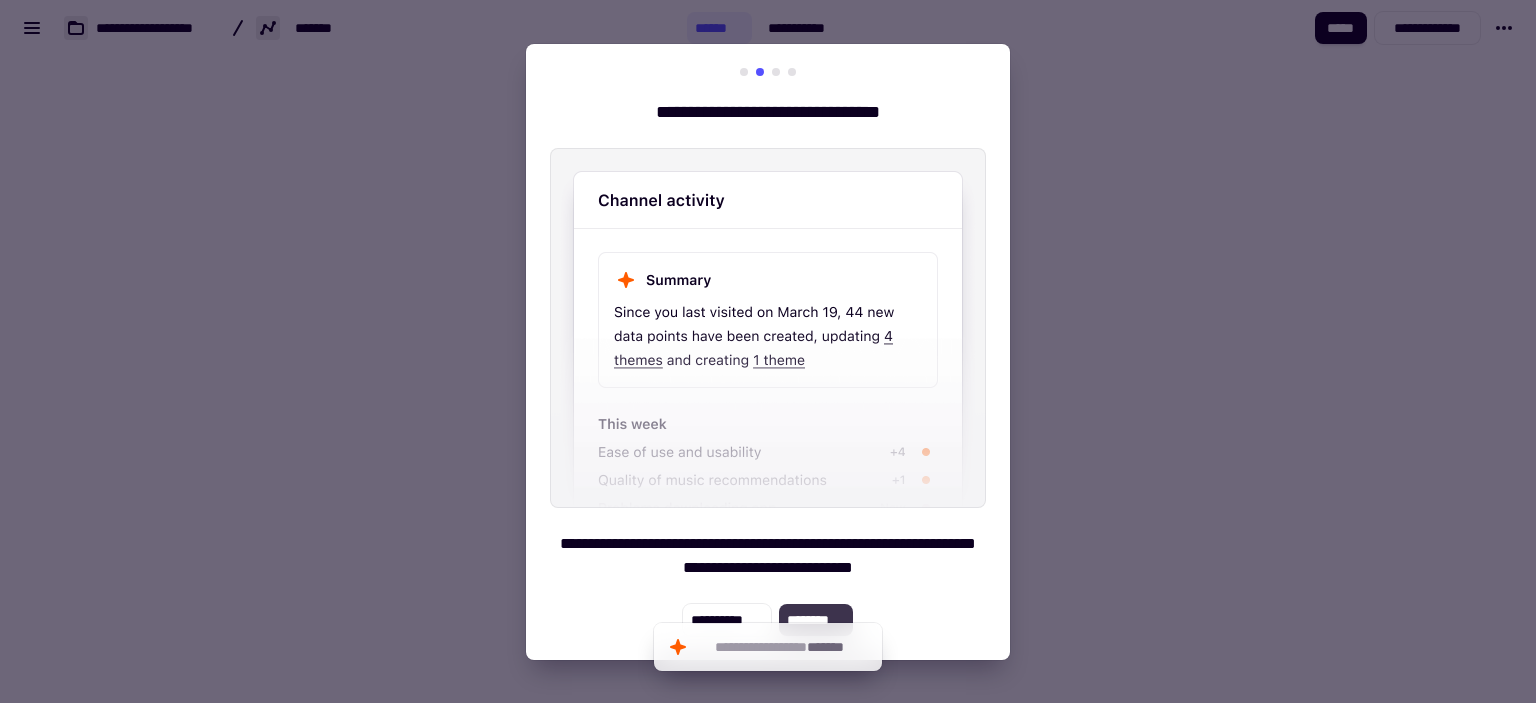 click on "********" 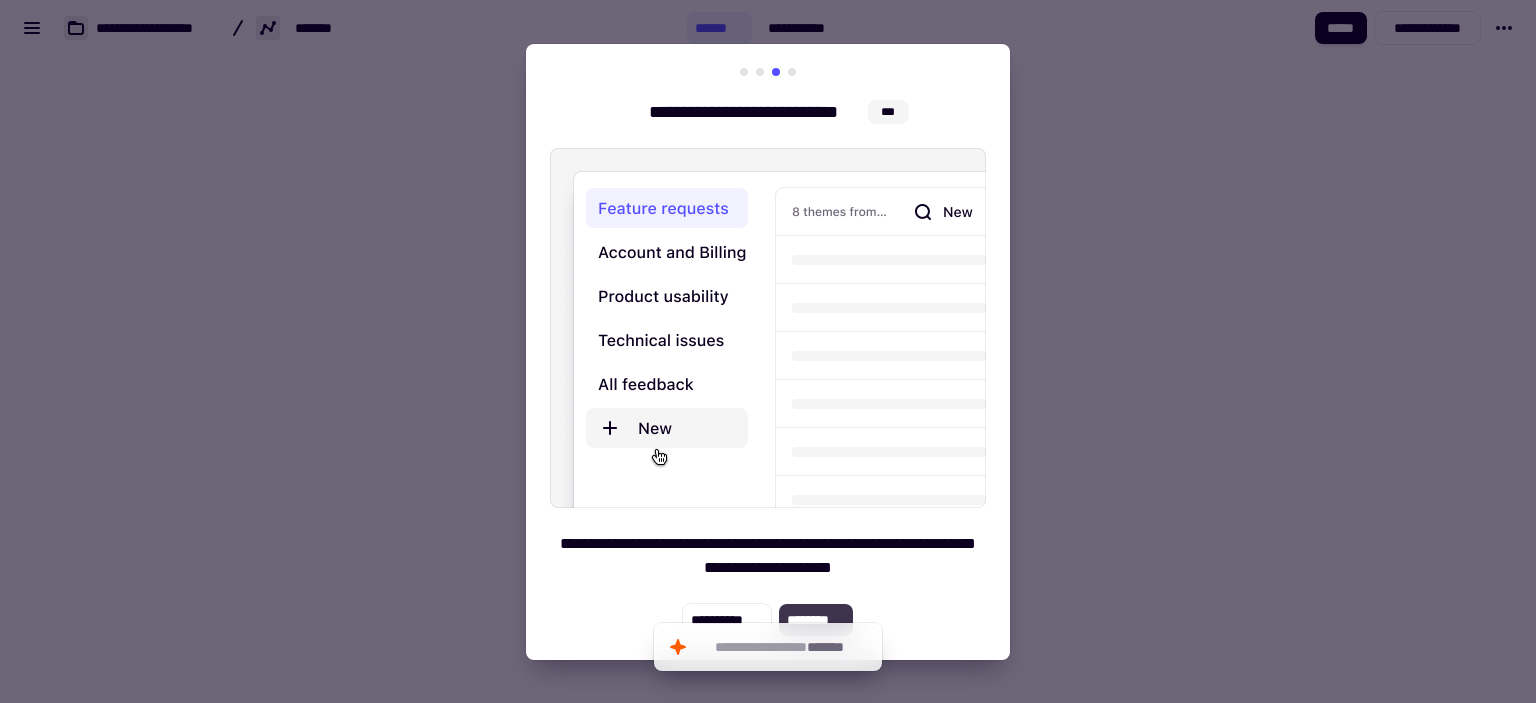 click on "********" 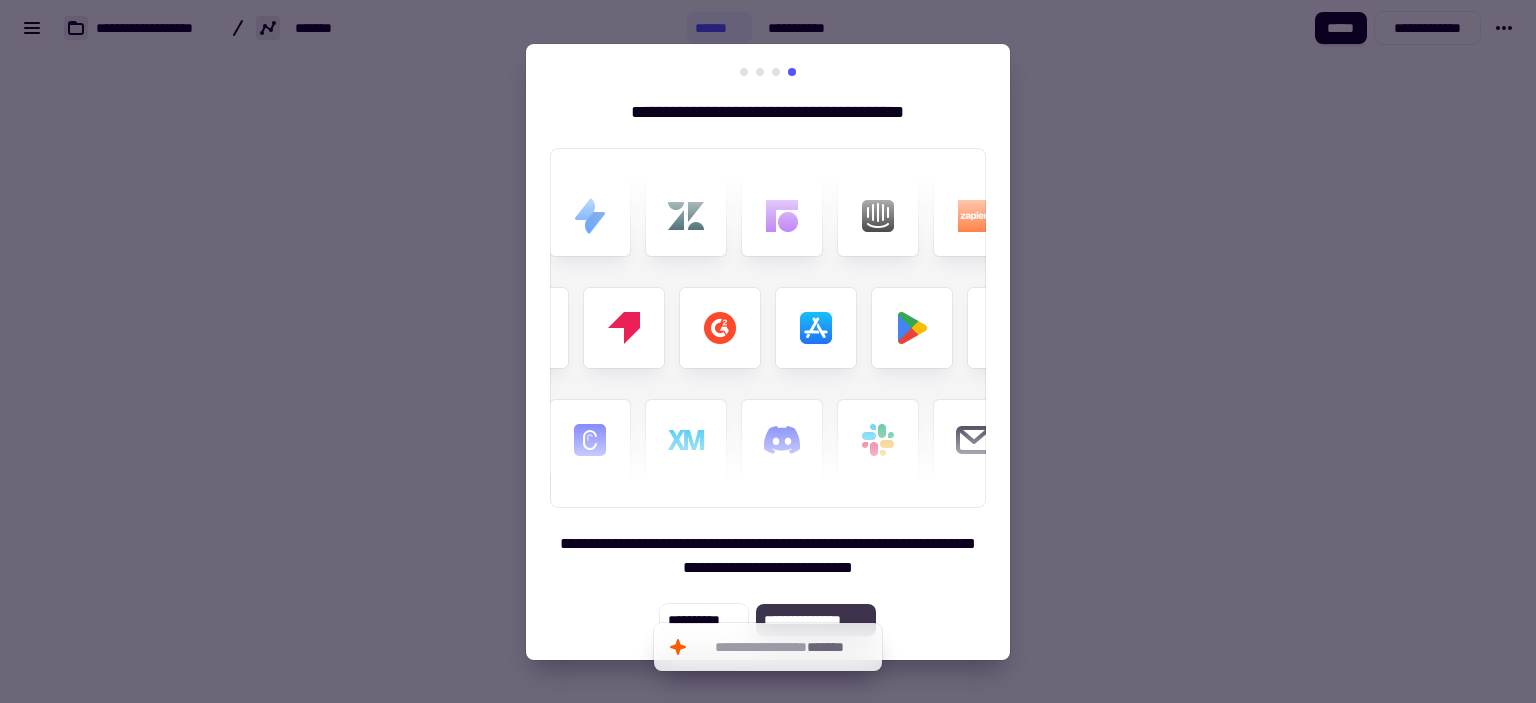 click on "**********" 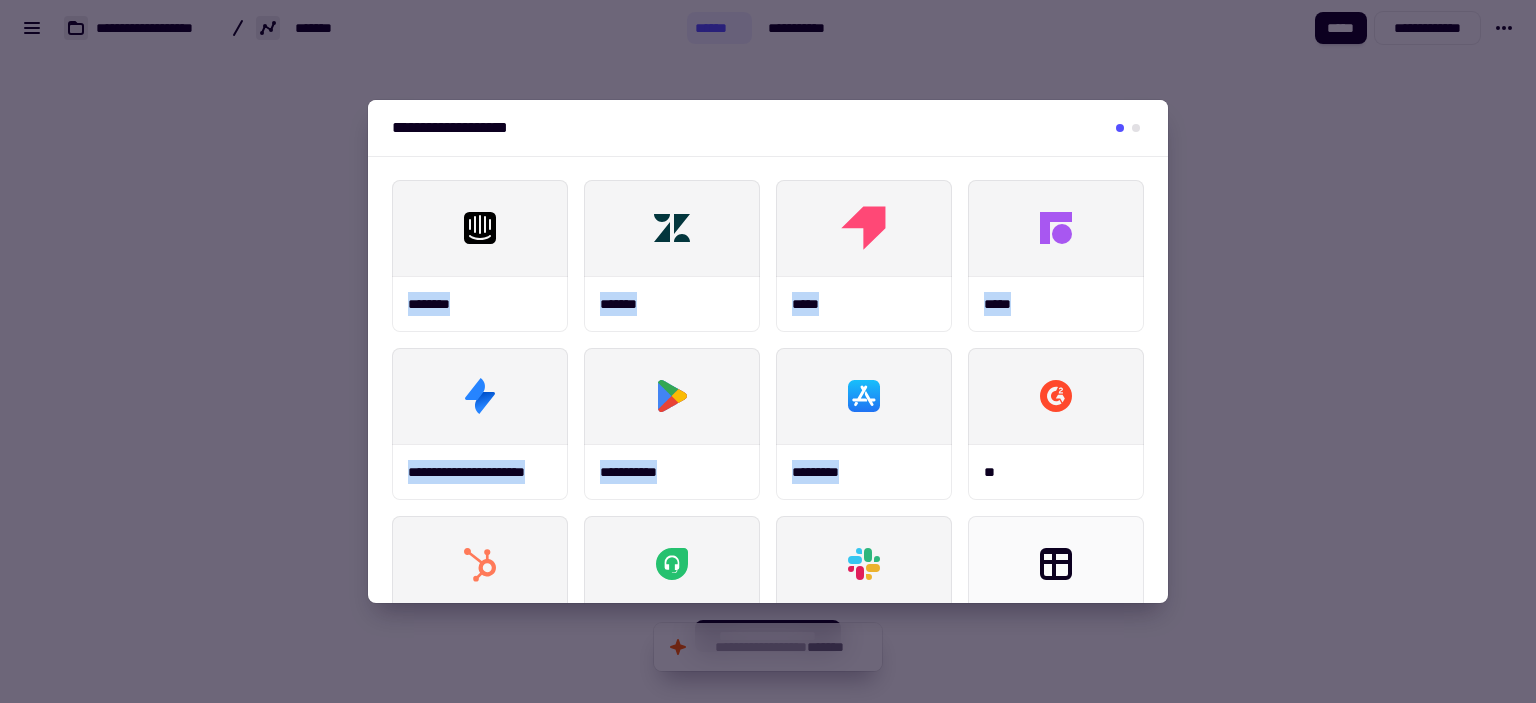drag, startPoint x: 1152, startPoint y: 127, endPoint x: 1145, endPoint y: 363, distance: 236.10379 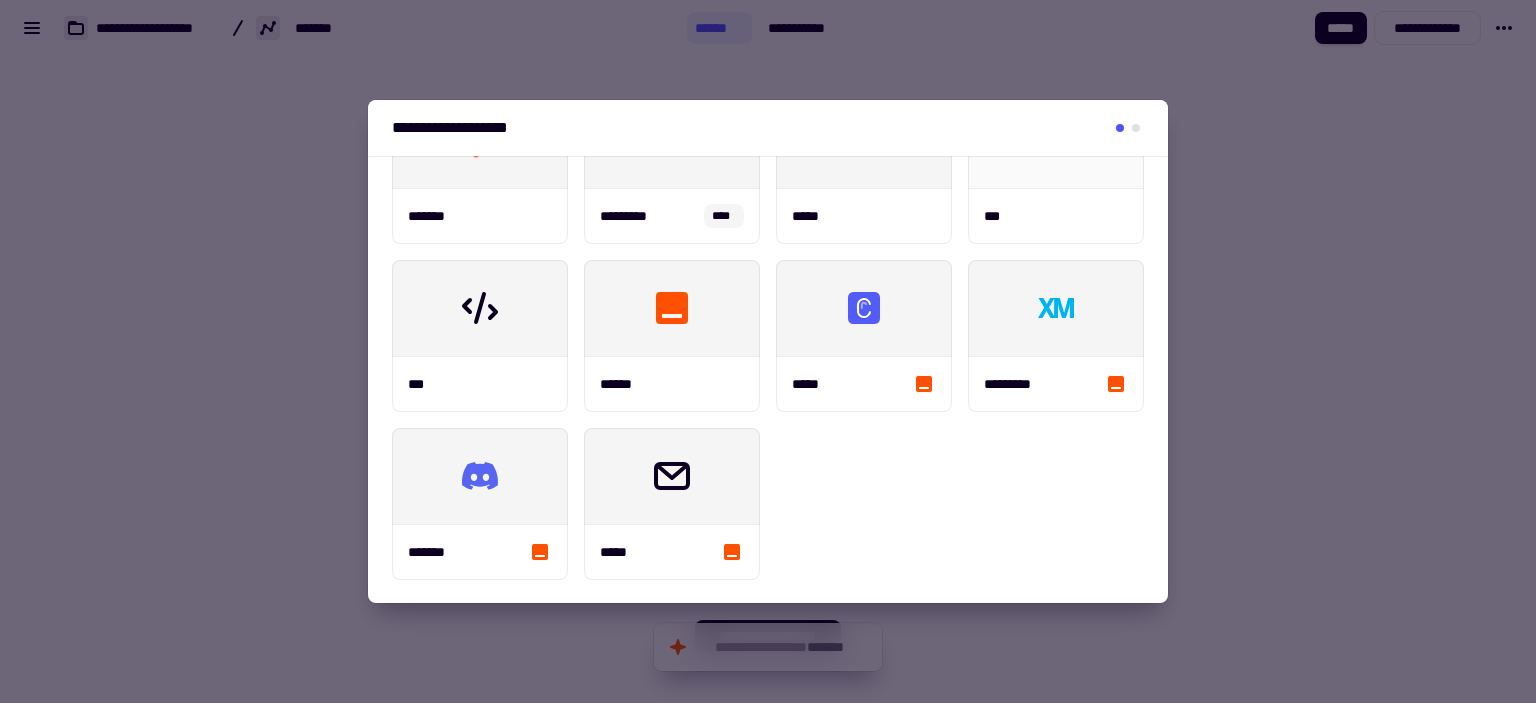 click on "**********" at bounding box center [768, 168] 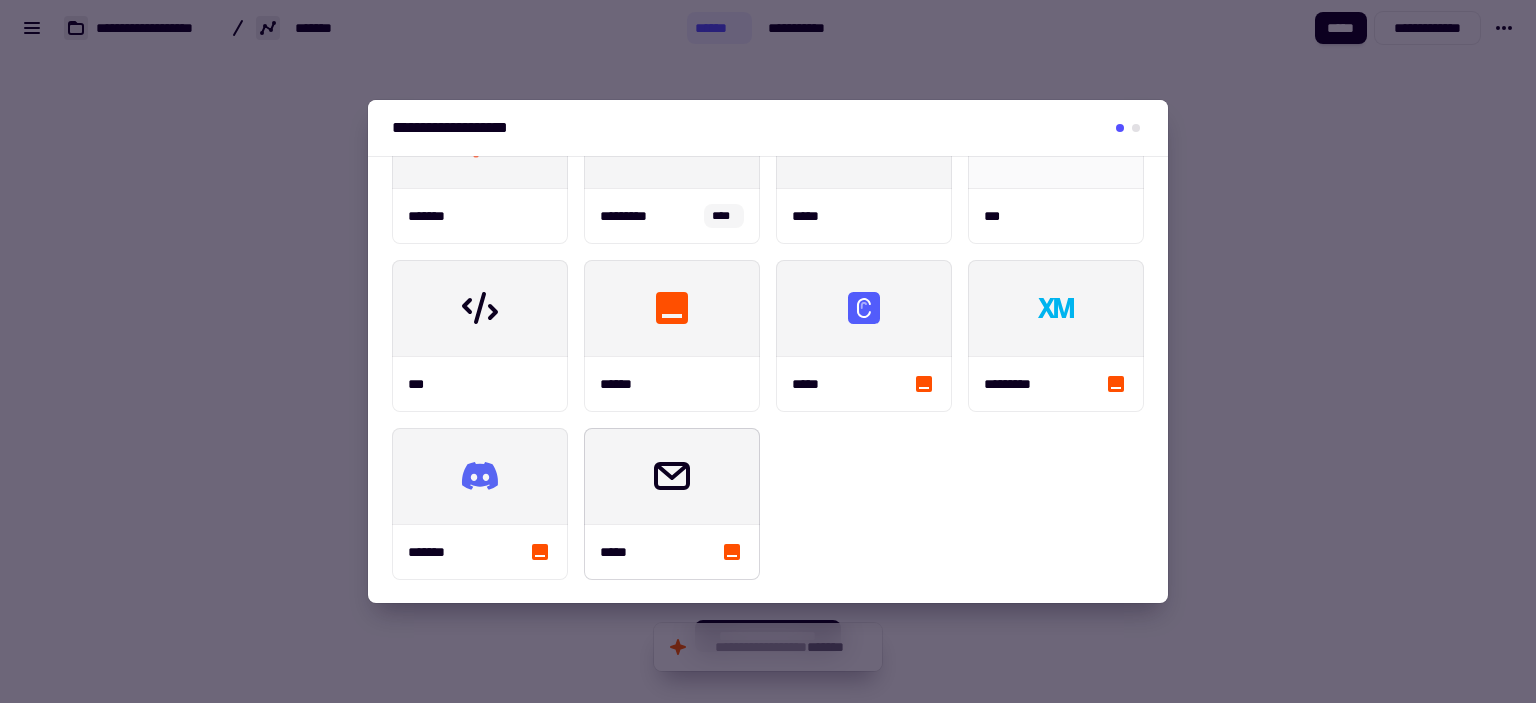 click 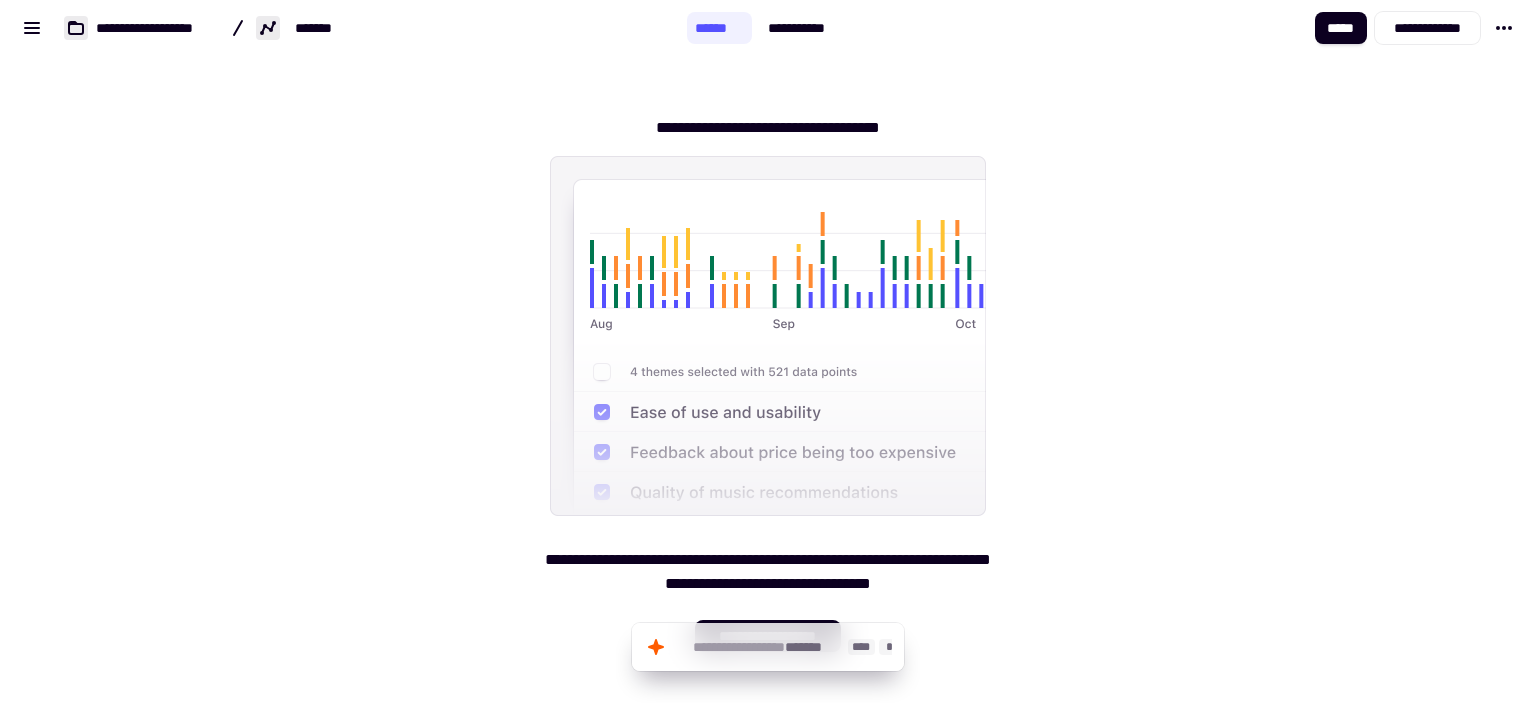 click 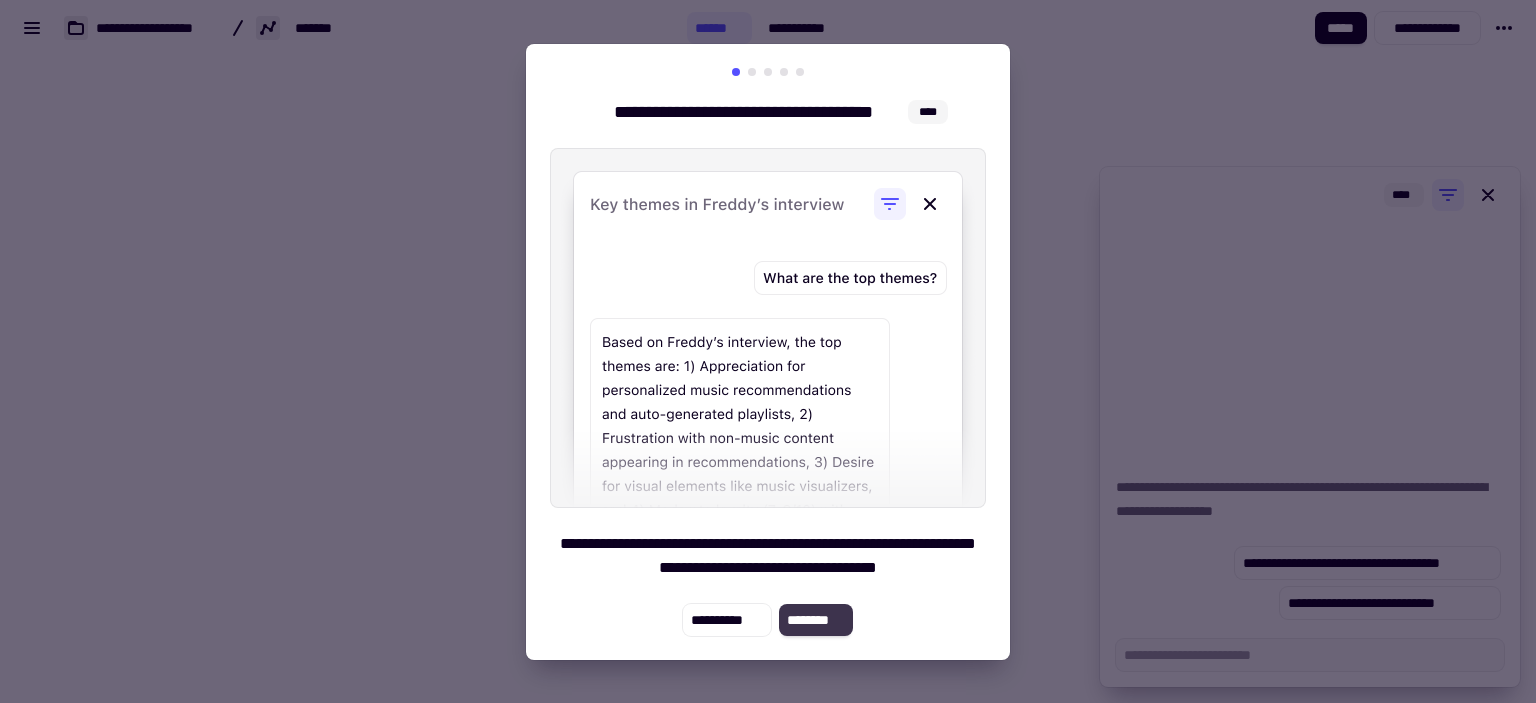 click on "********" 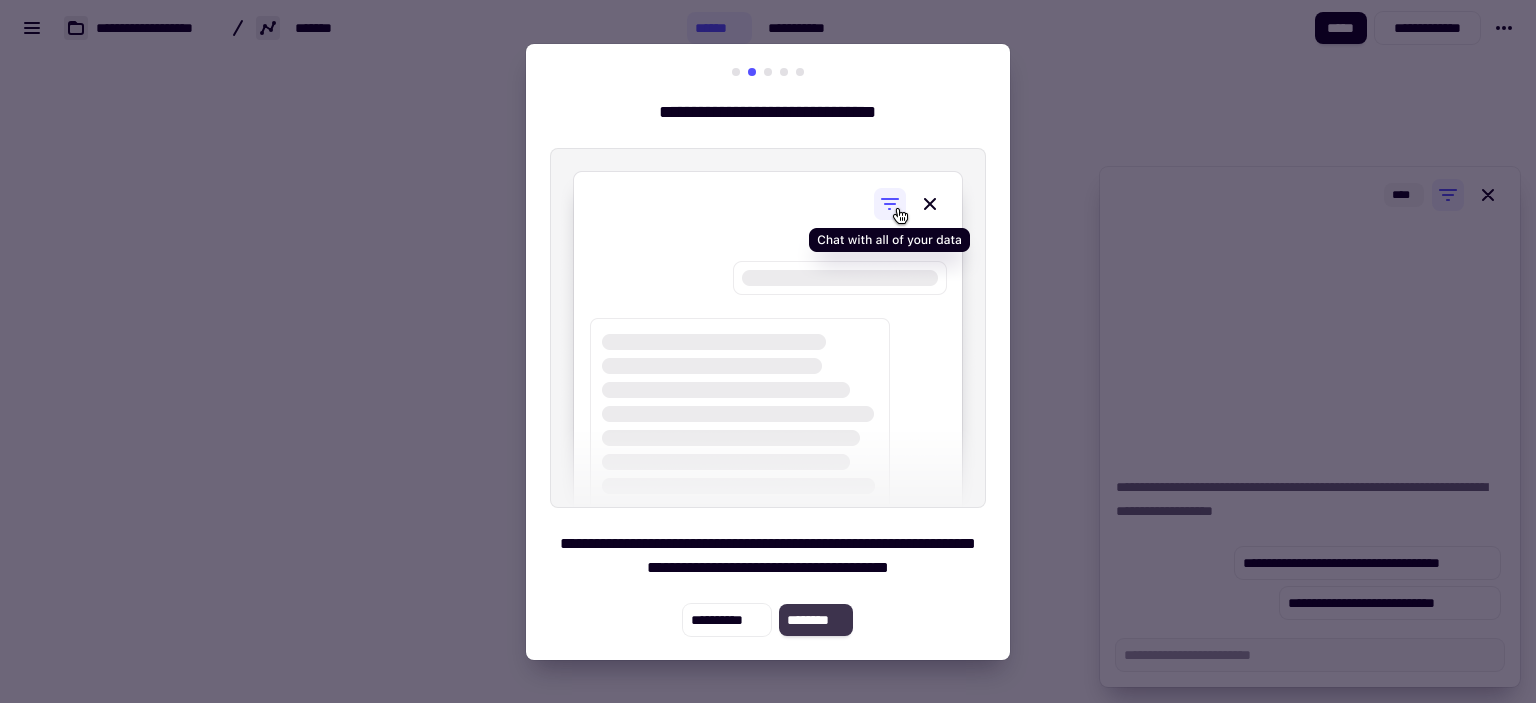 click on "********" 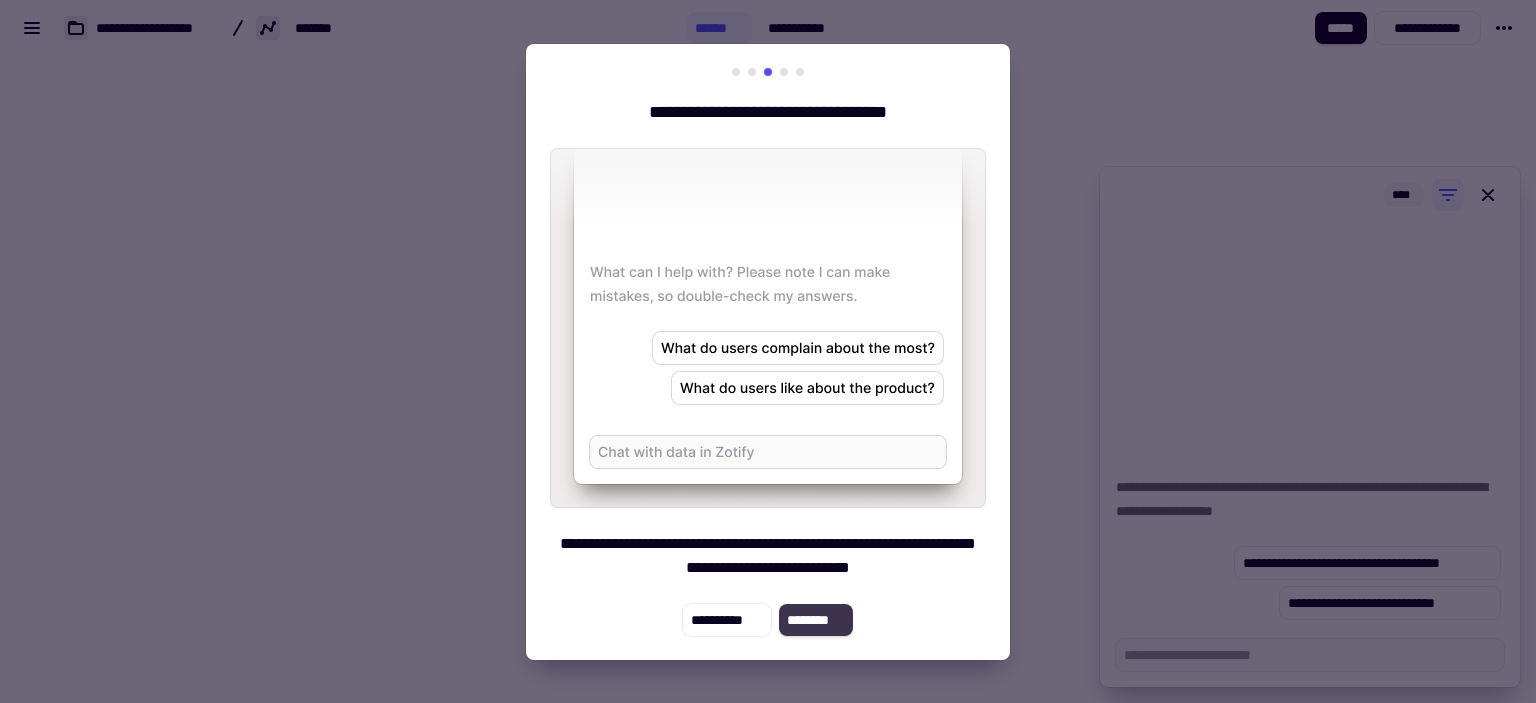 click on "********" 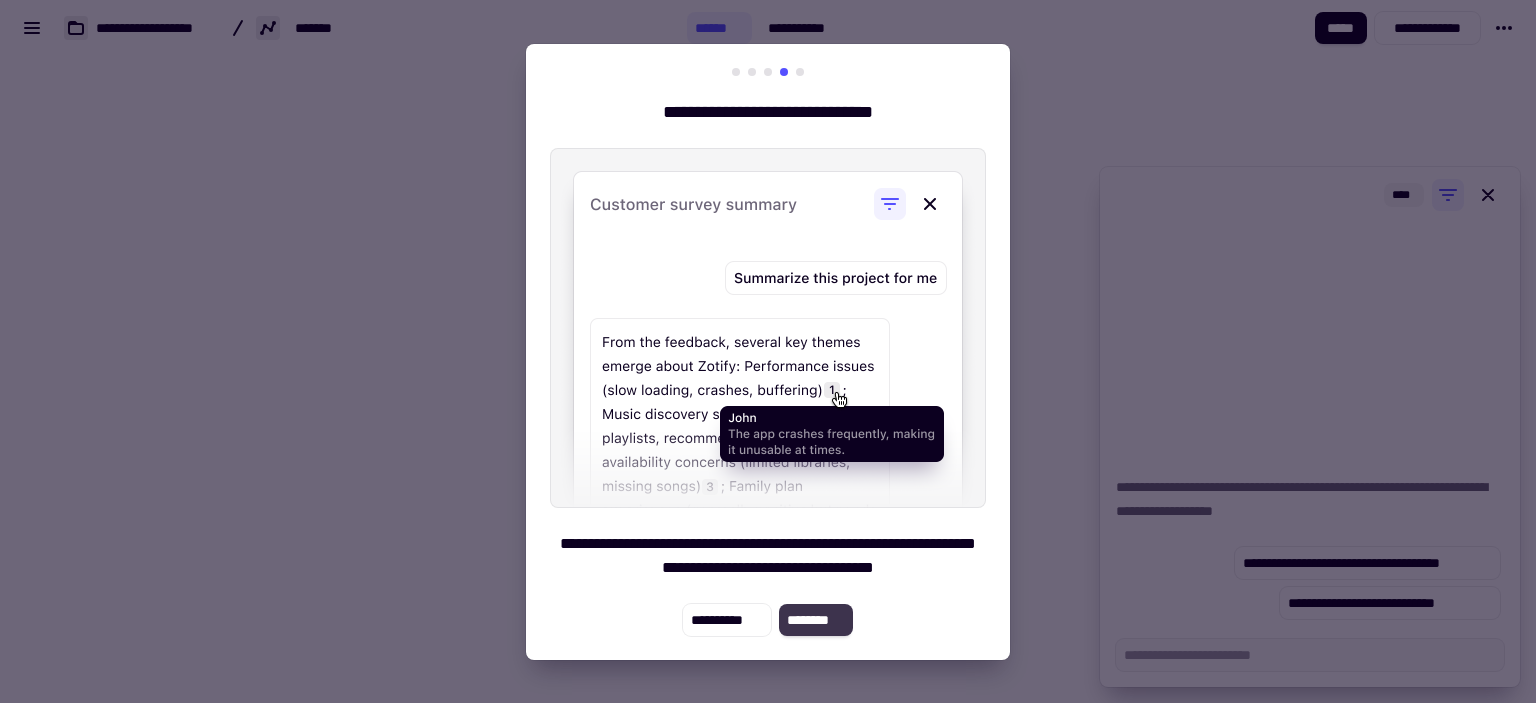 click on "********" 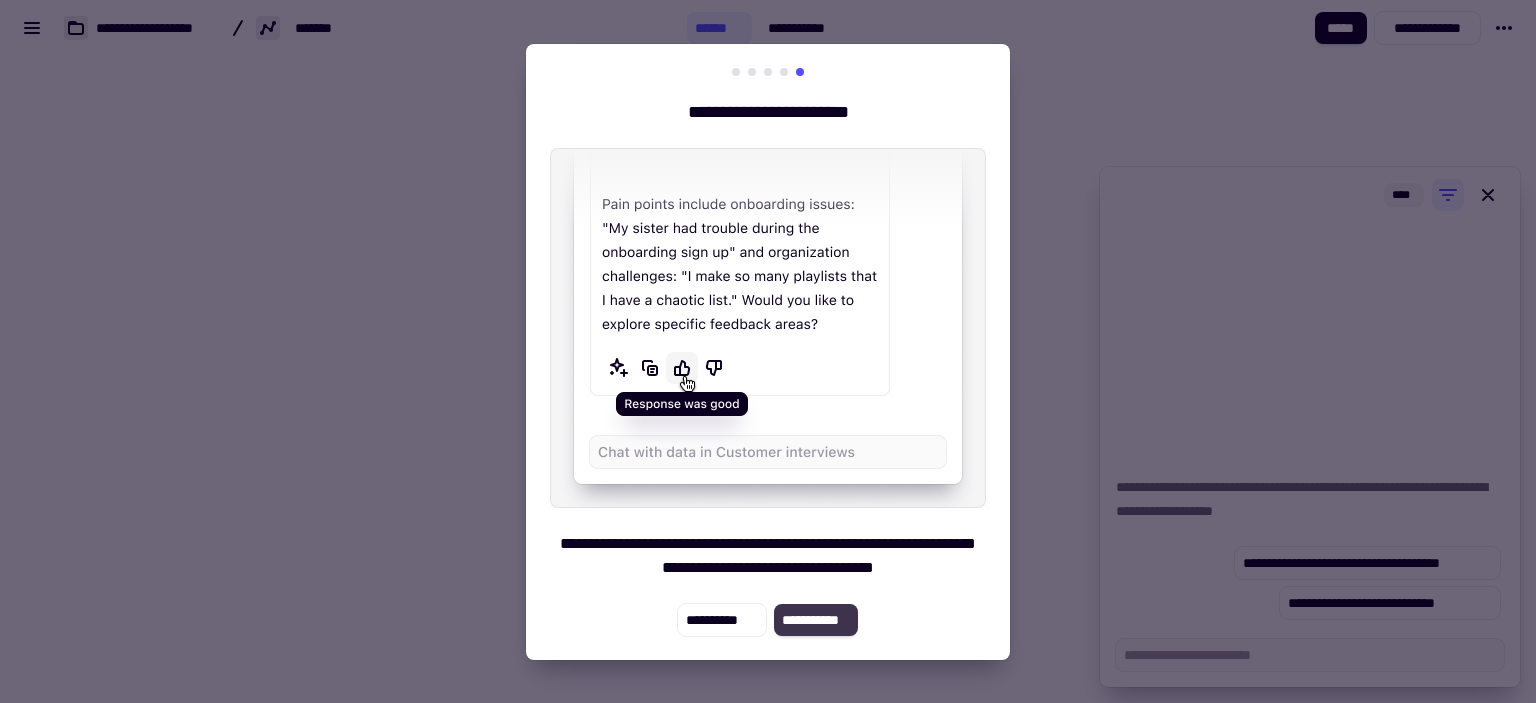 click on "**********" 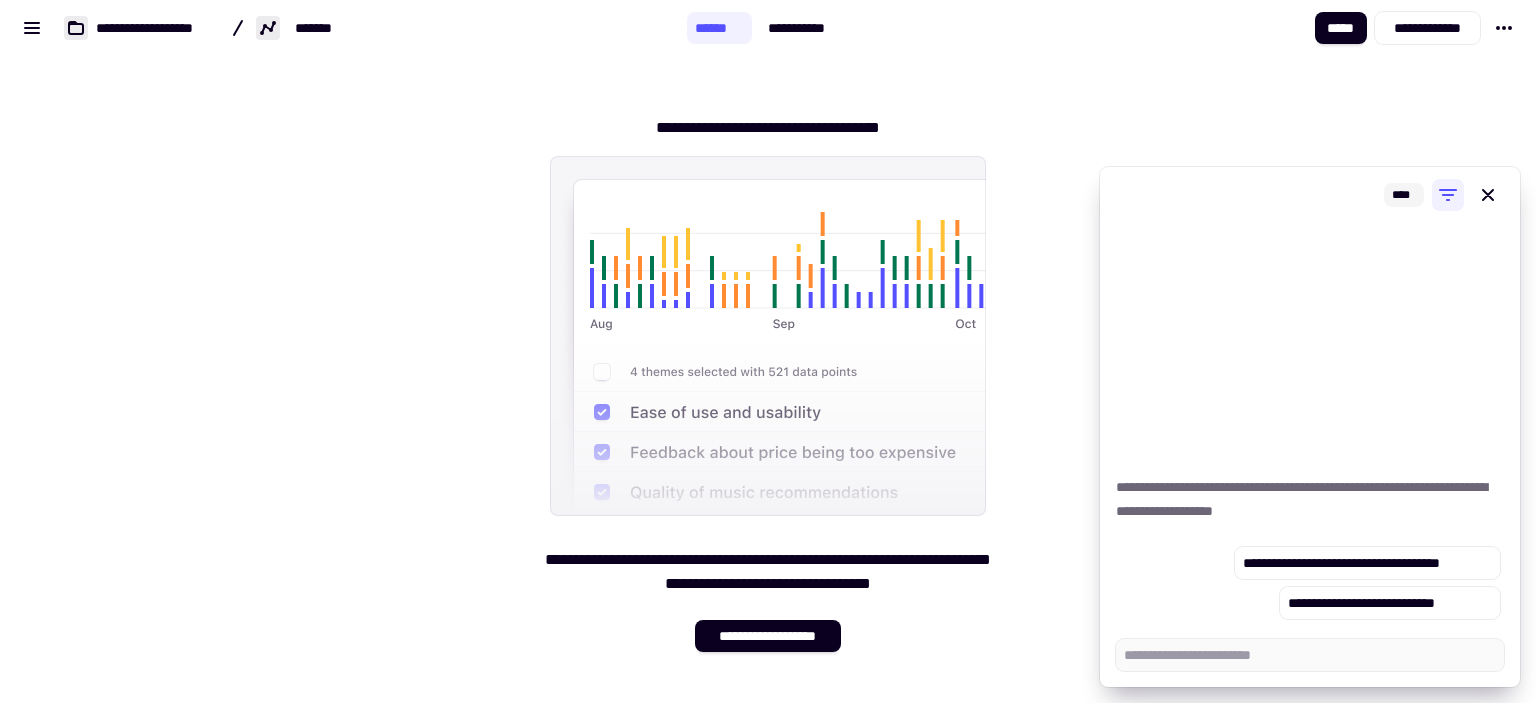 click on "****" at bounding box center (1310, 195) 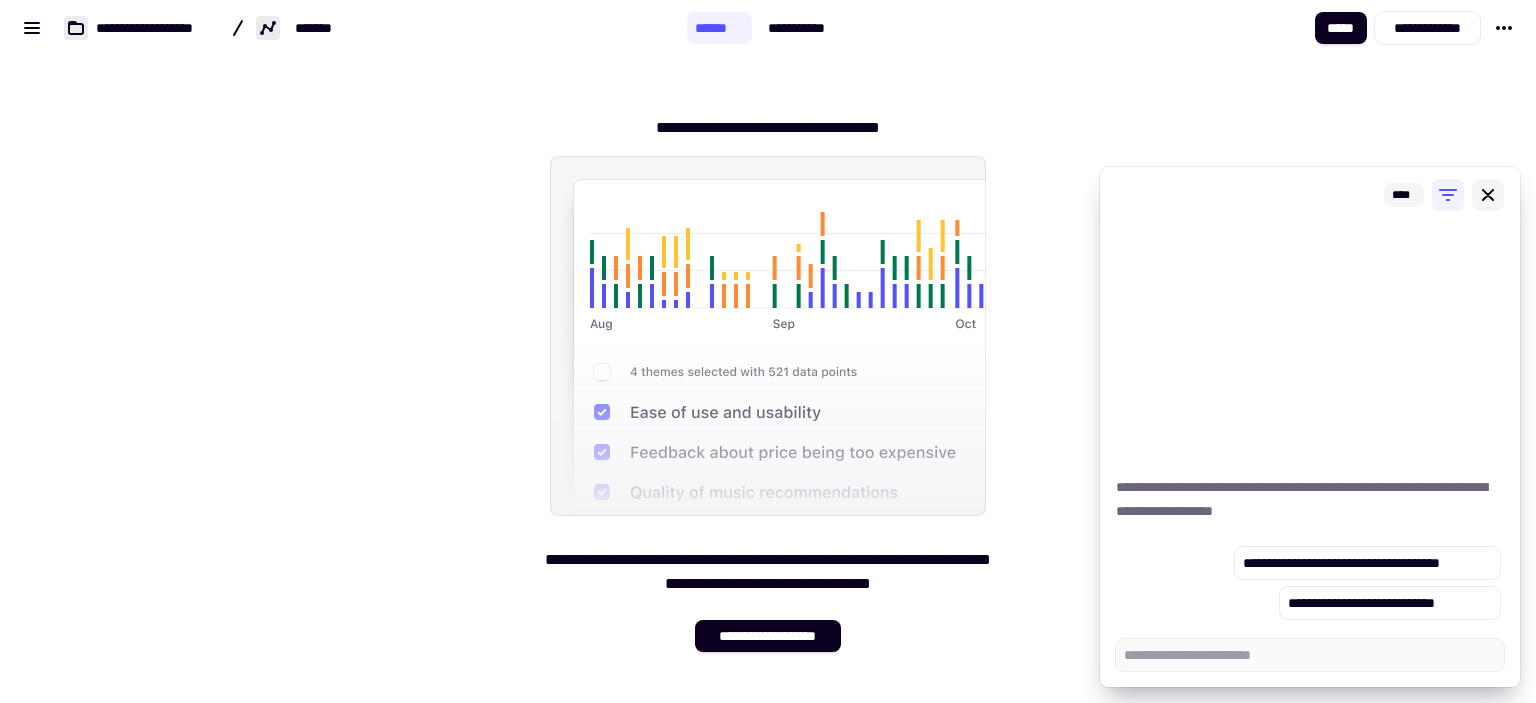 click 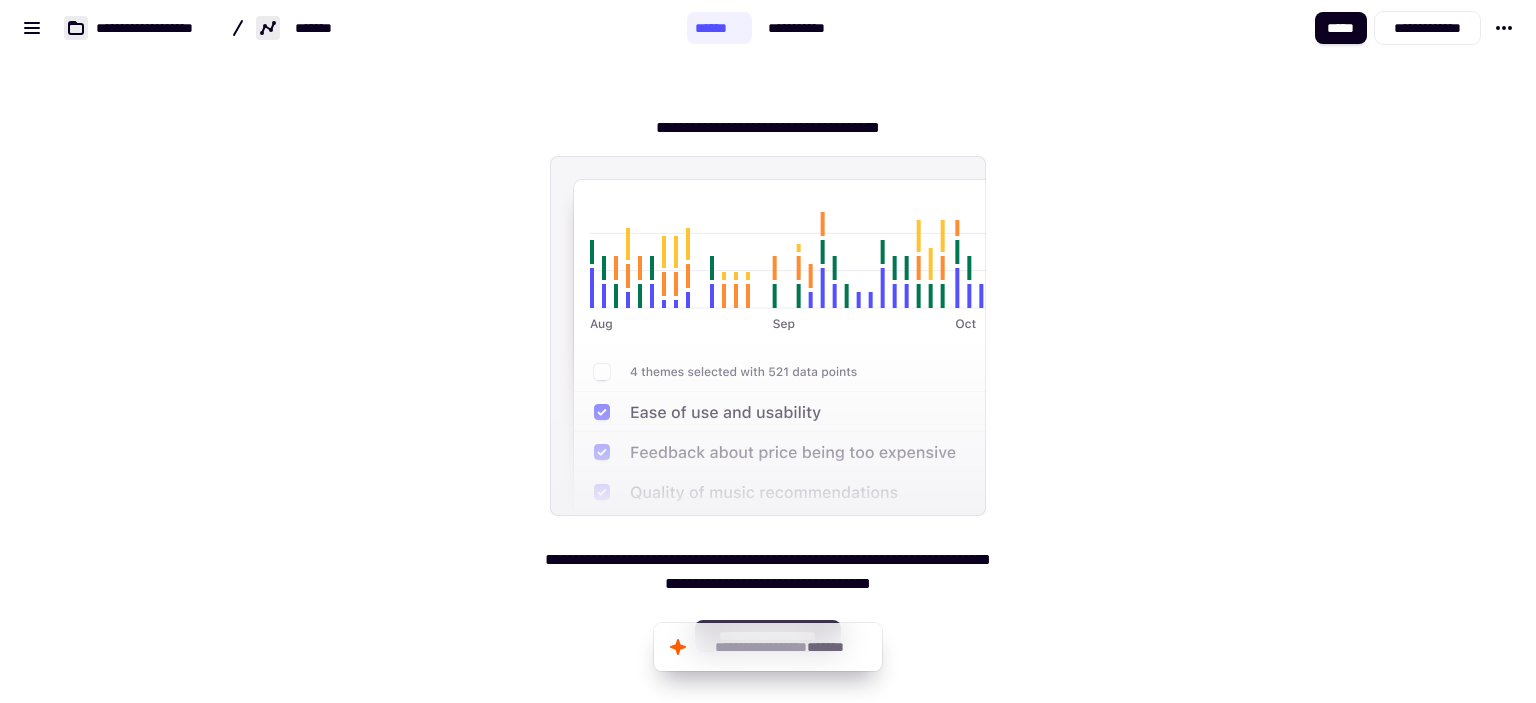 click on "**********" 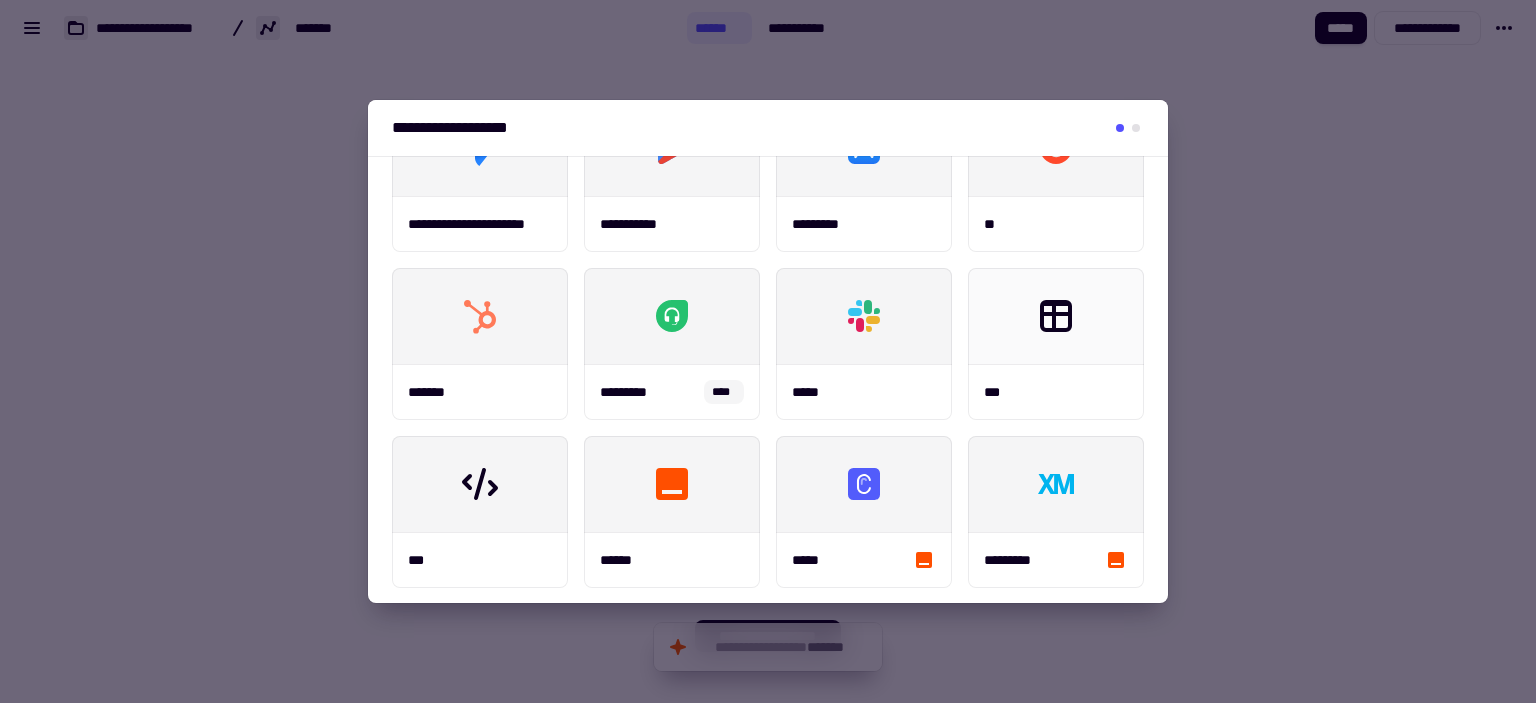 scroll, scrollTop: 424, scrollLeft: 0, axis: vertical 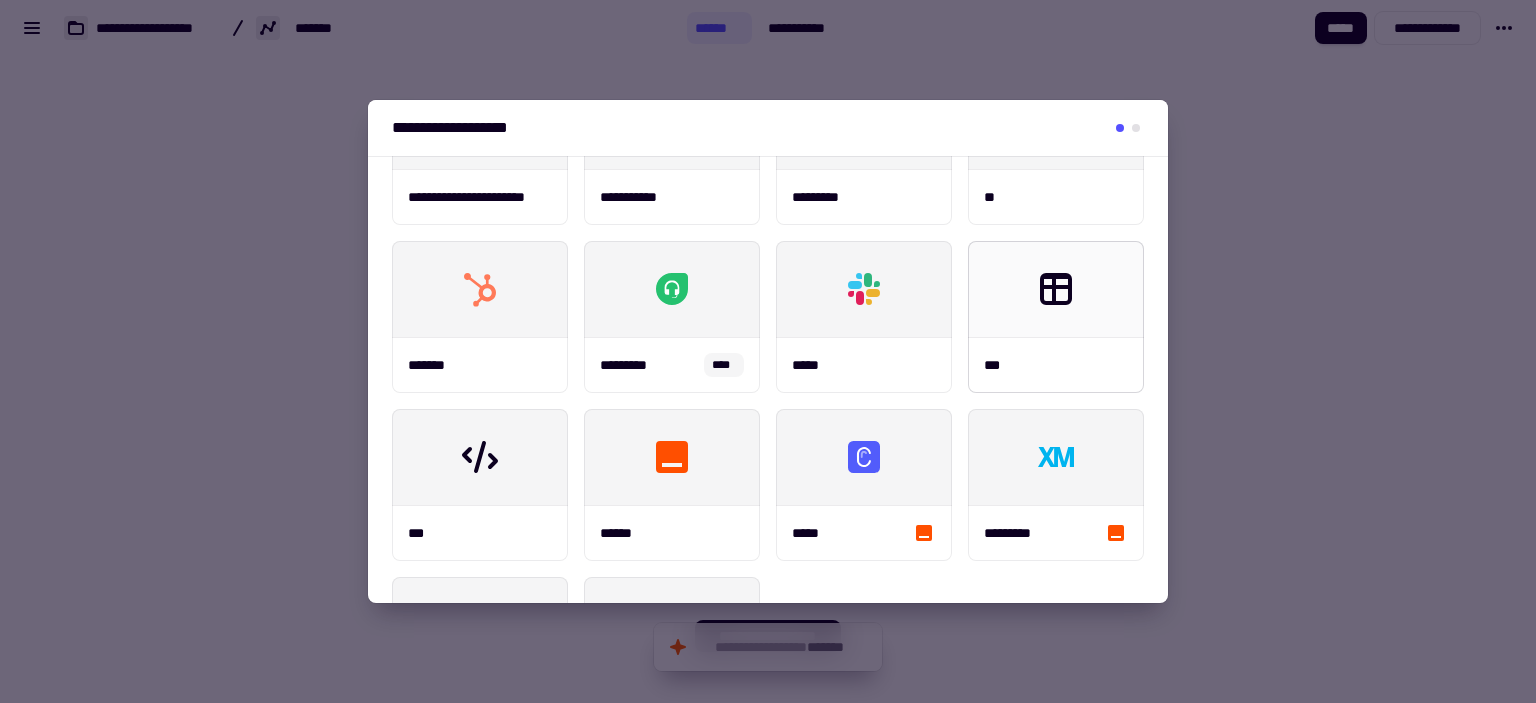click 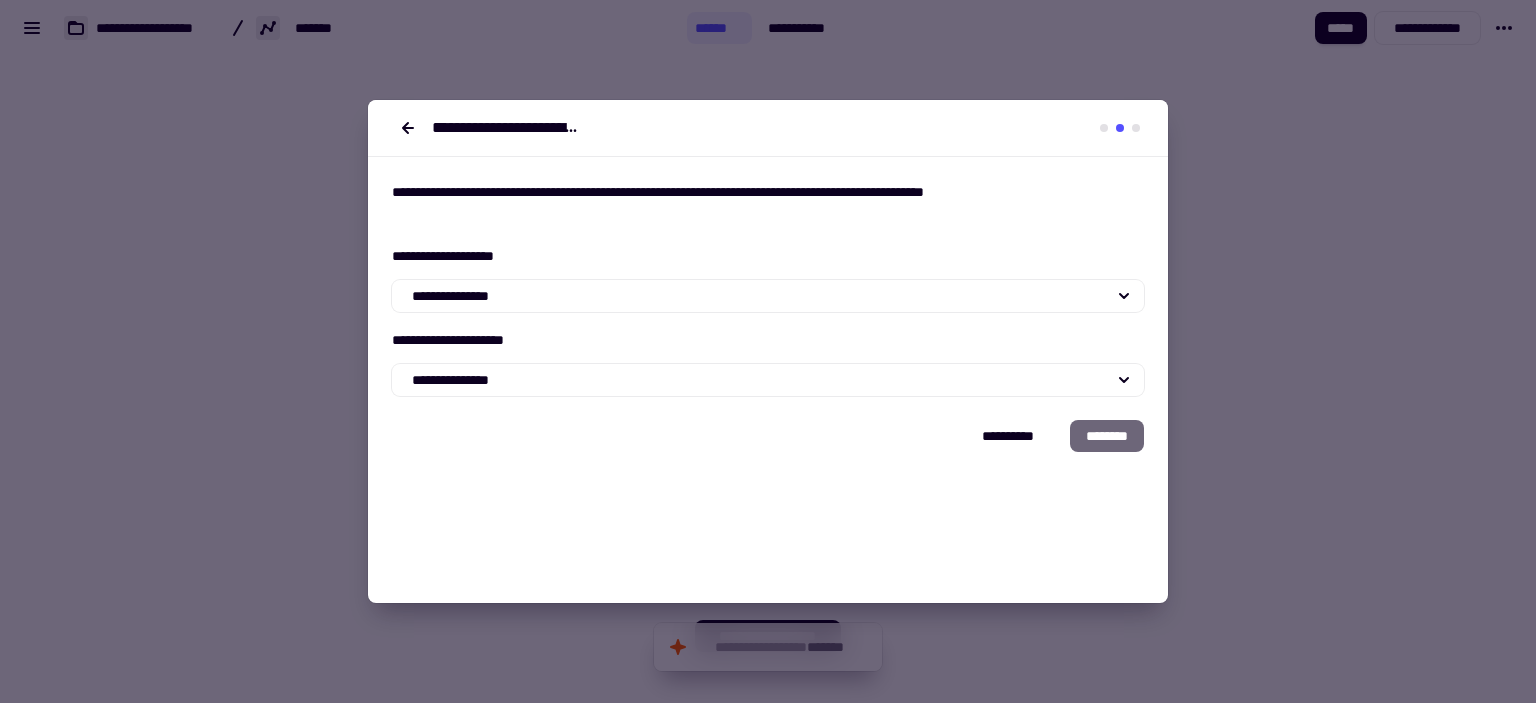 scroll, scrollTop: 0, scrollLeft: 0, axis: both 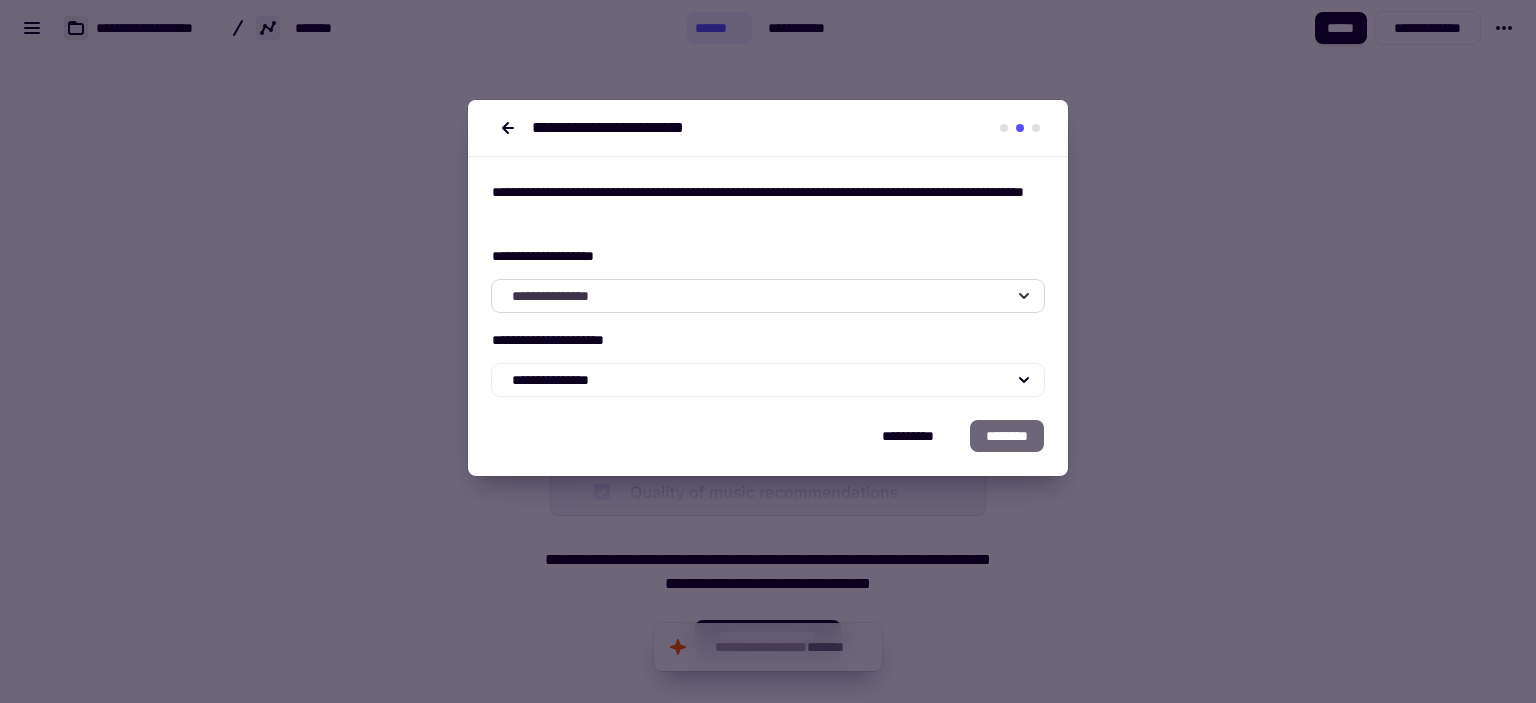 click 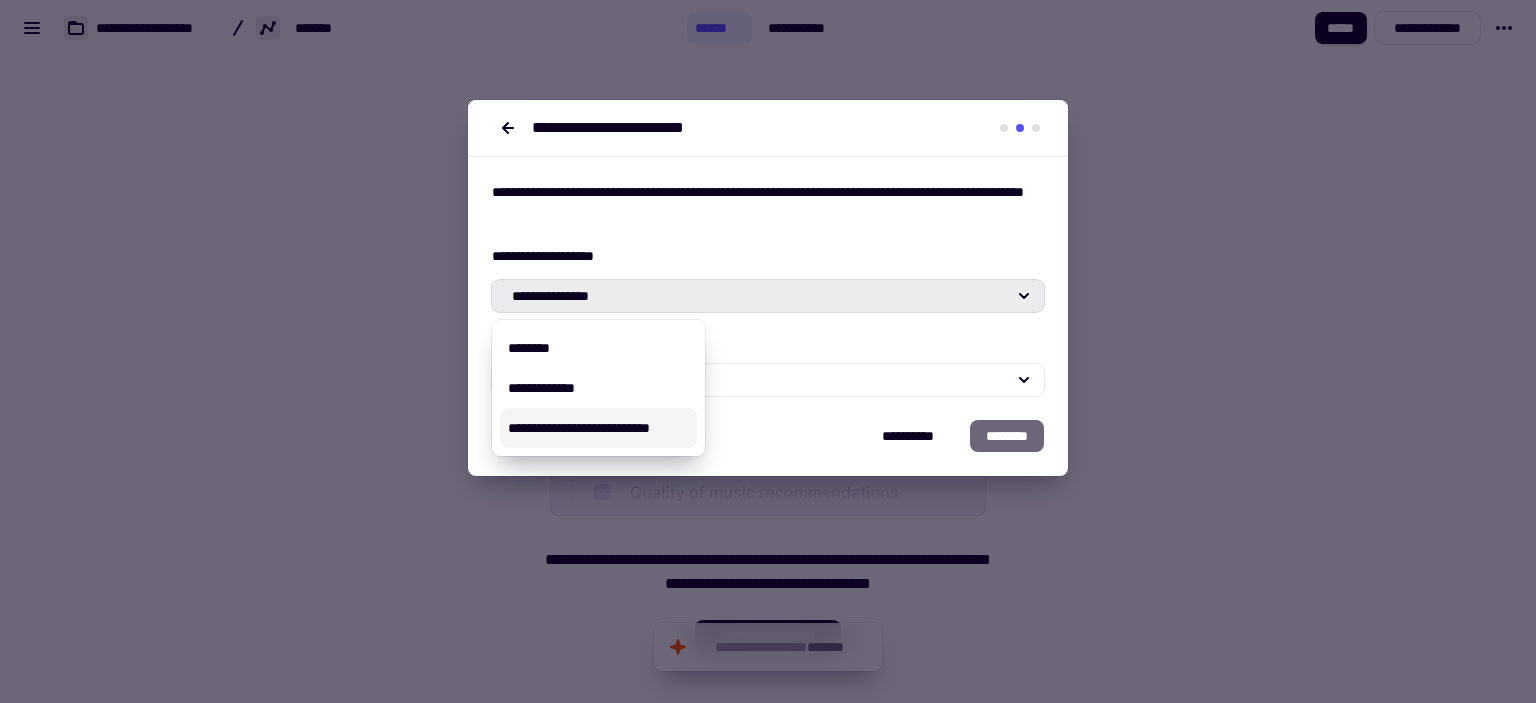 click on "**********" at bounding box center [598, 428] 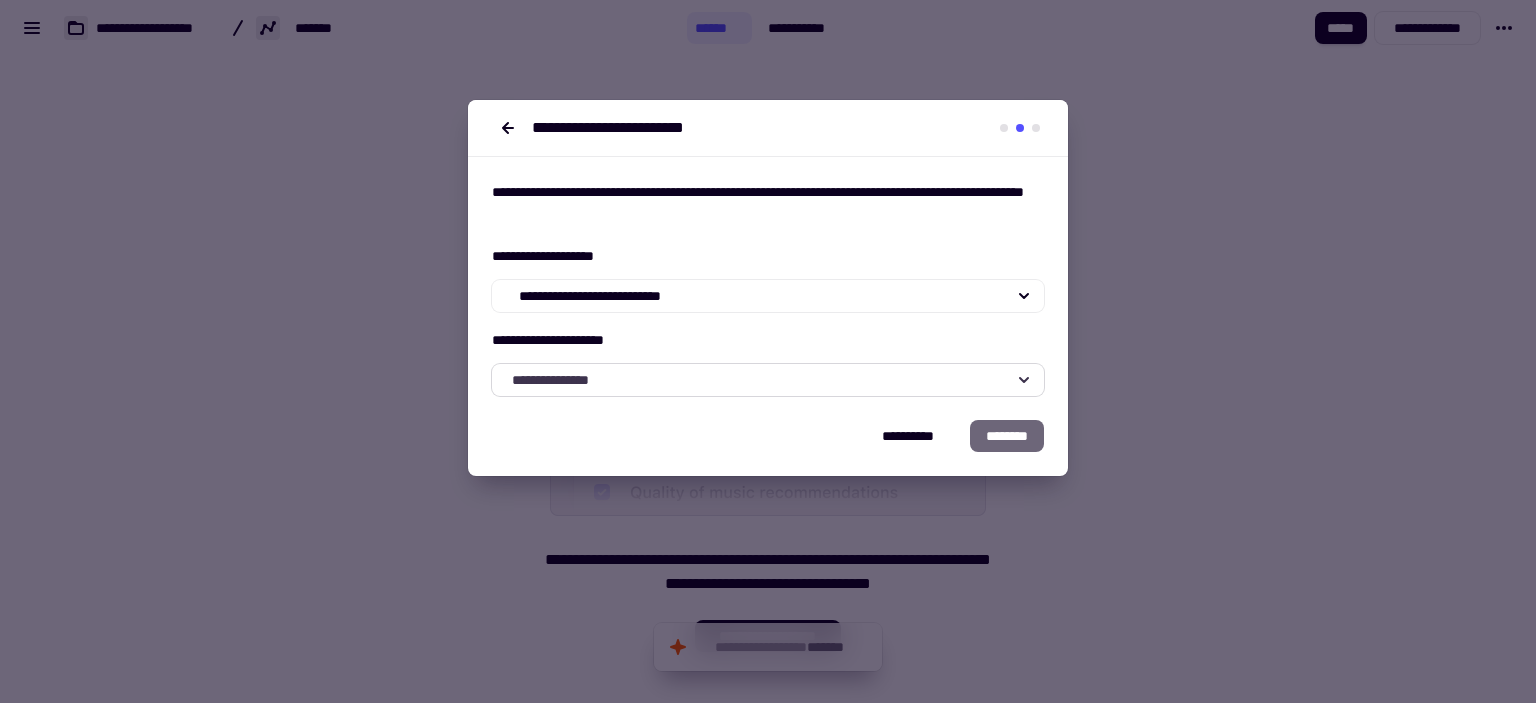 click on "**********" 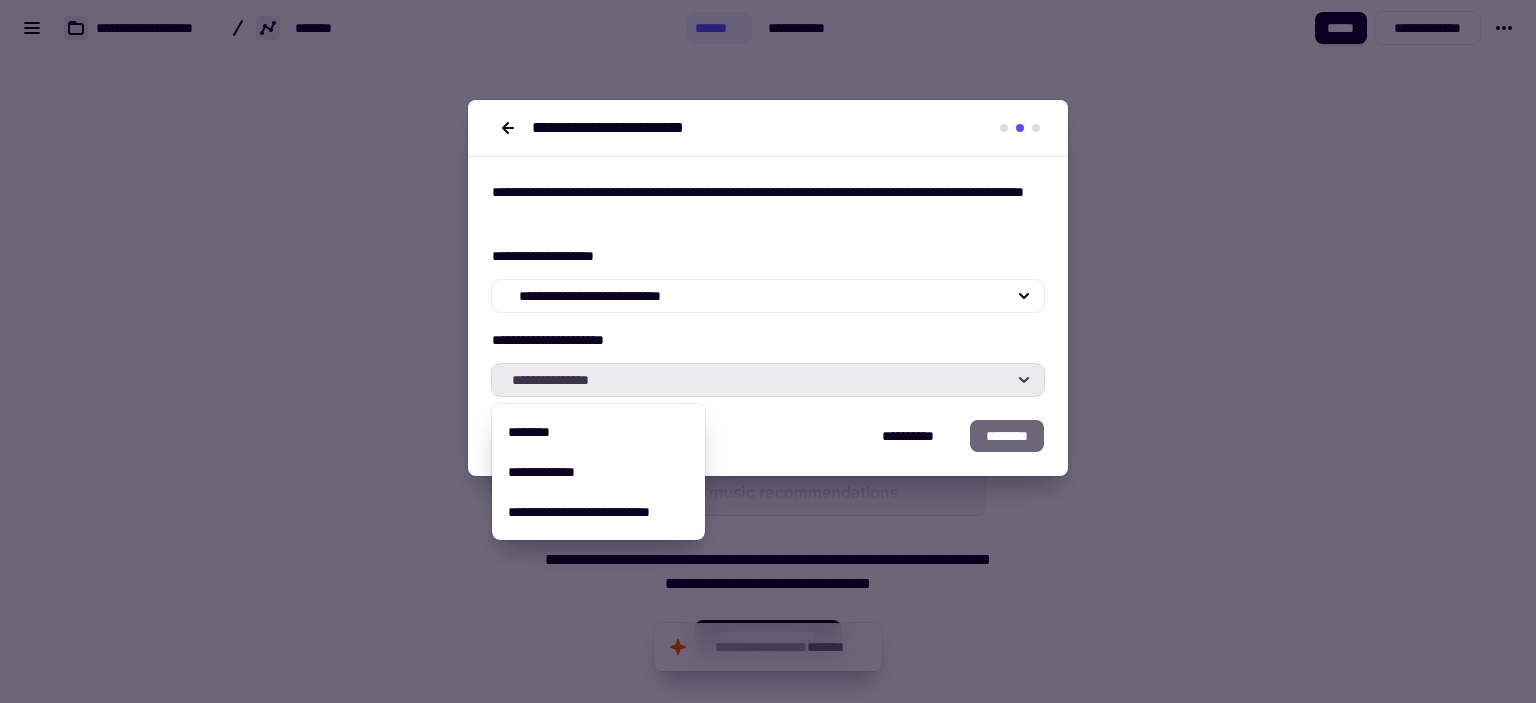 click on "**********" 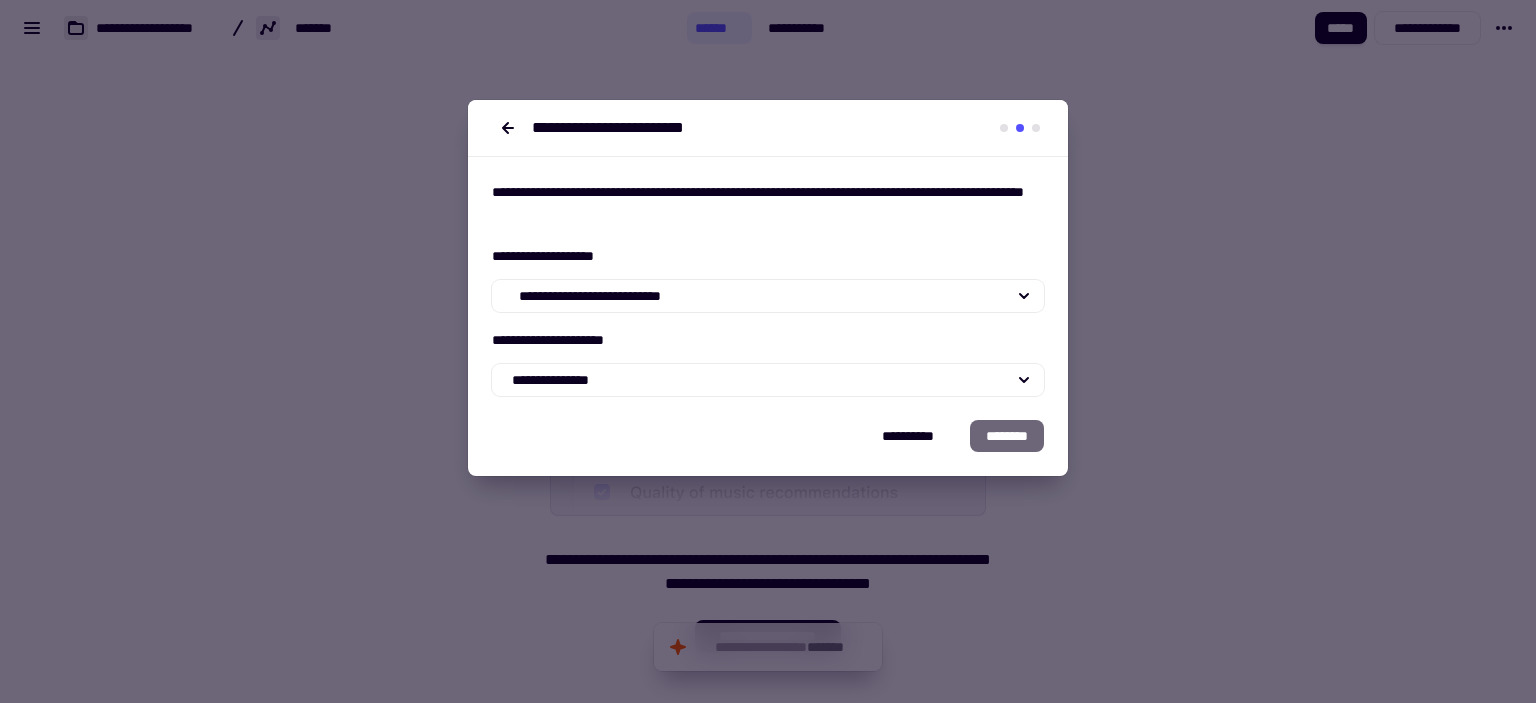 click on "********" 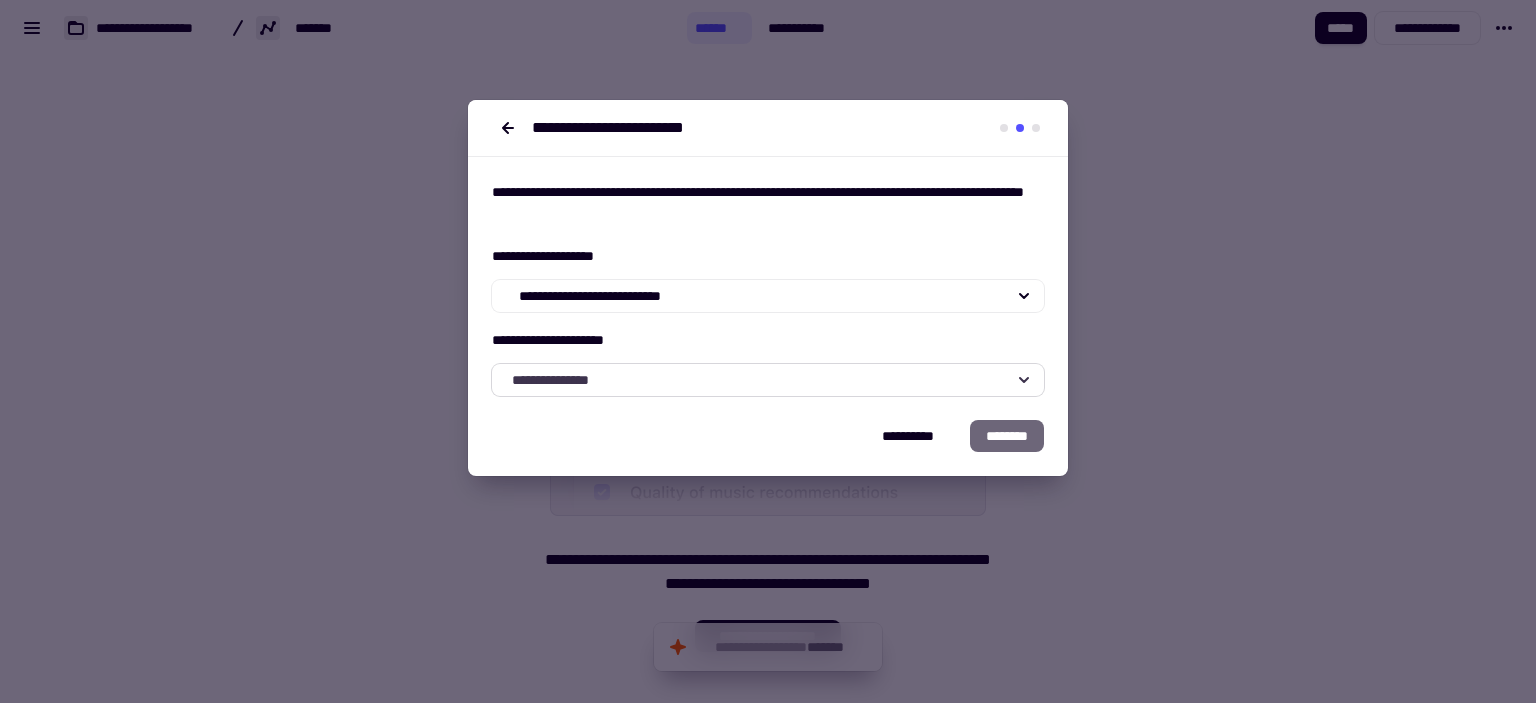 click 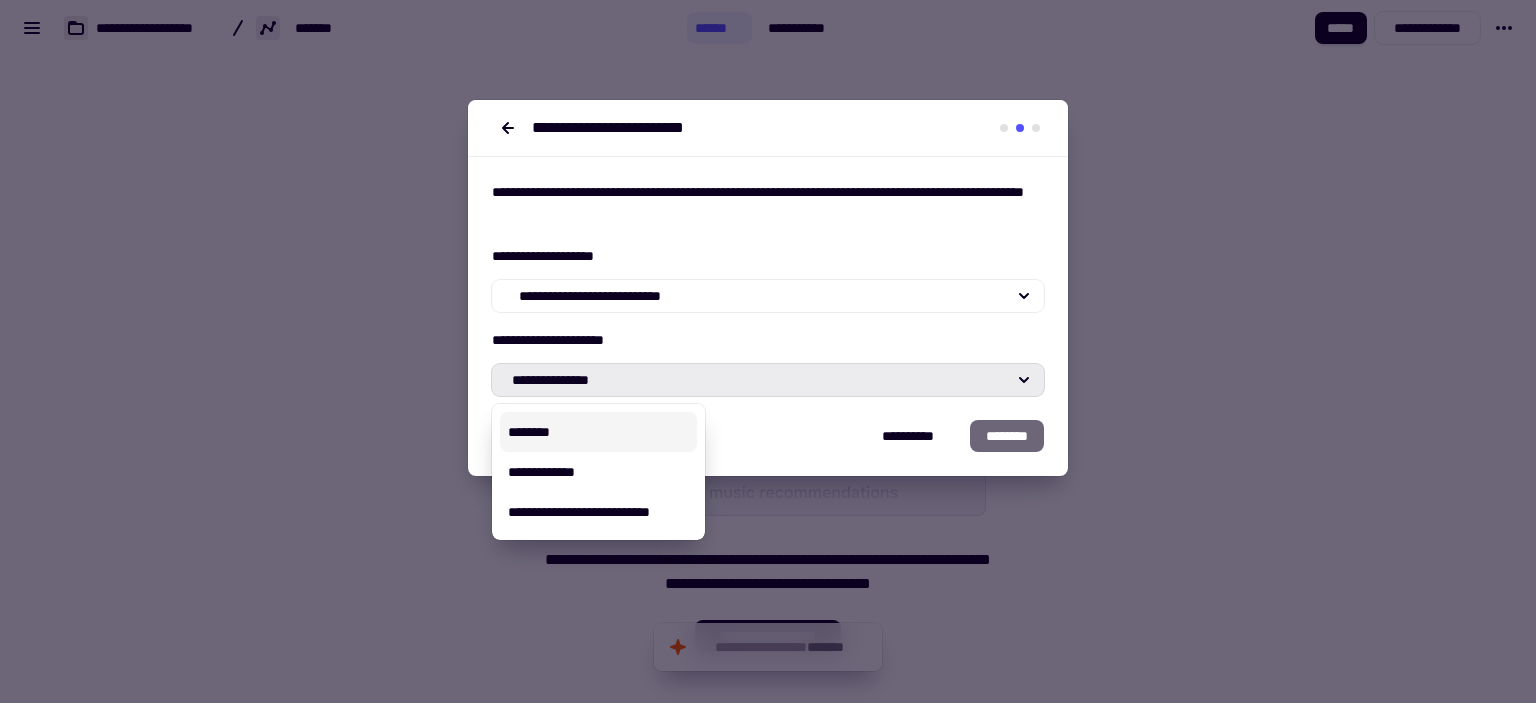 click on "********" at bounding box center (598, 432) 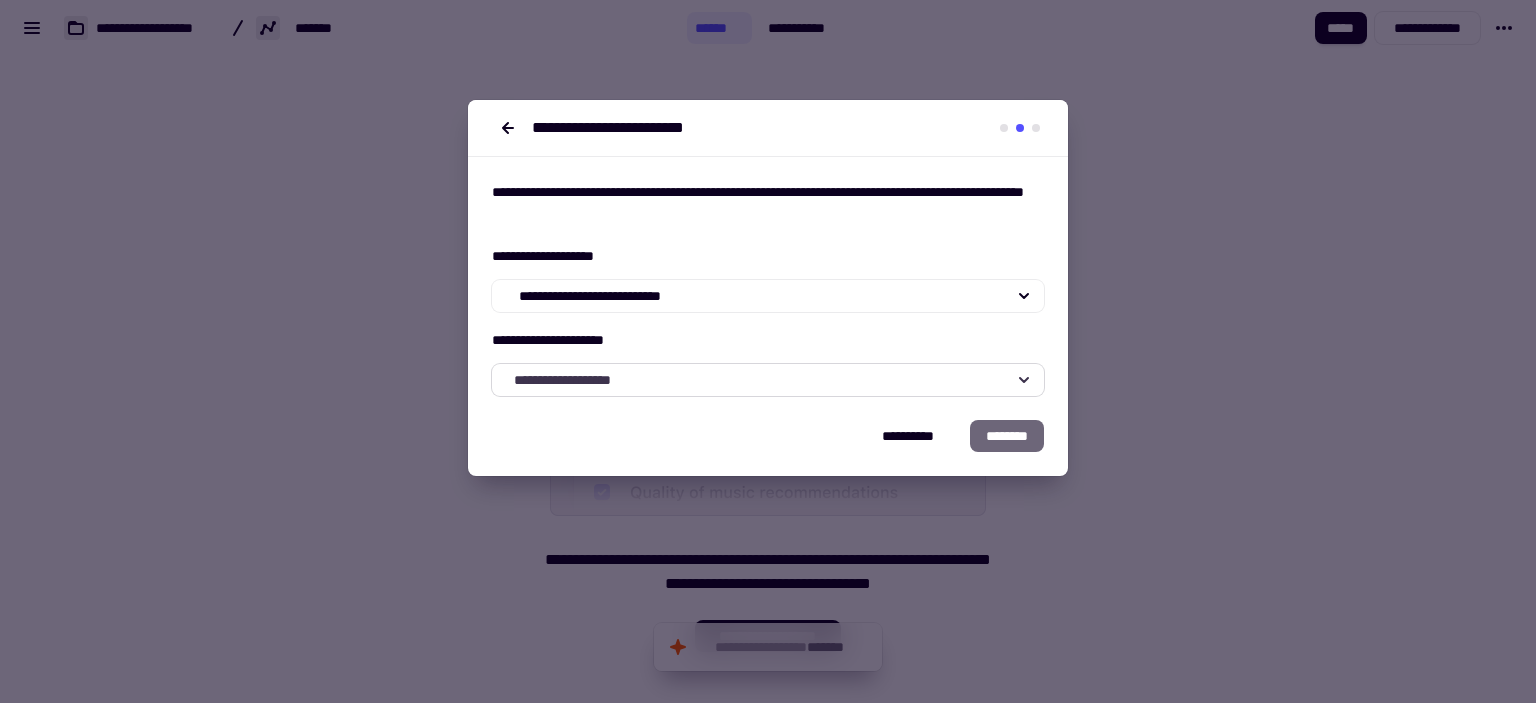 click on "**********" 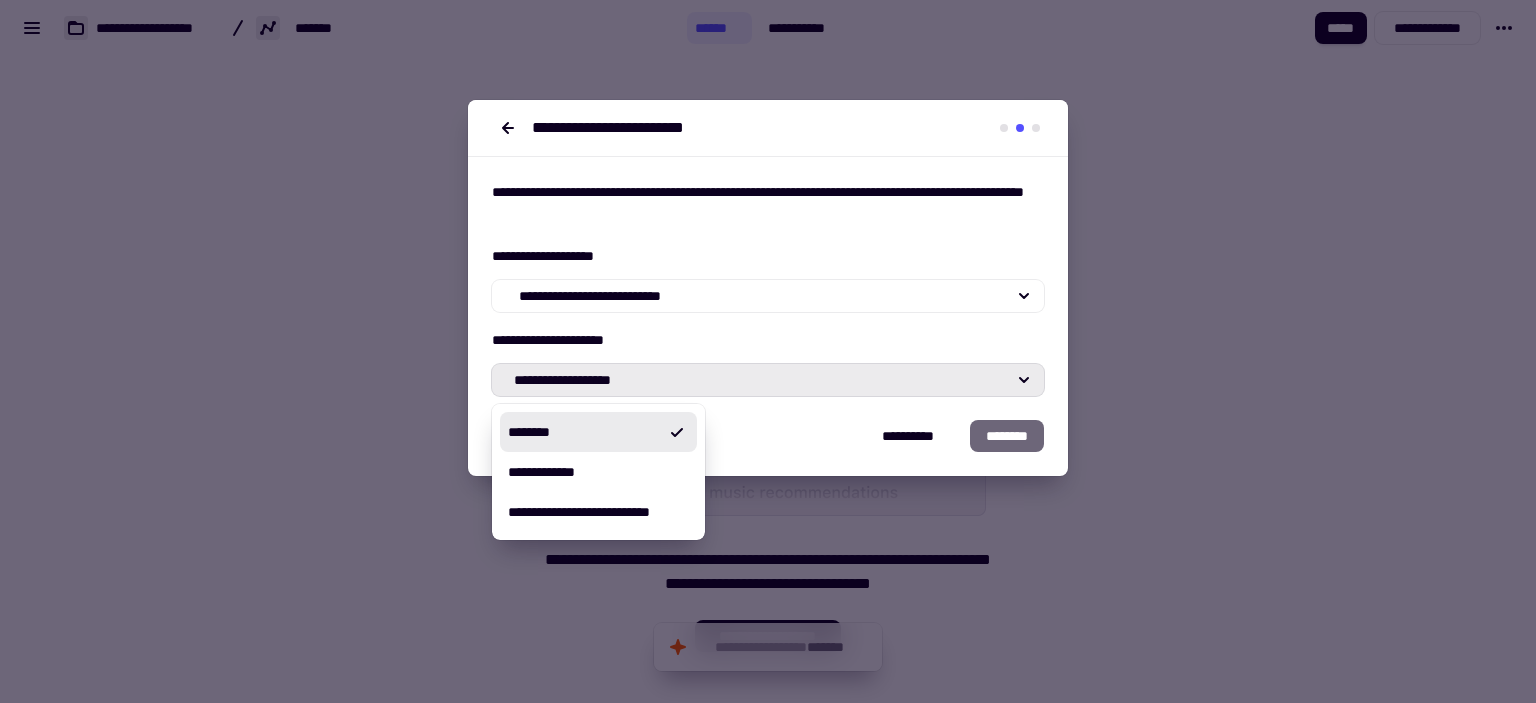 click on "********" at bounding box center (598, 432) 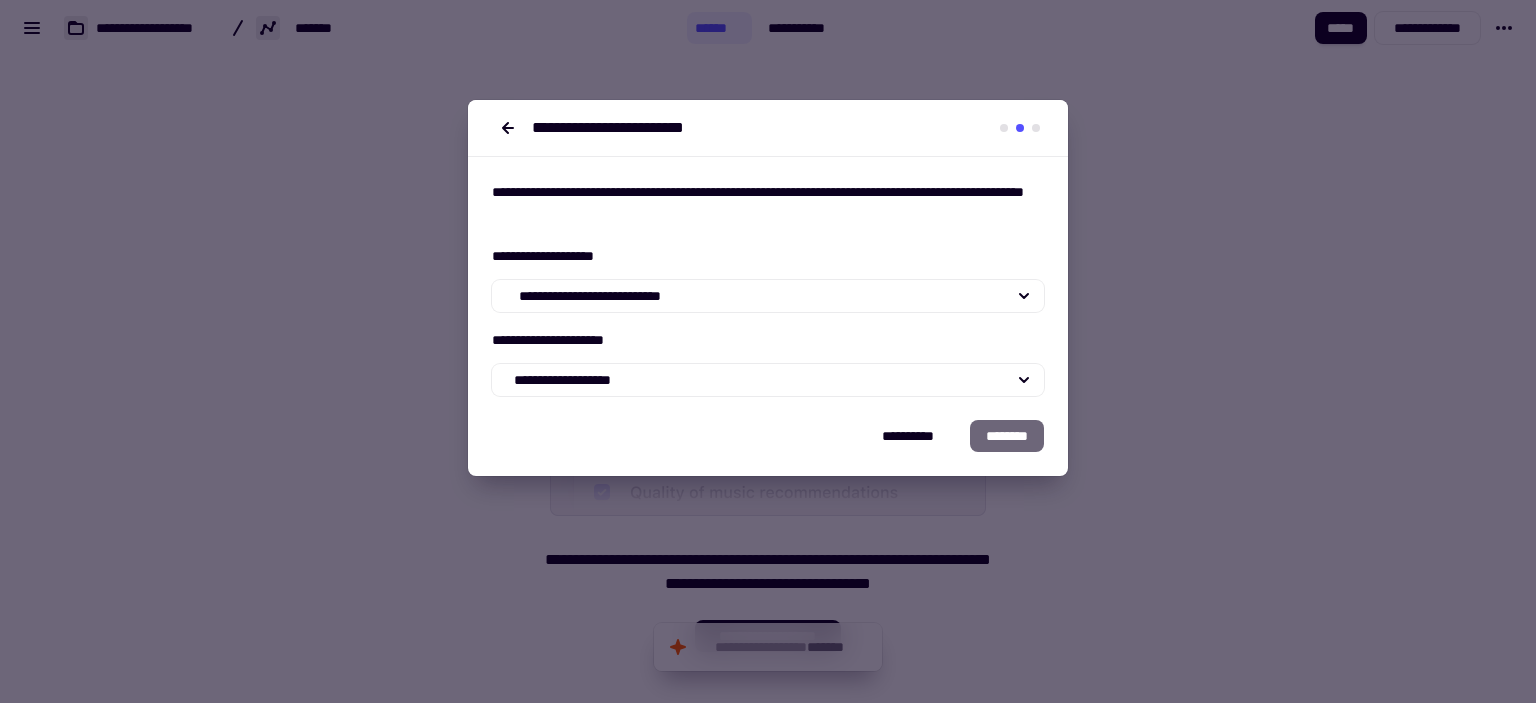 click on "**********" at bounding box center (768, 362) 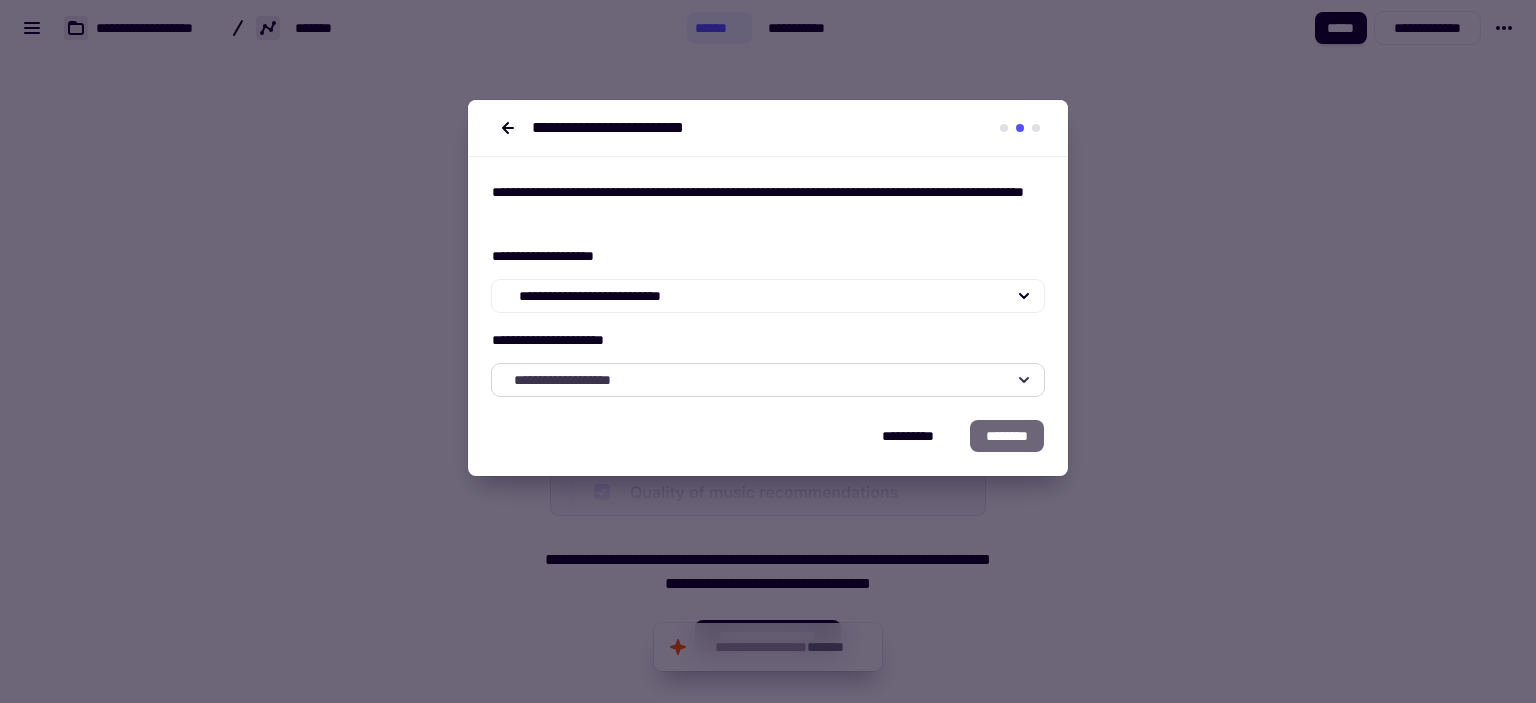 click on "**********" 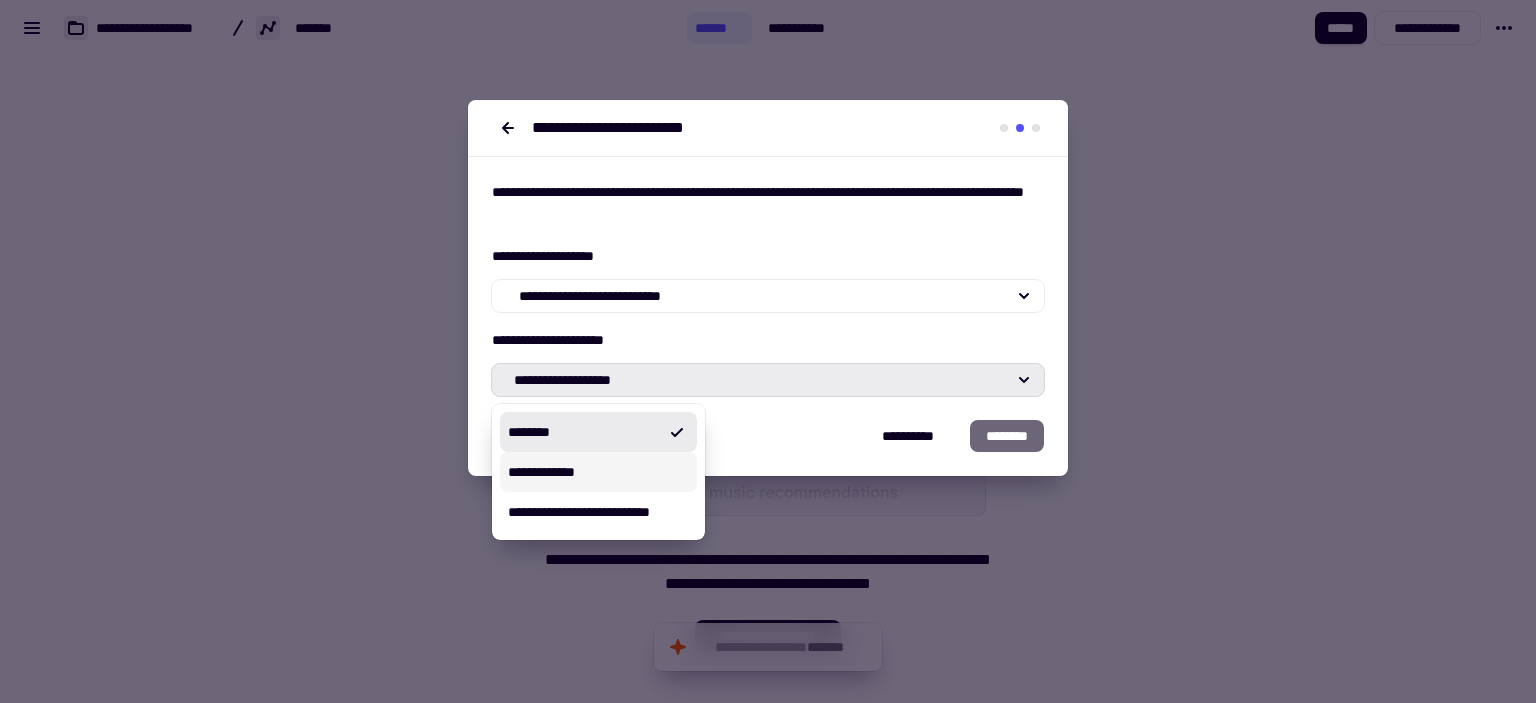 click at bounding box center (768, 351) 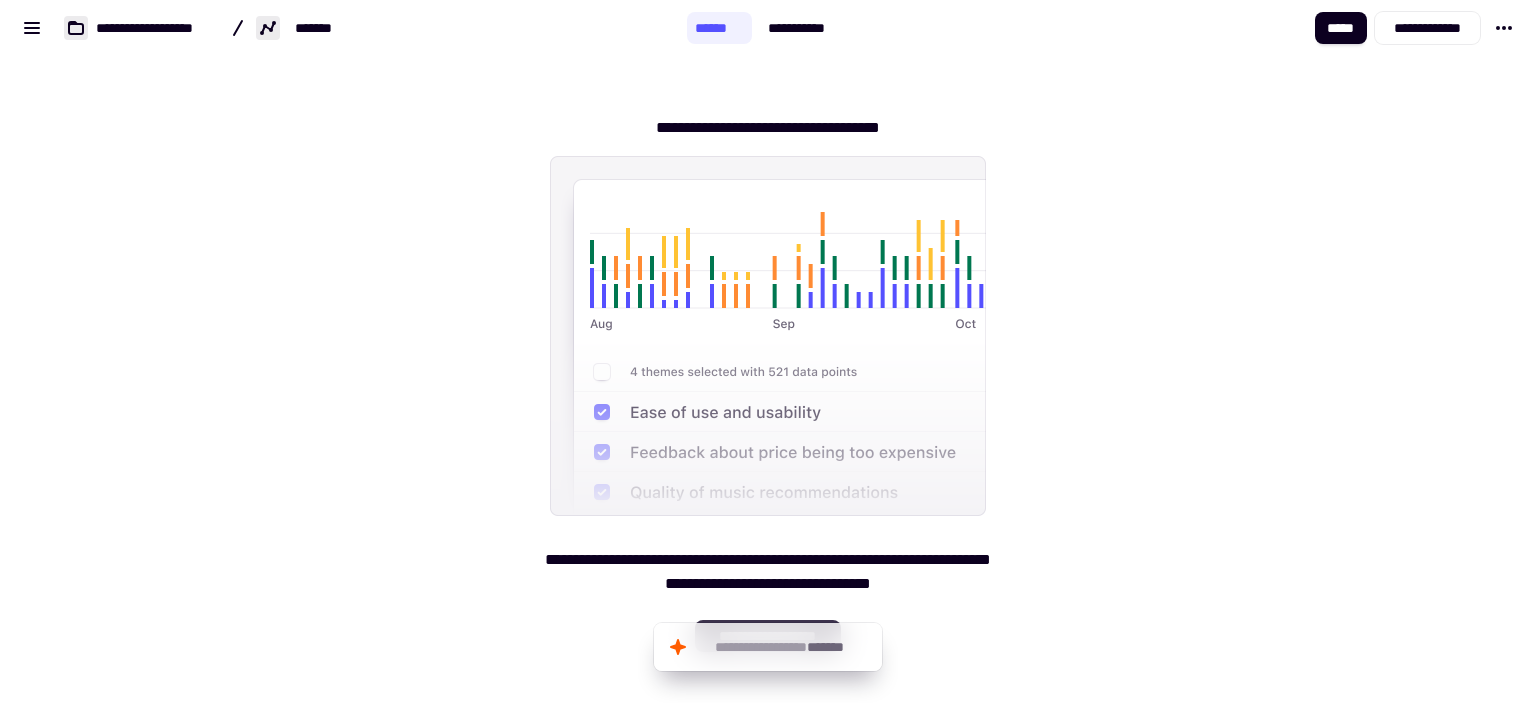 click on "**********" 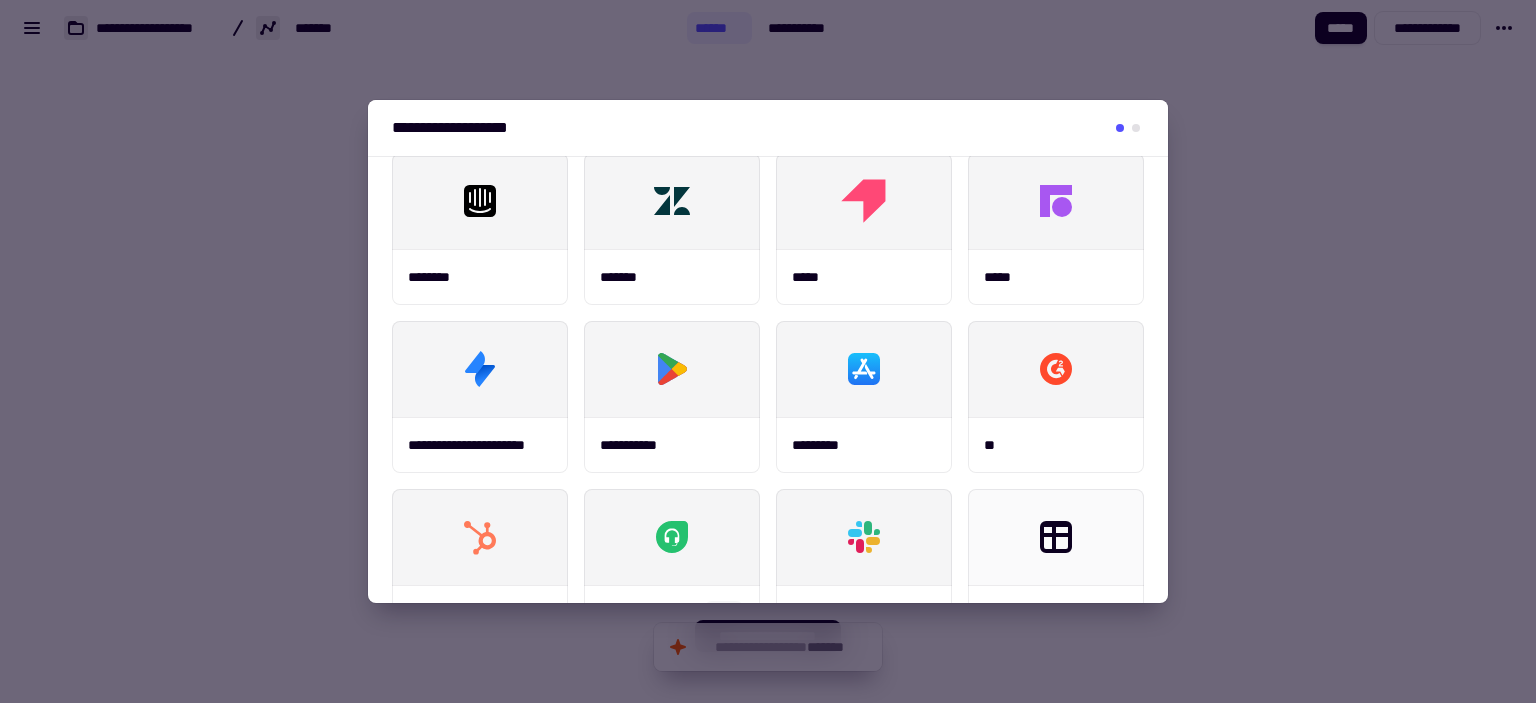 scroll, scrollTop: 24, scrollLeft: 0, axis: vertical 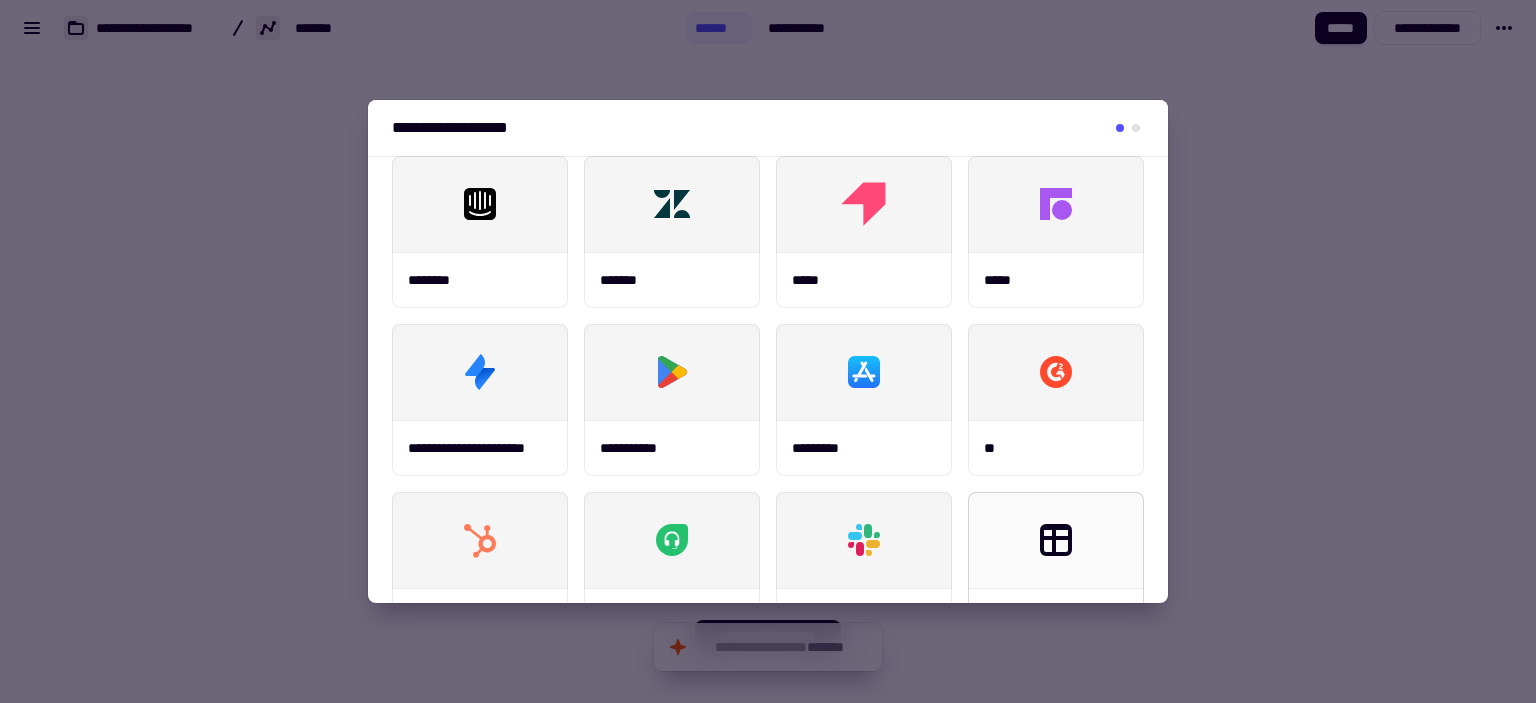click 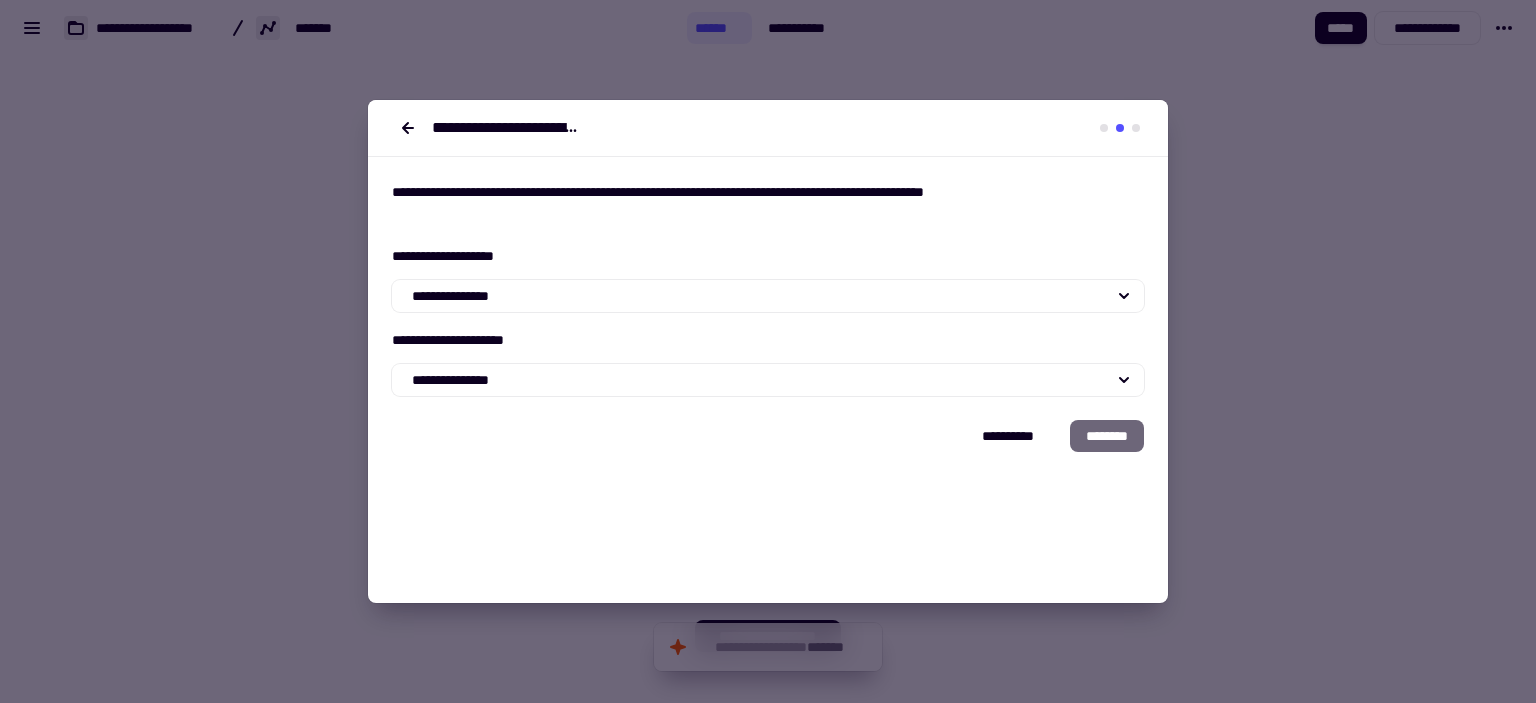 scroll, scrollTop: 0, scrollLeft: 0, axis: both 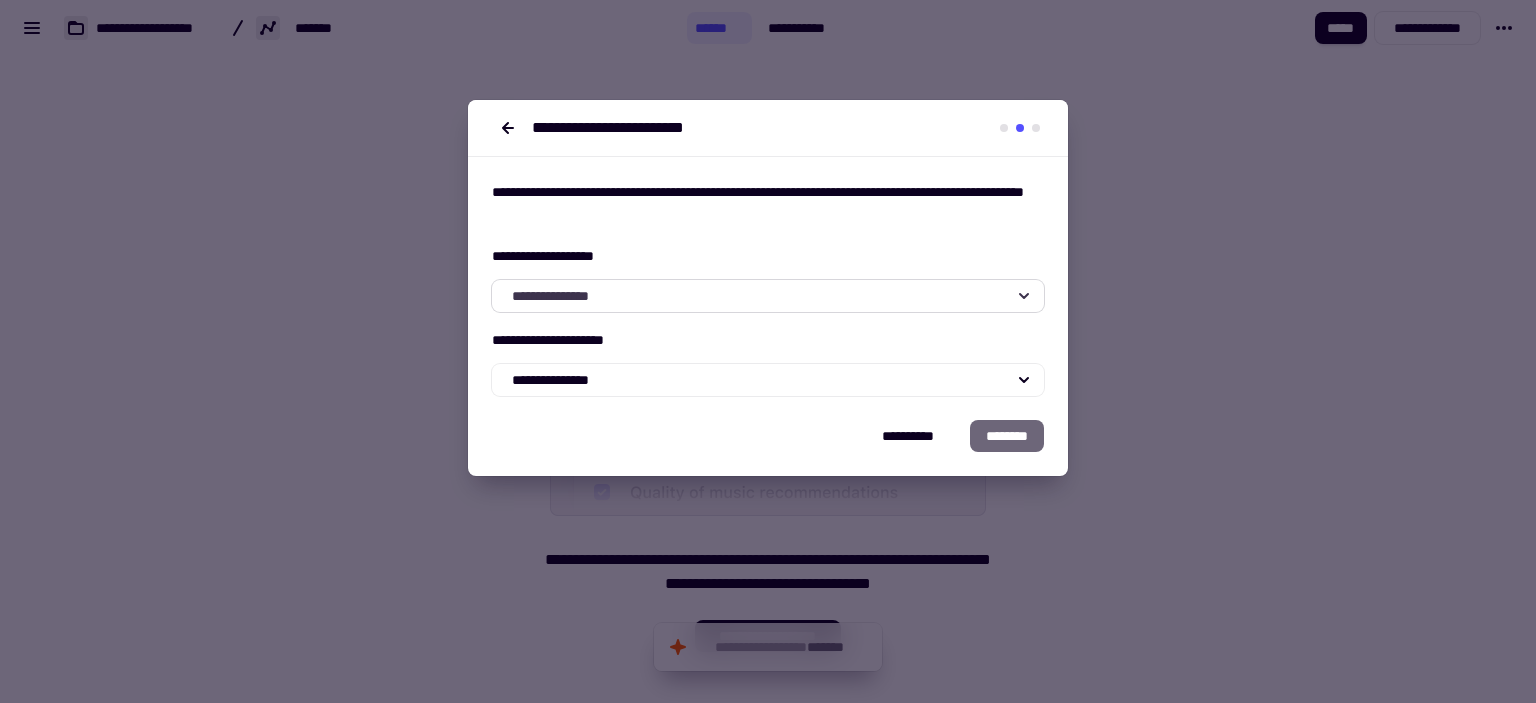 click 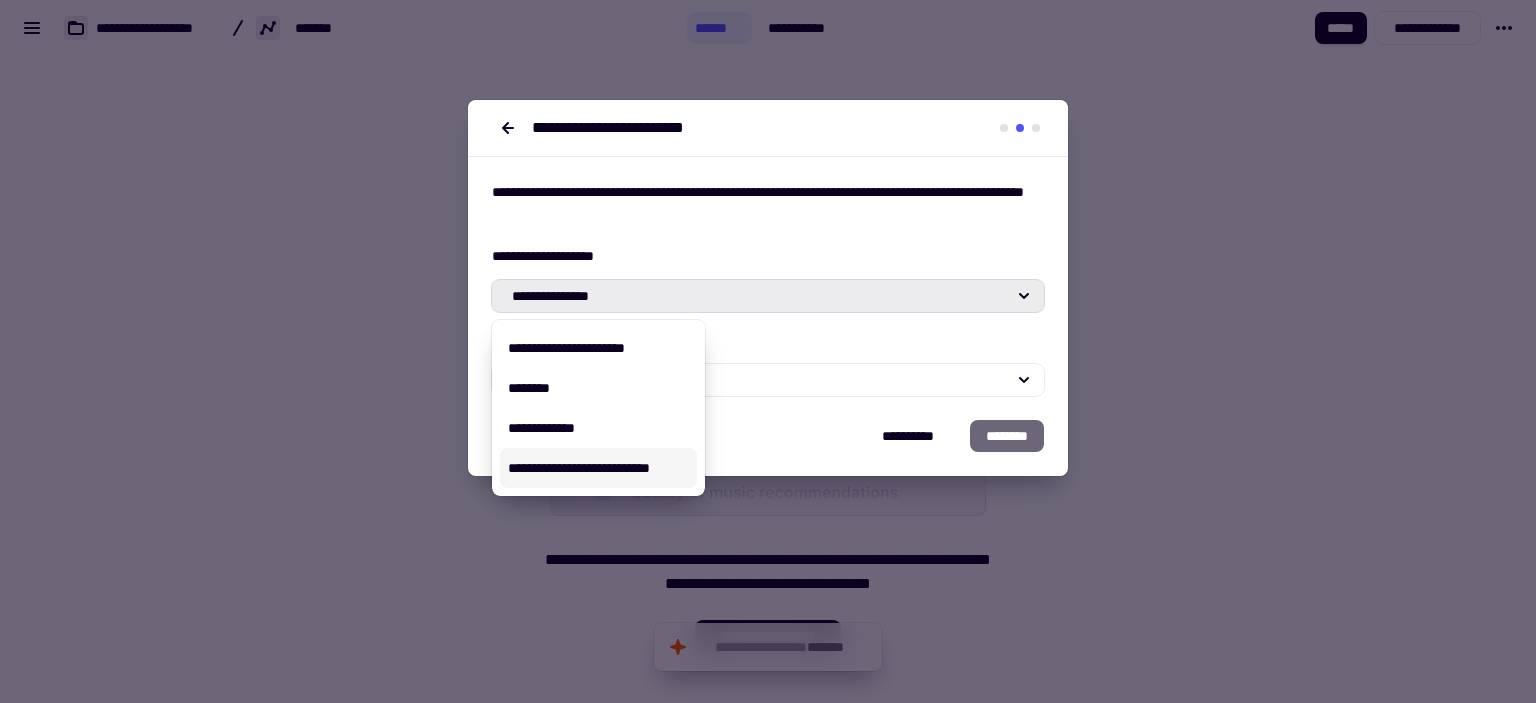 click on "**********" at bounding box center [598, 468] 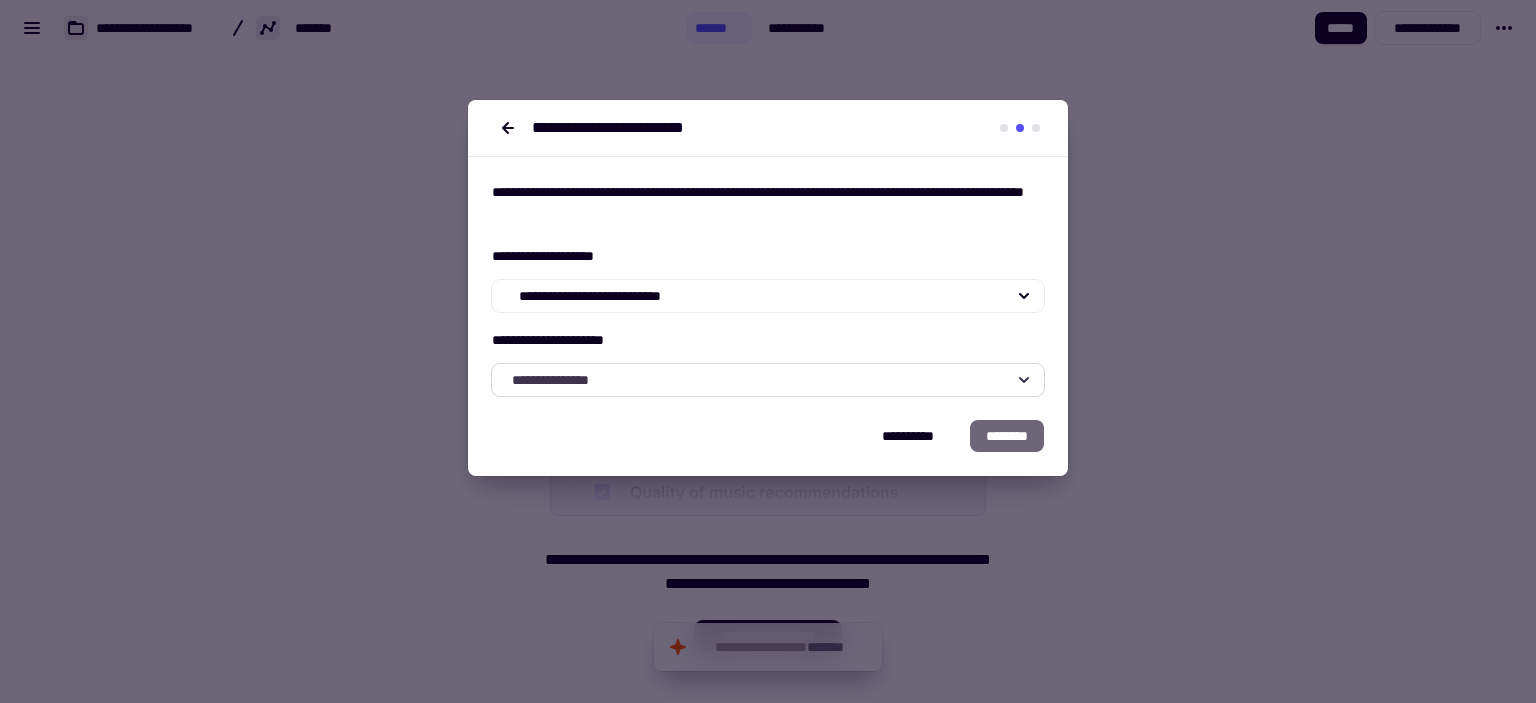 click 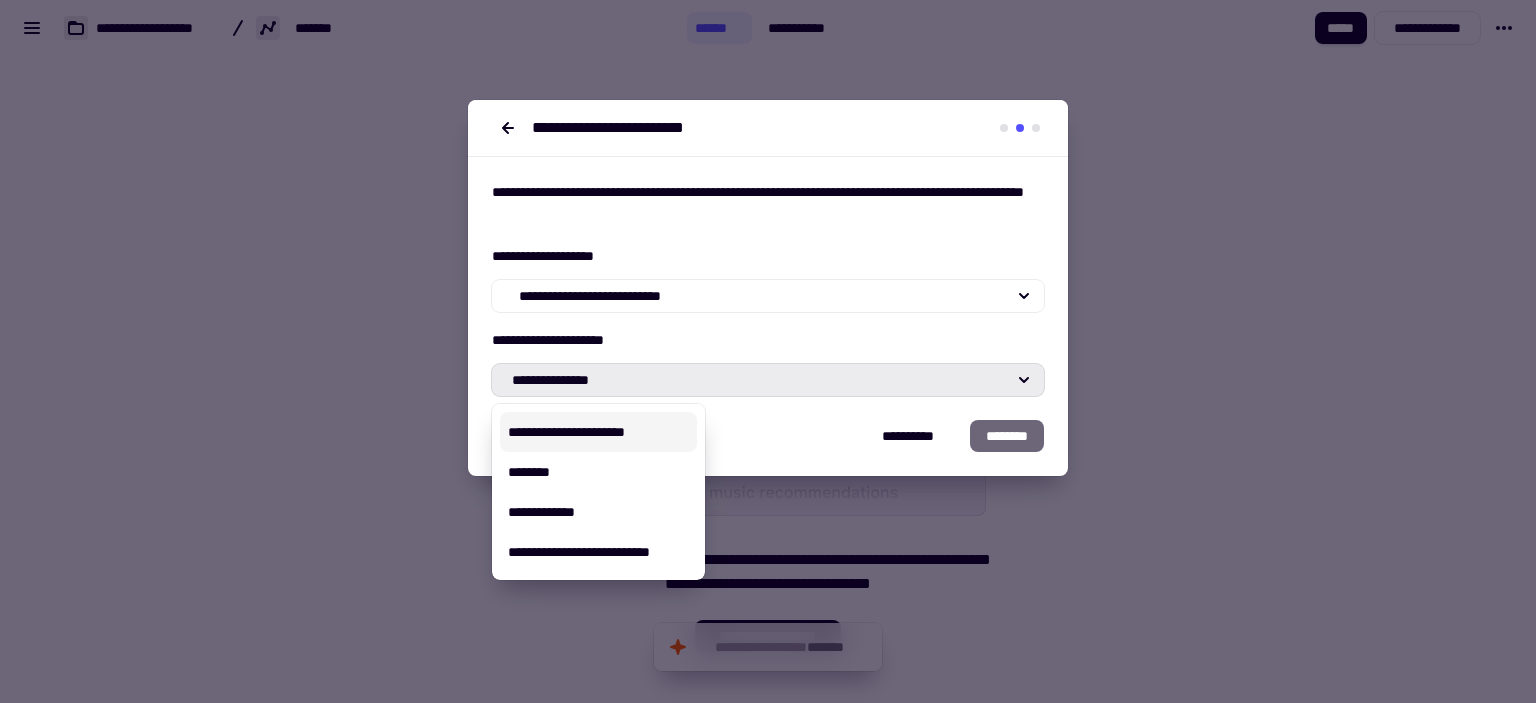 click on "**********" at bounding box center (598, 432) 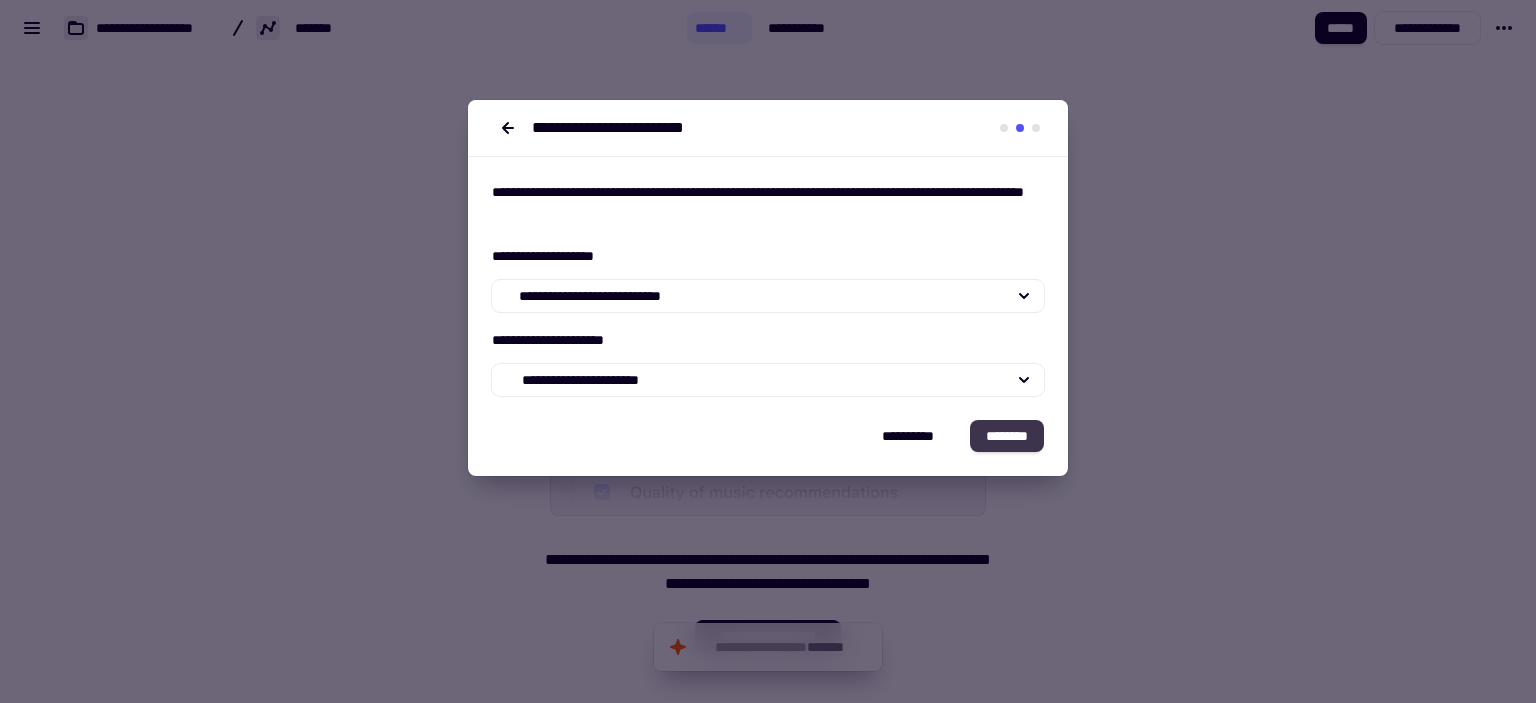 click on "********" 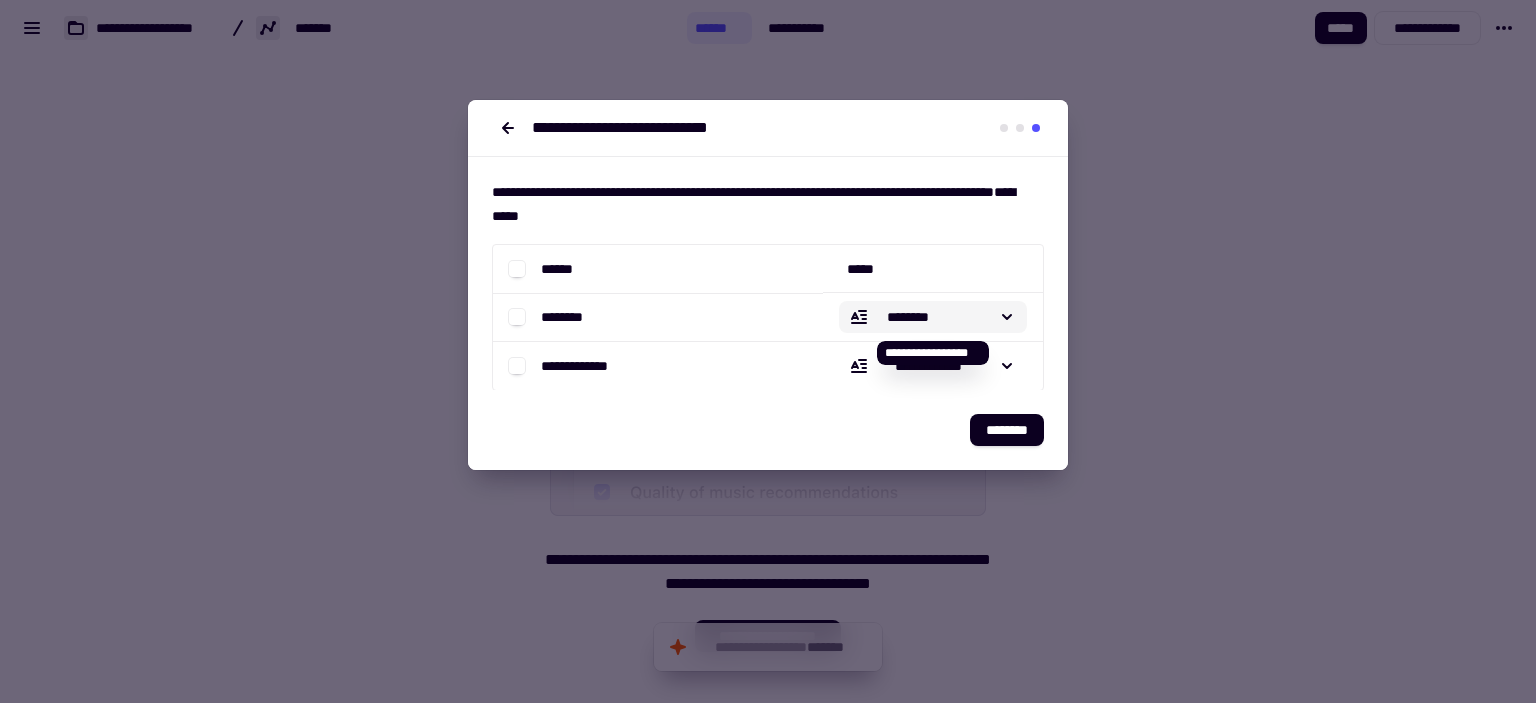 click 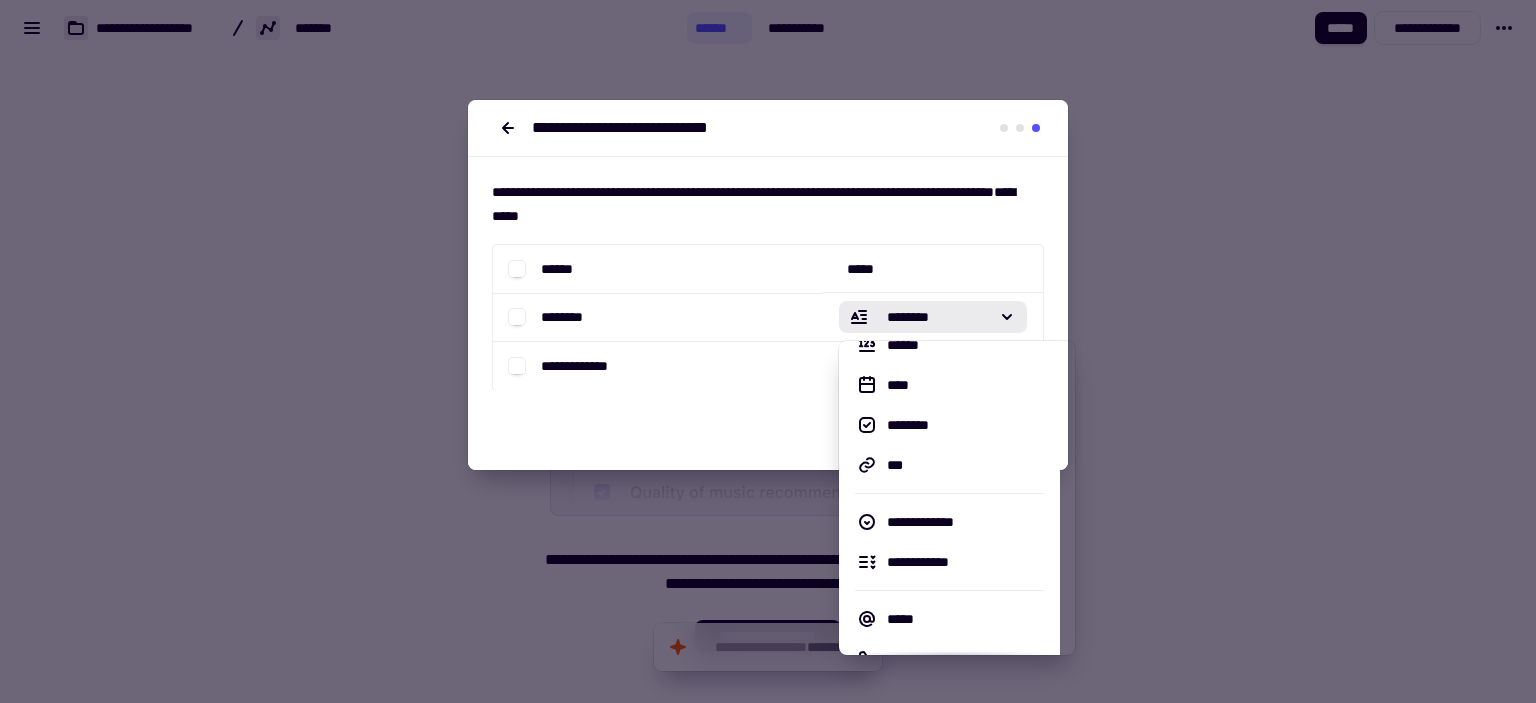 scroll, scrollTop: 0, scrollLeft: 0, axis: both 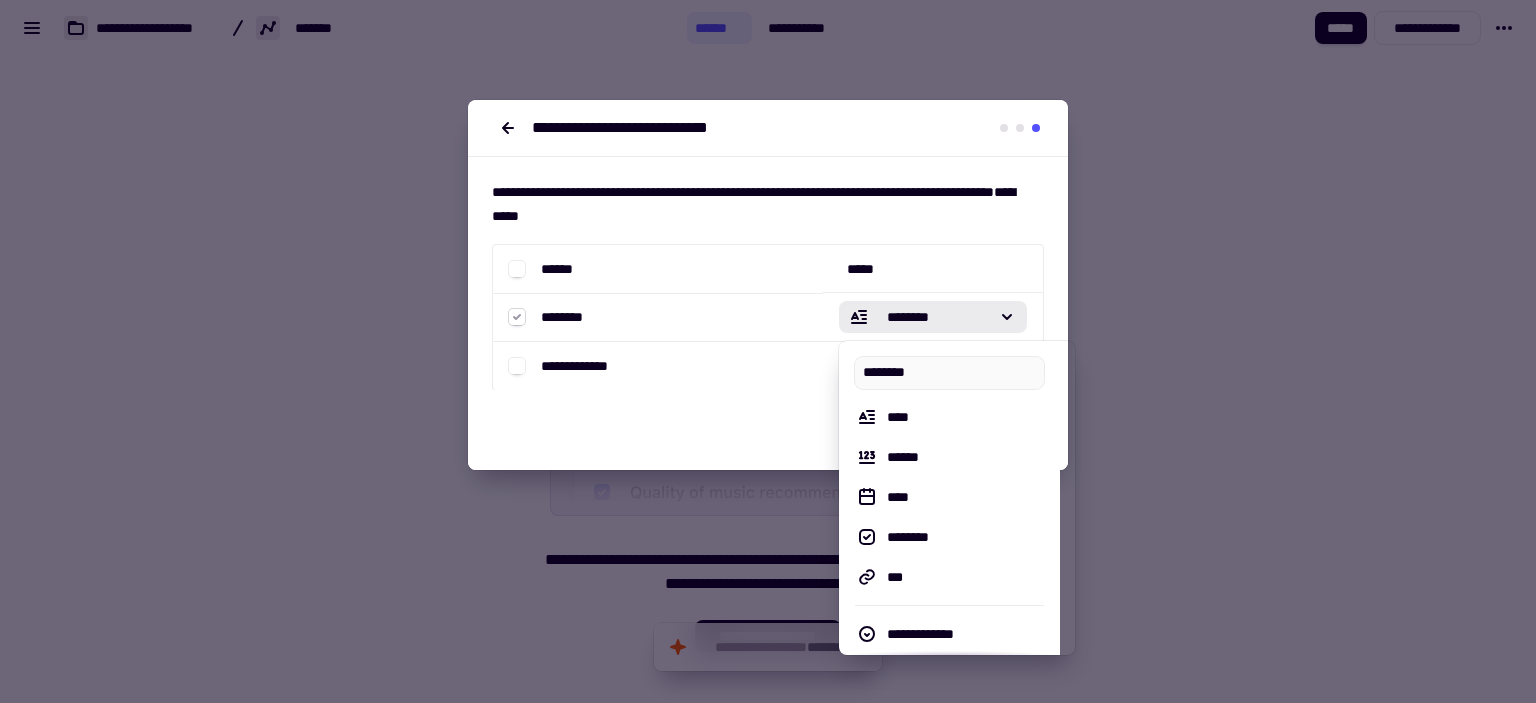 click 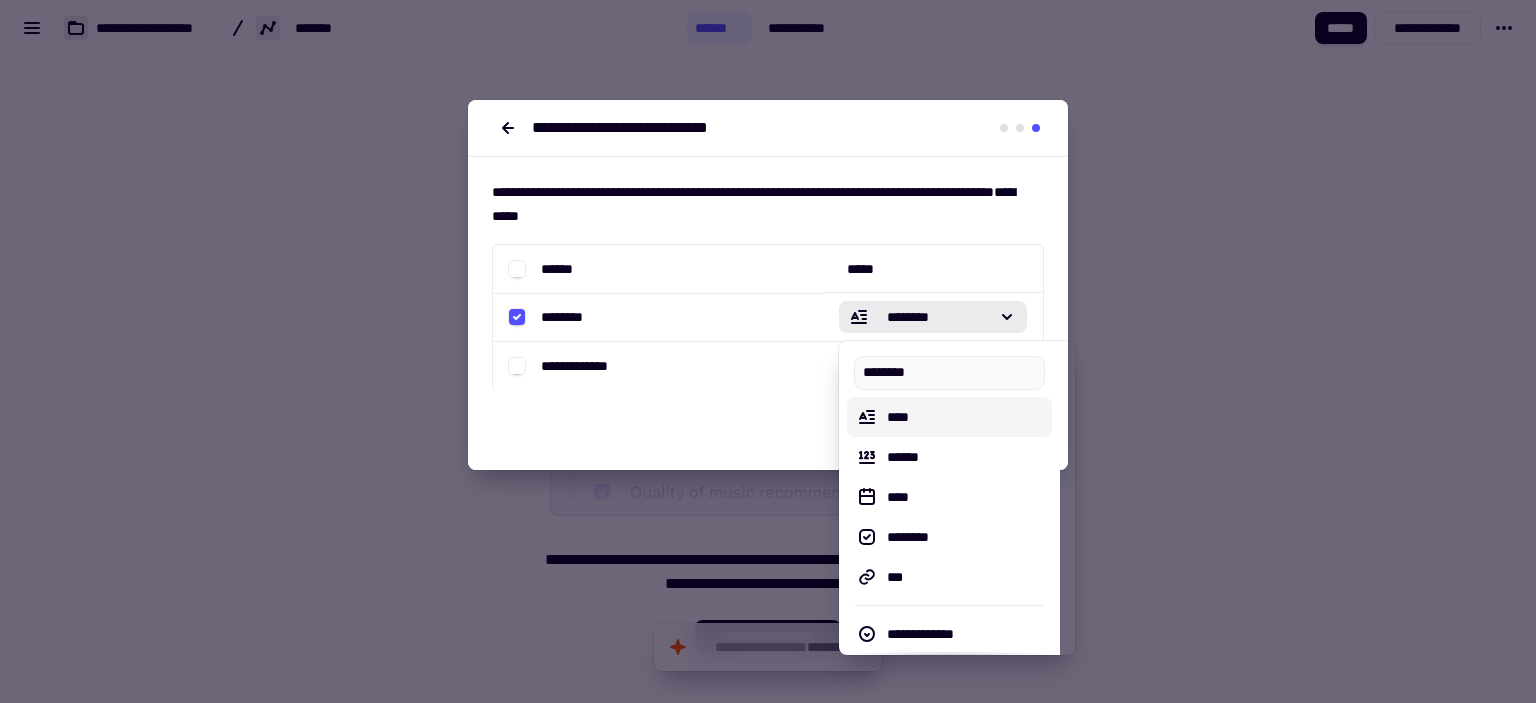 click on "****" at bounding box center (949, 417) 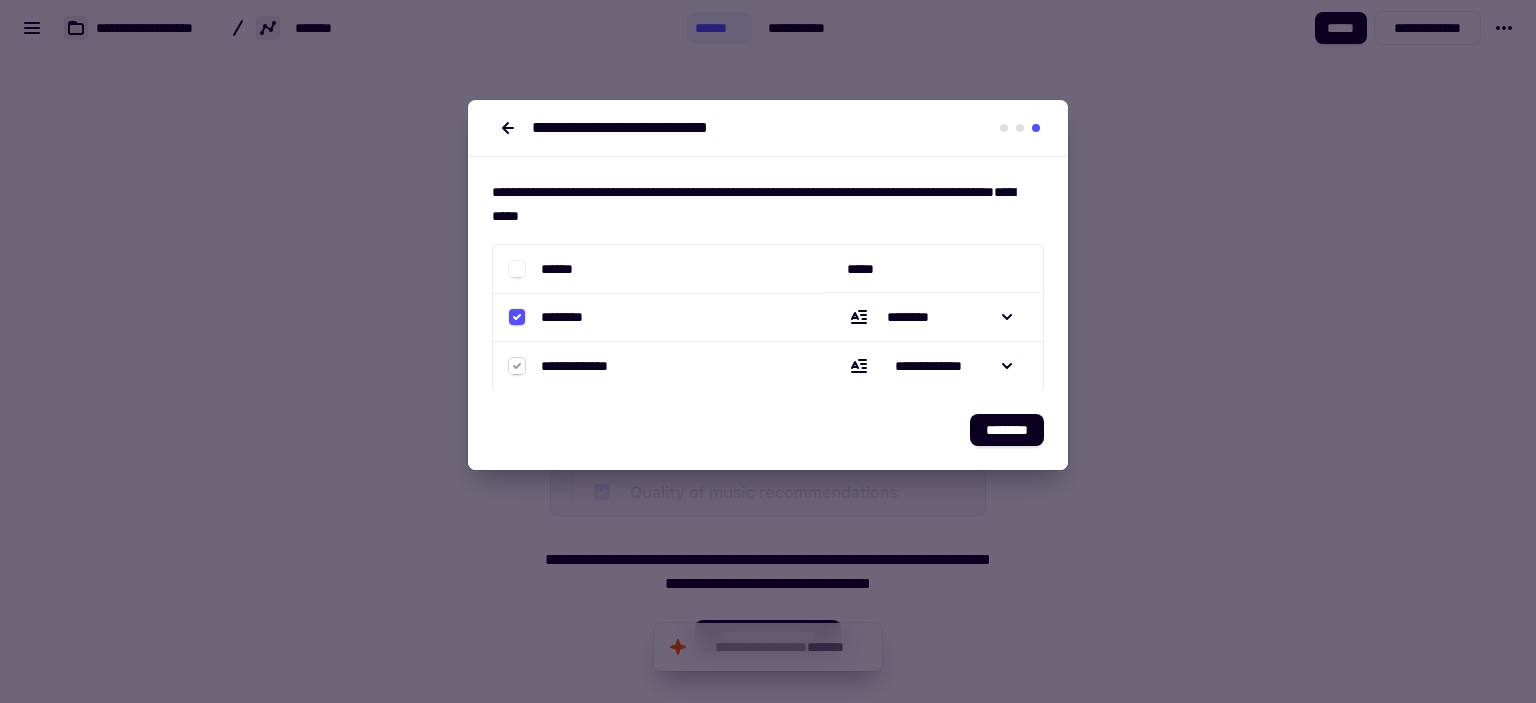 click 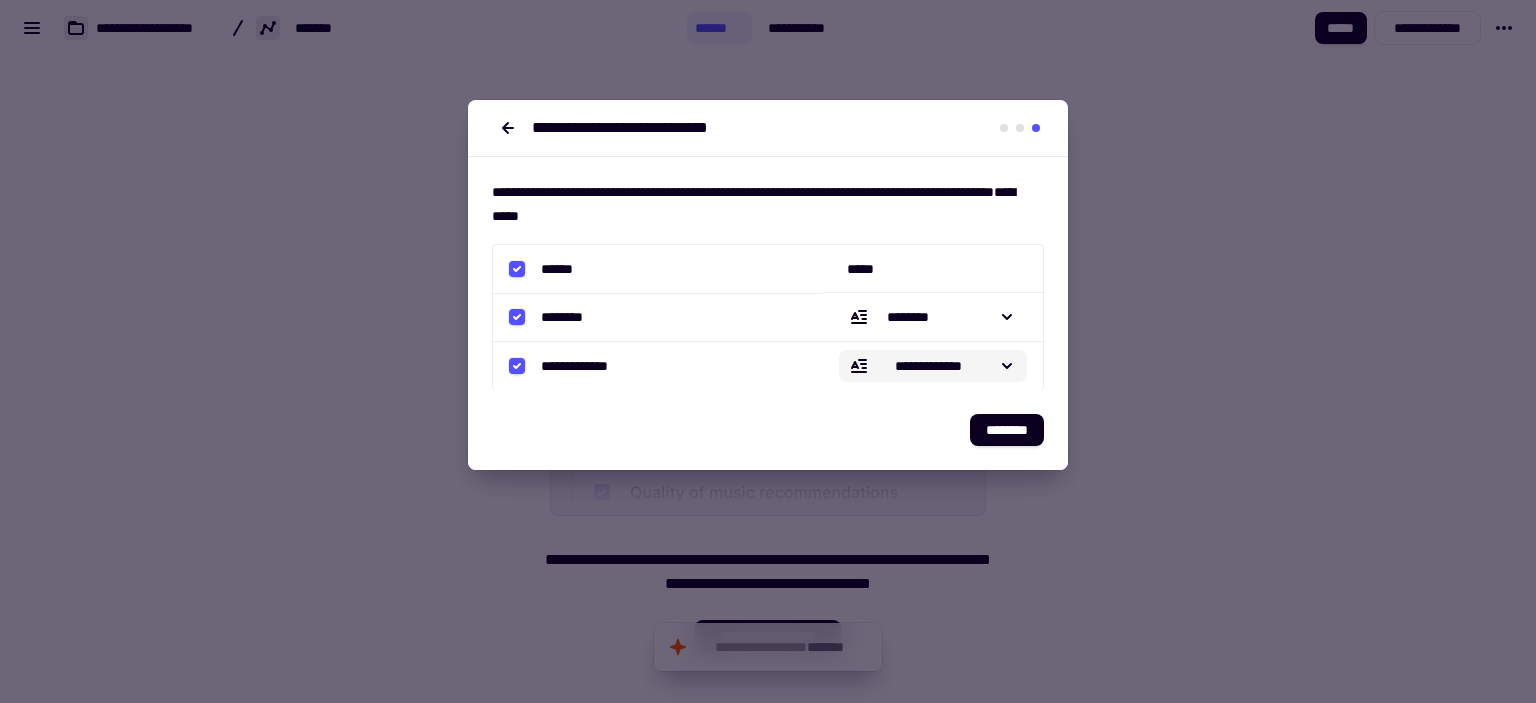 click on "**********" 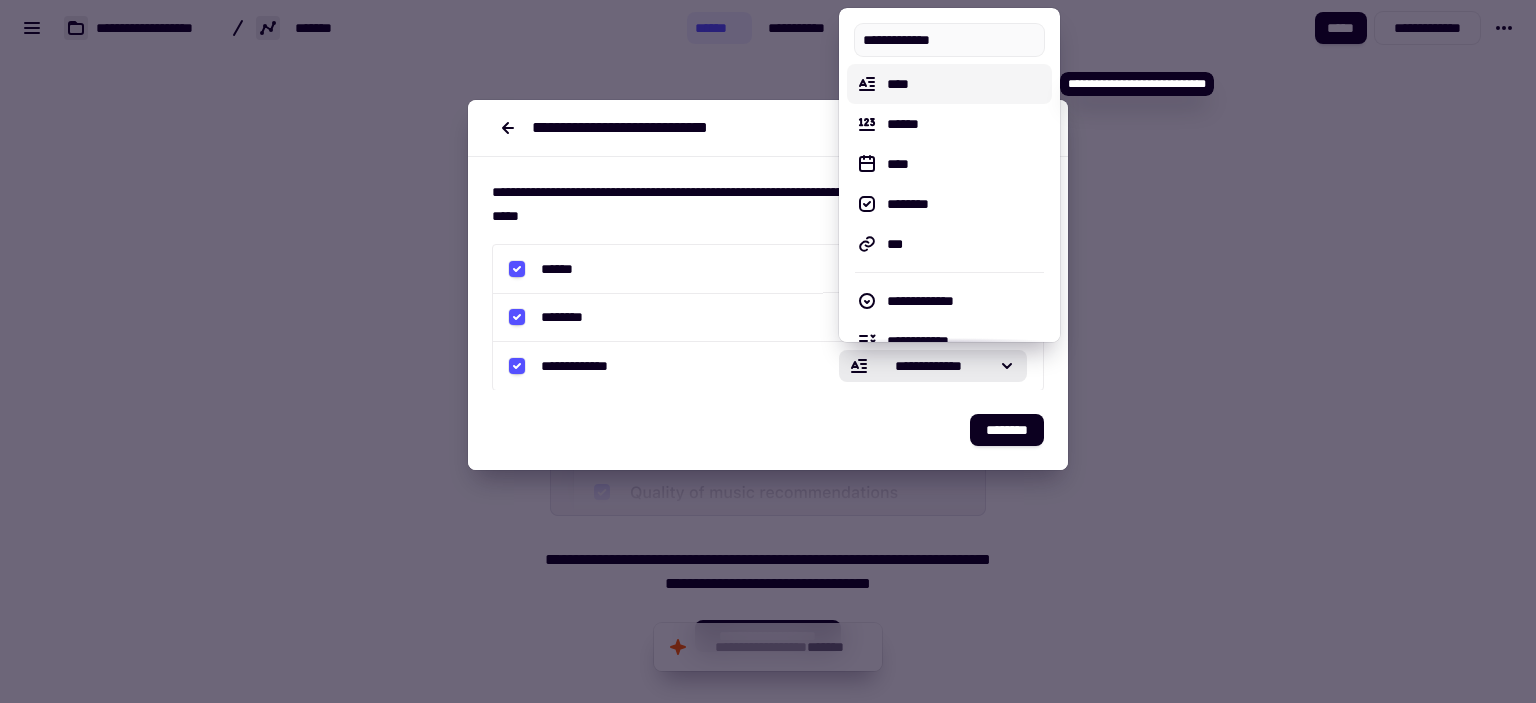 click on "****" at bounding box center [965, 84] 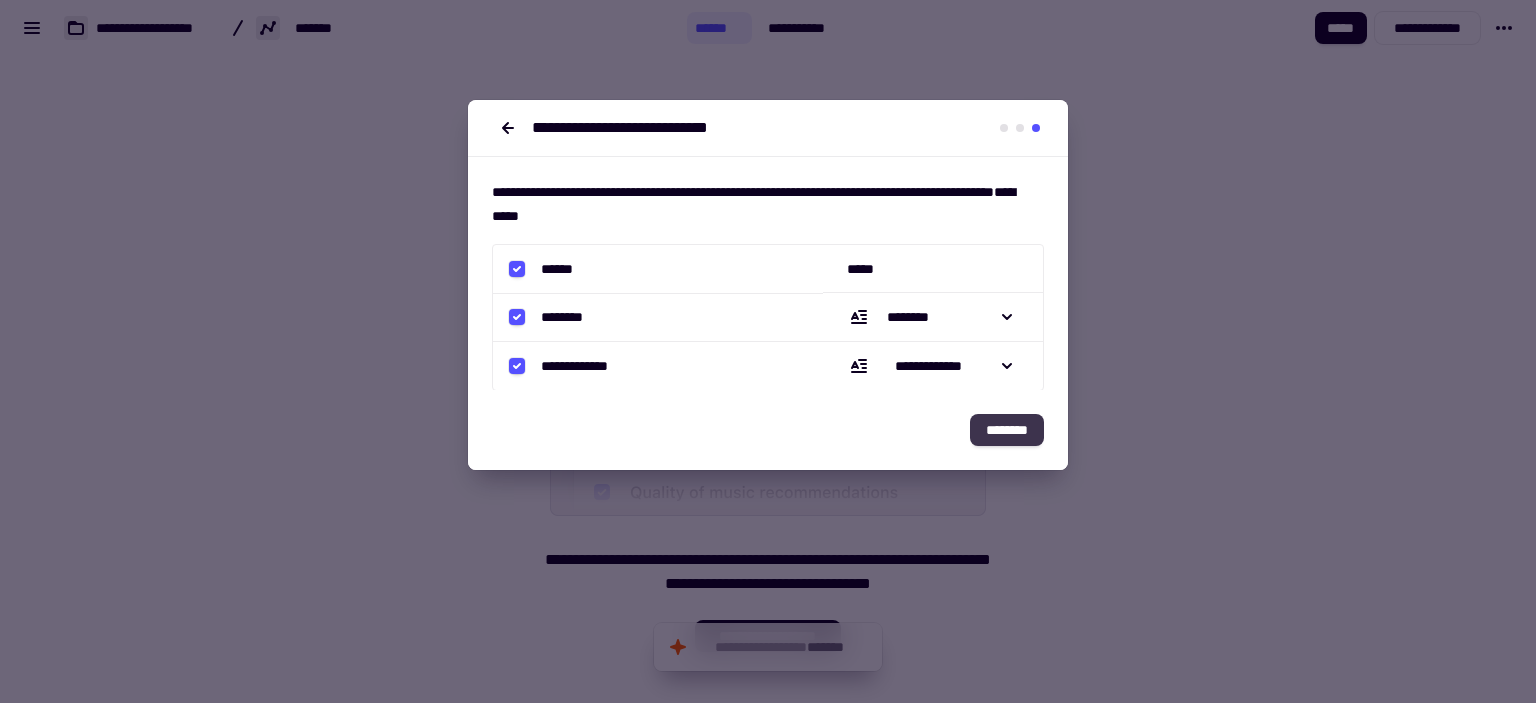 click on "********" 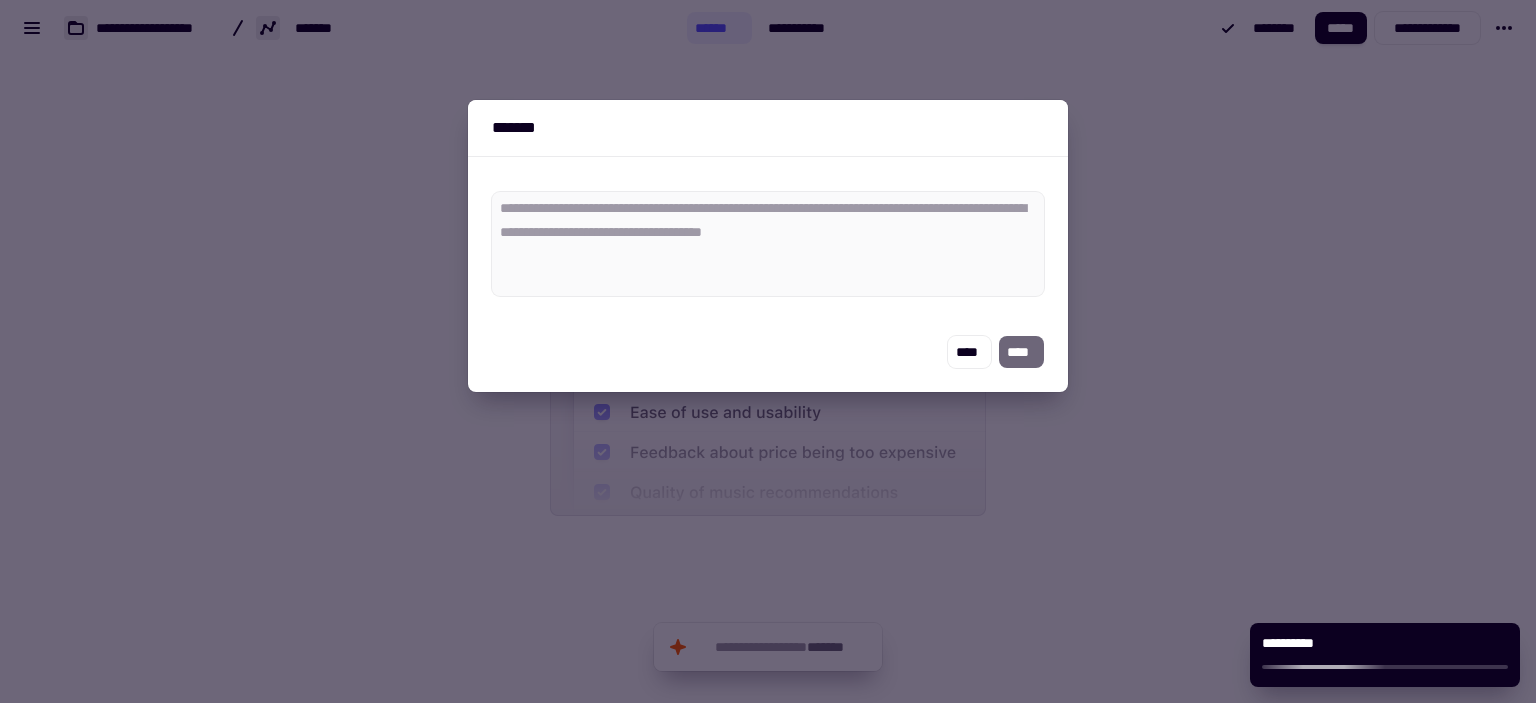type on "*" 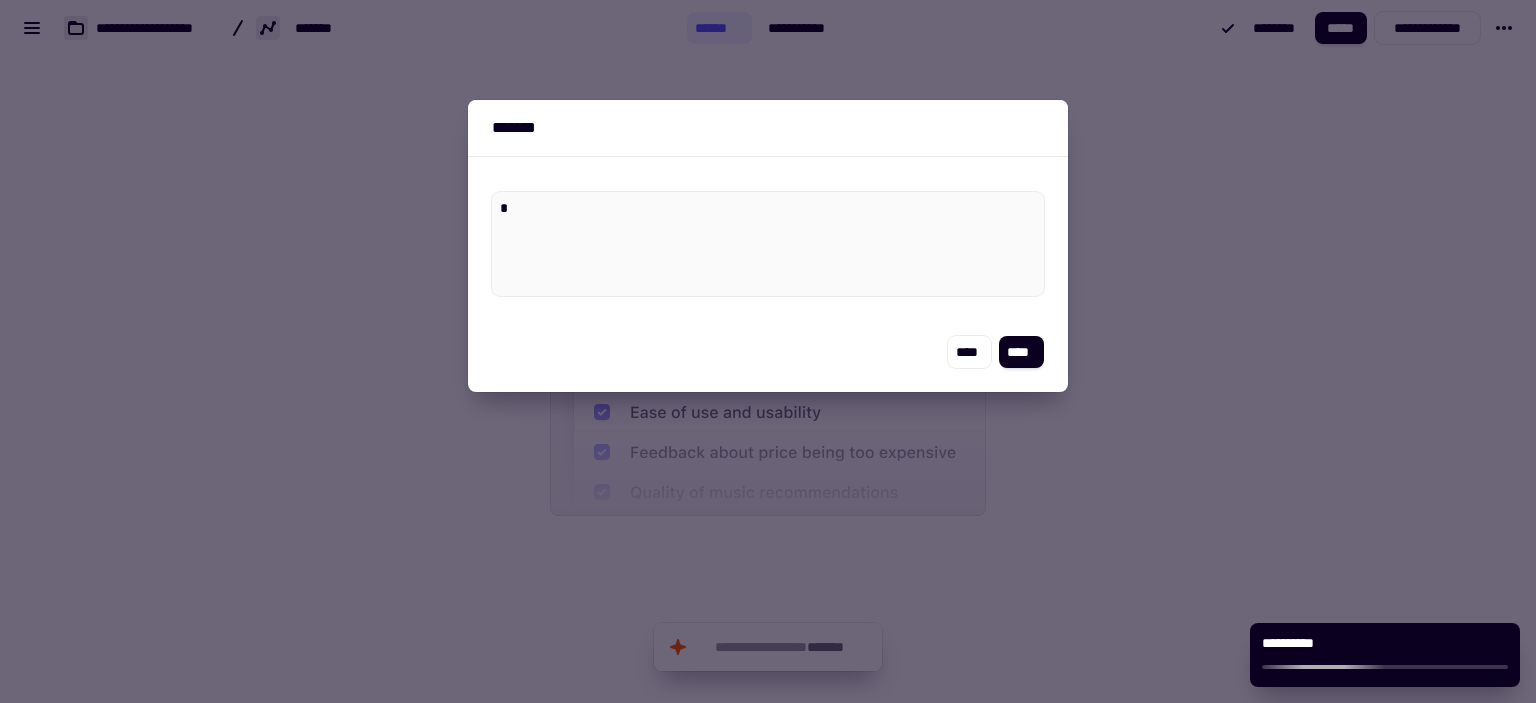 type on "*" 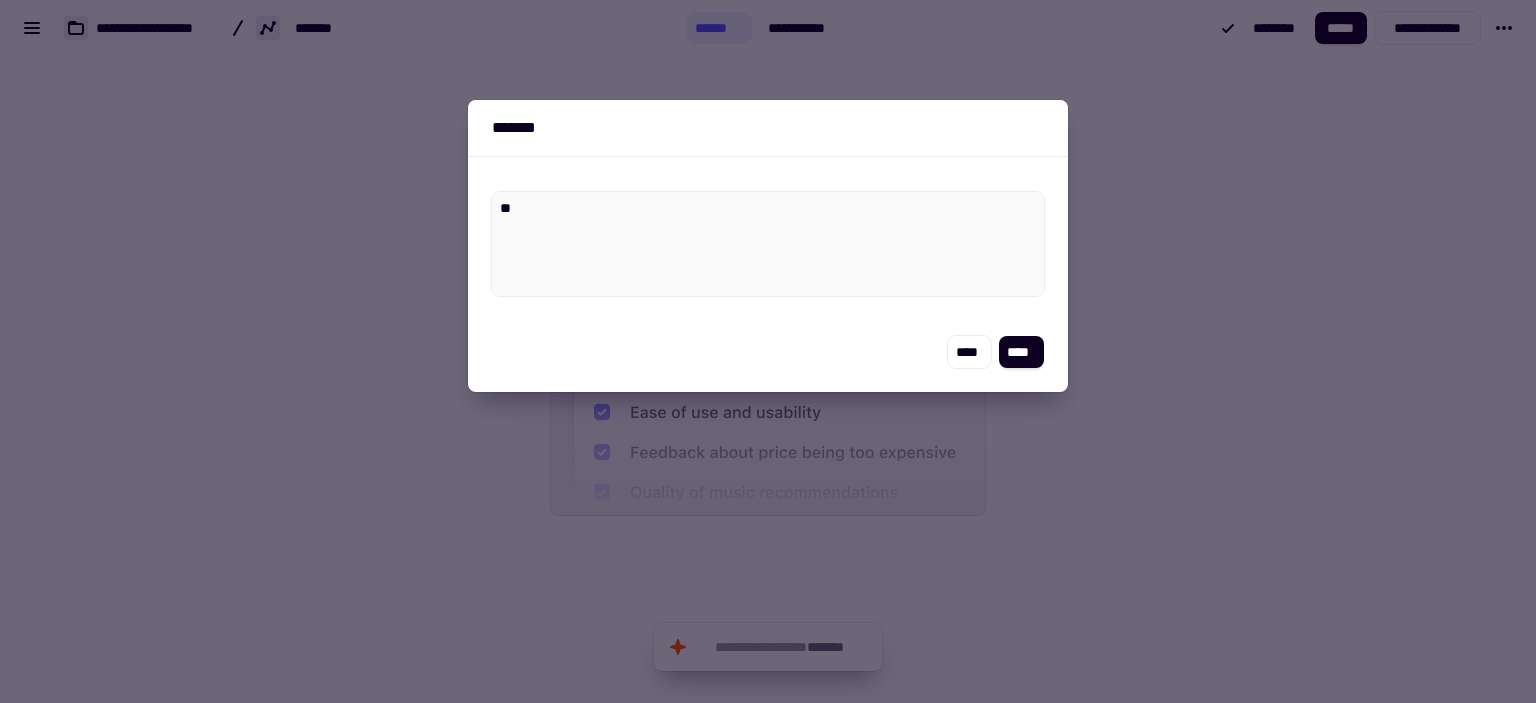 type on "*" 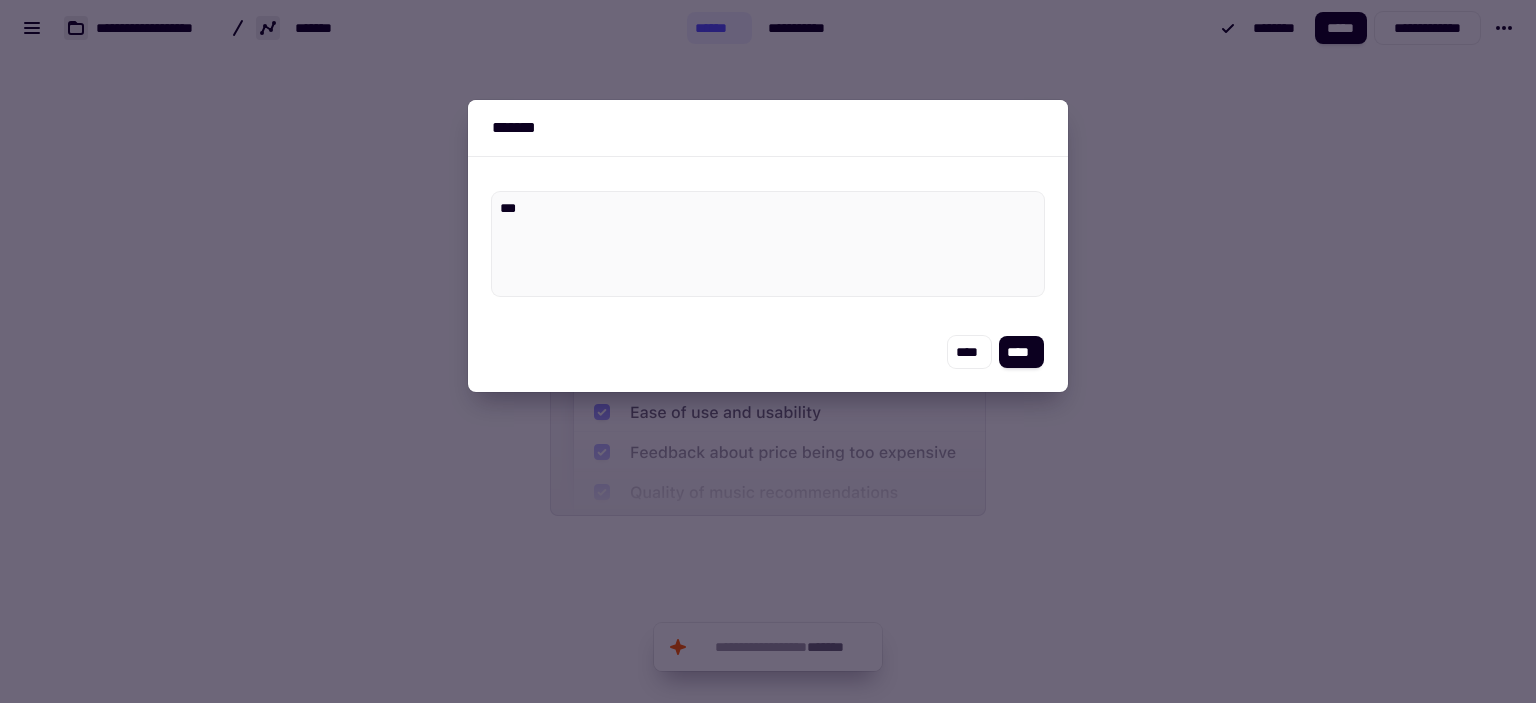 type on "*" 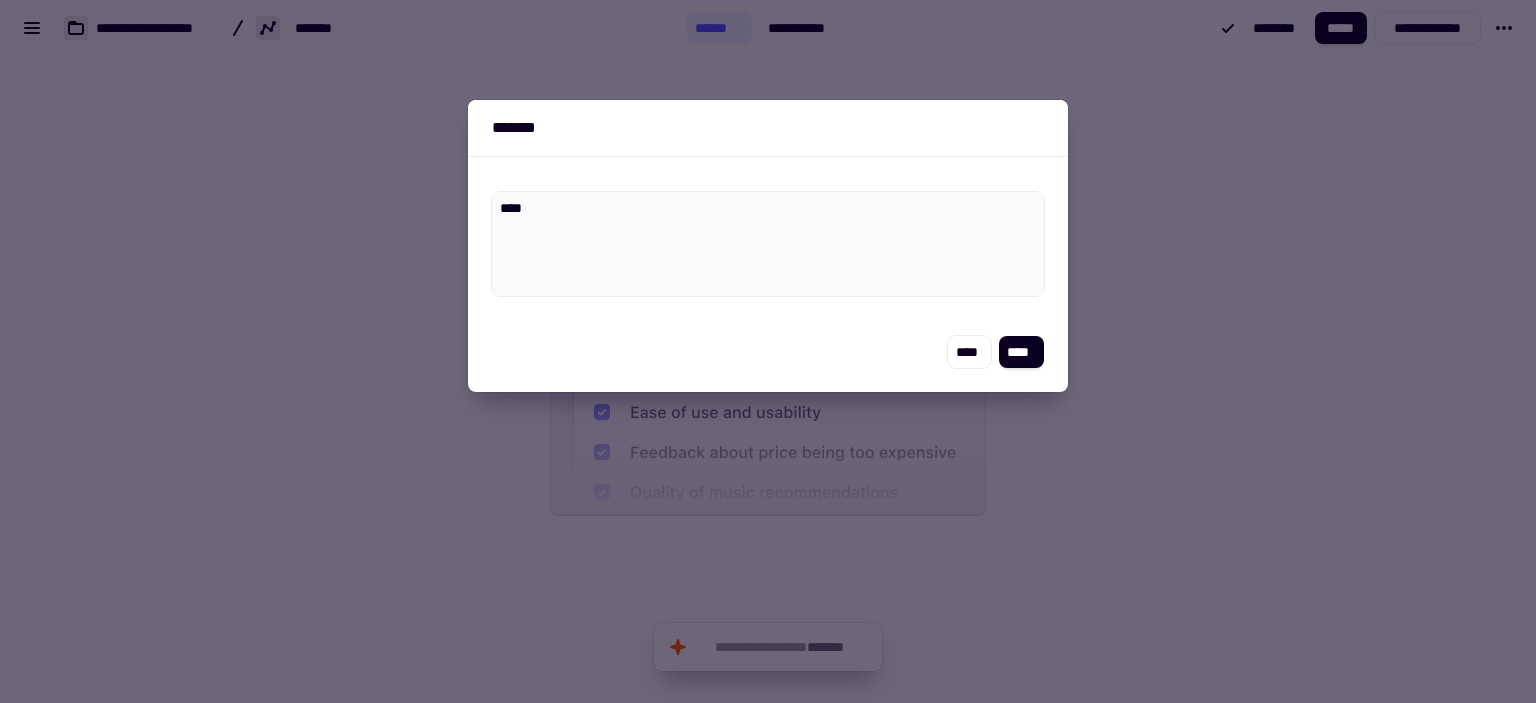 type on "*" 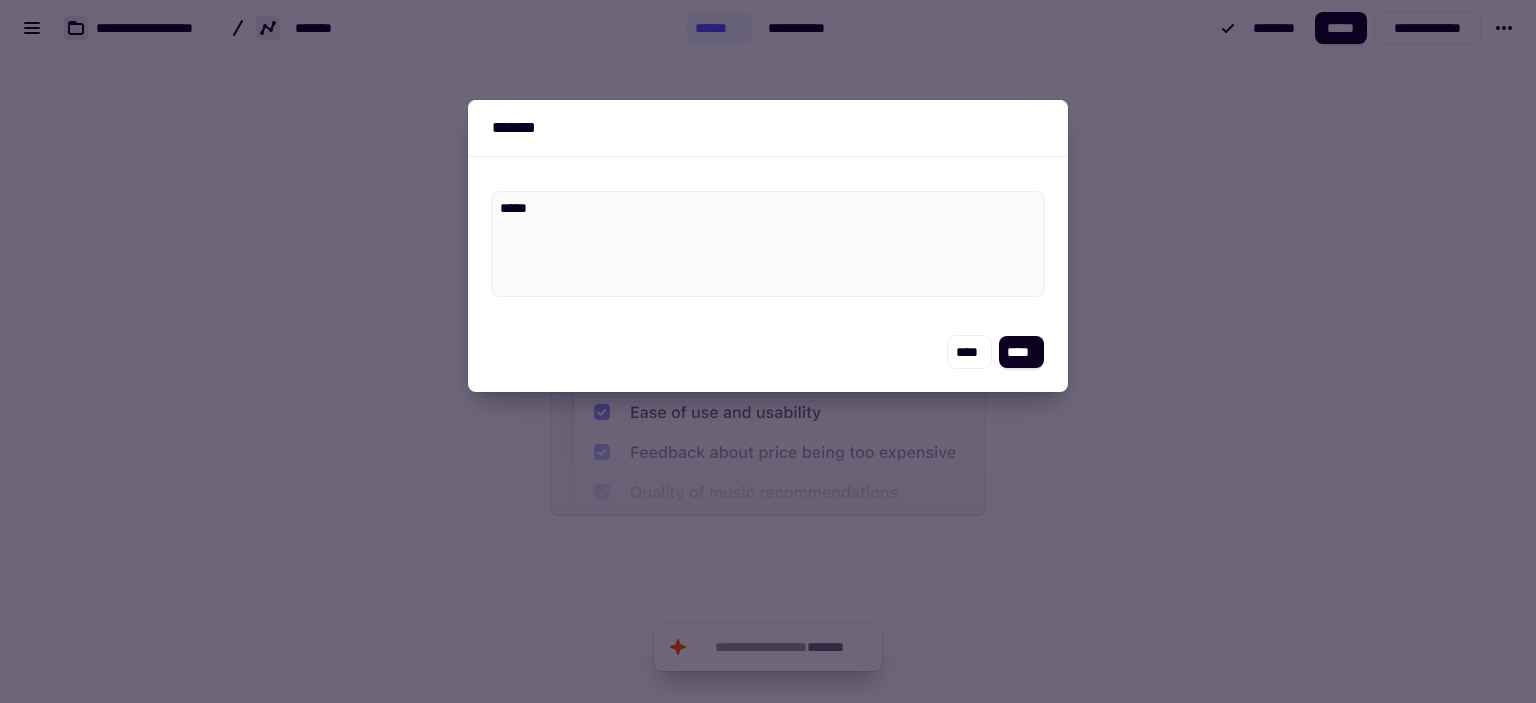 type on "*" 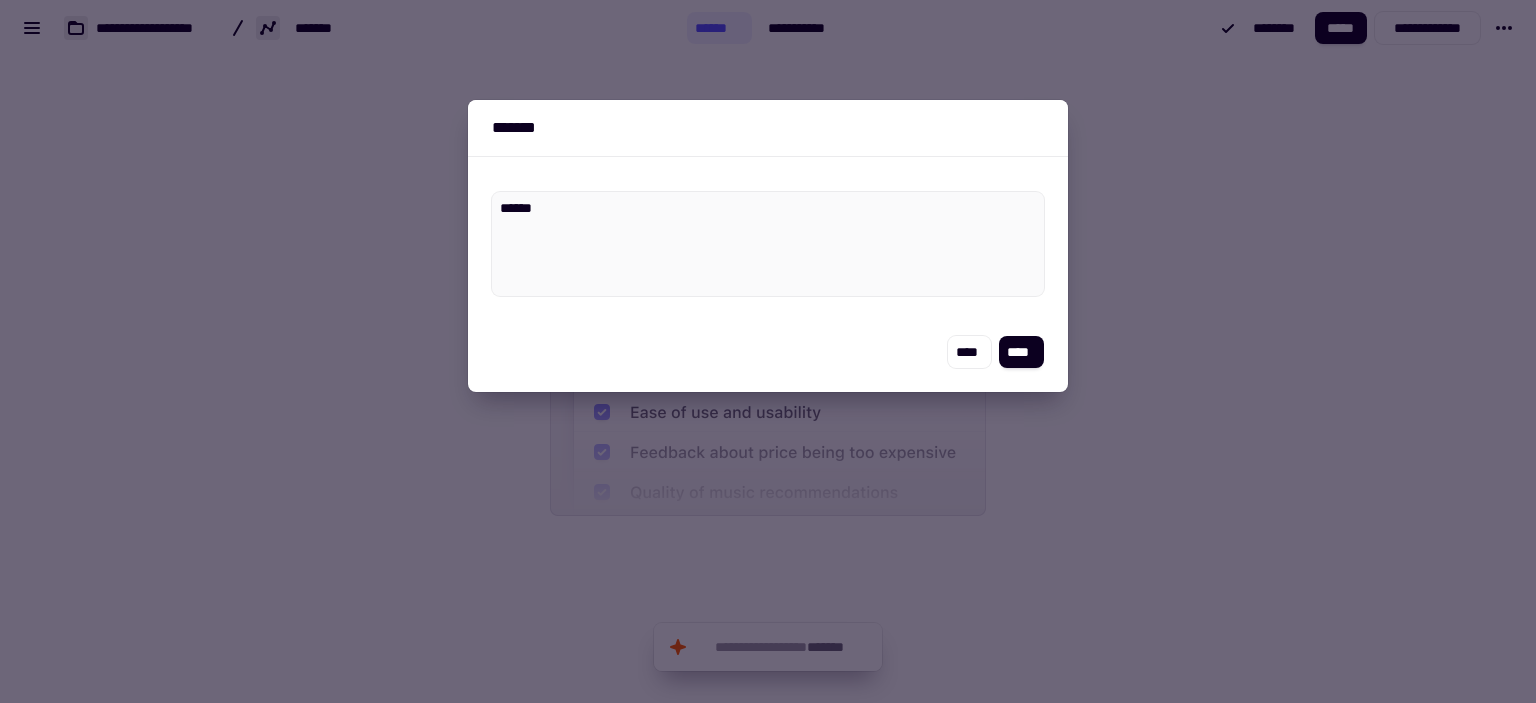 type on "*" 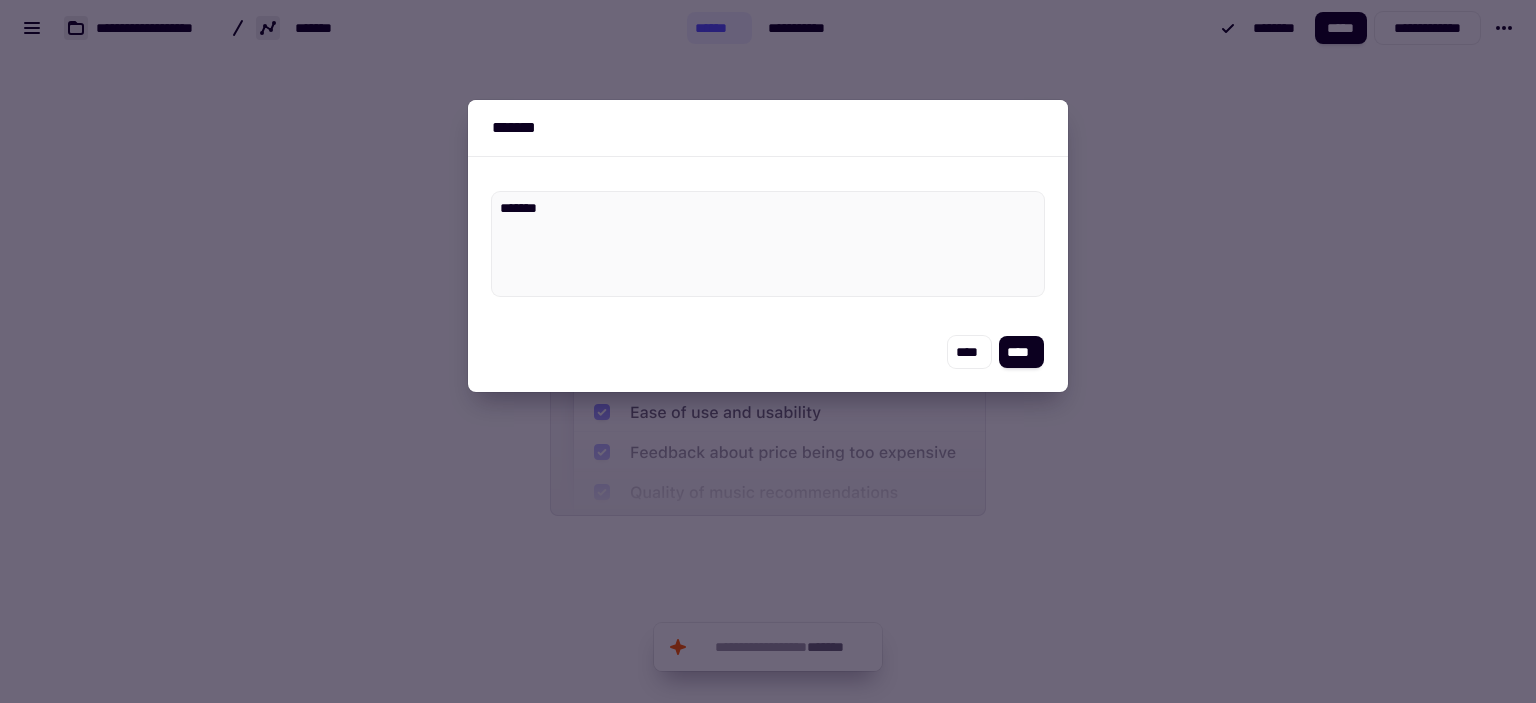 type on "*" 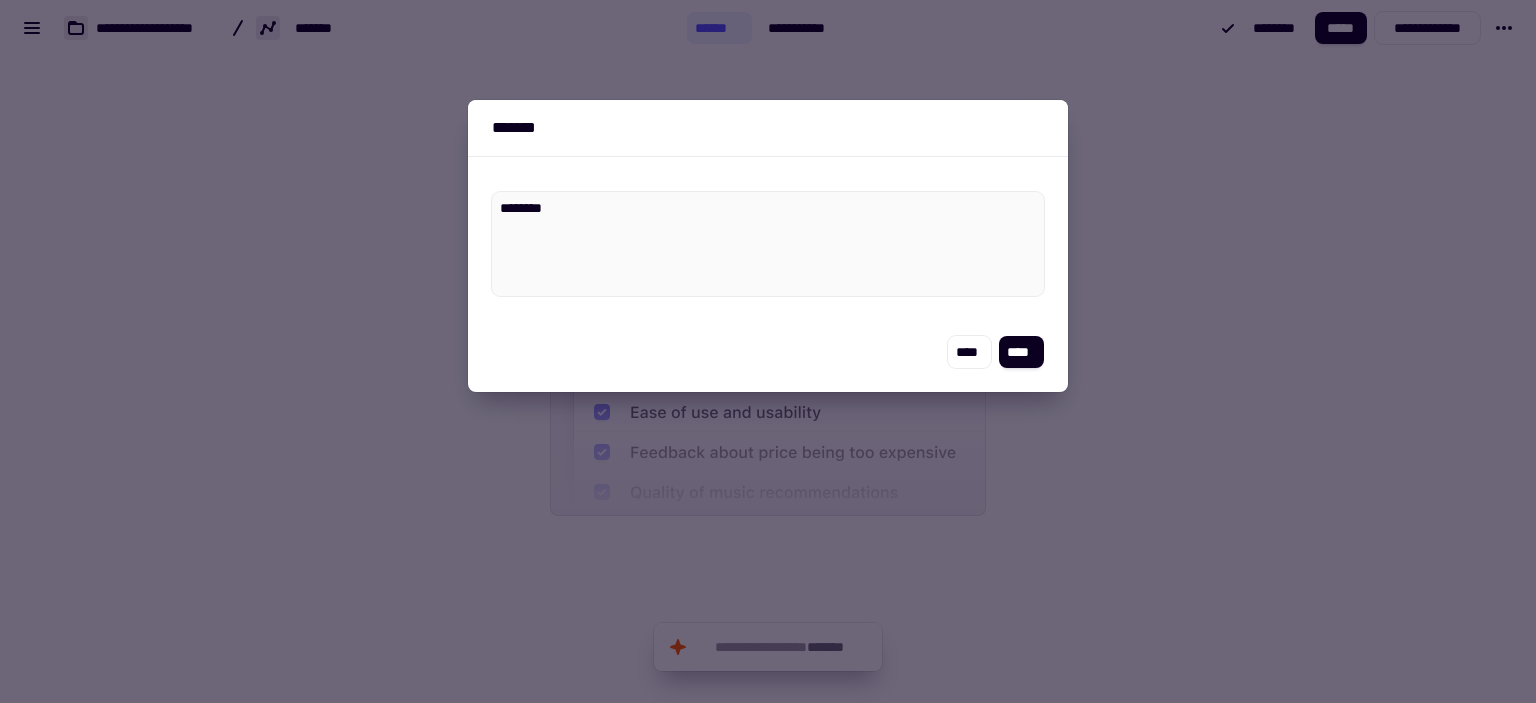 type on "*" 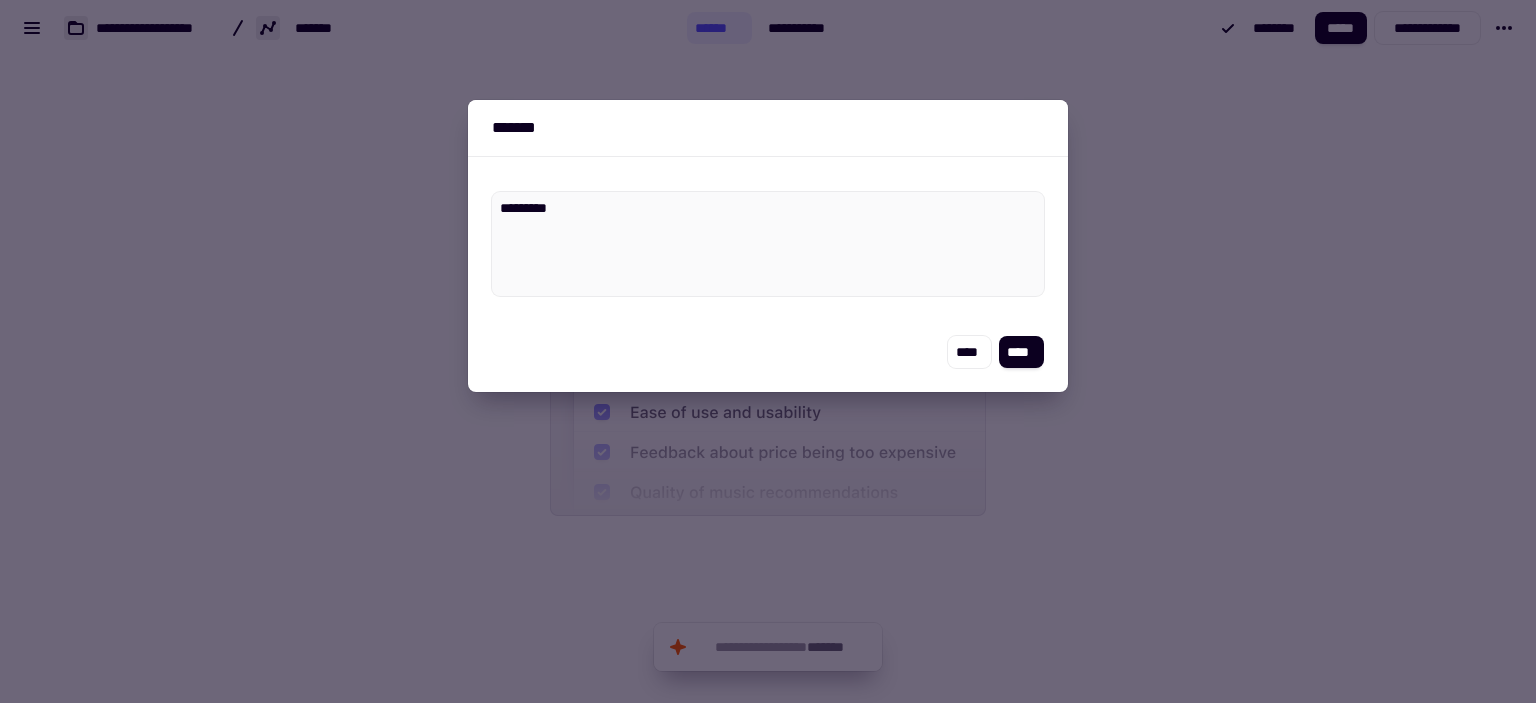 type on "*" 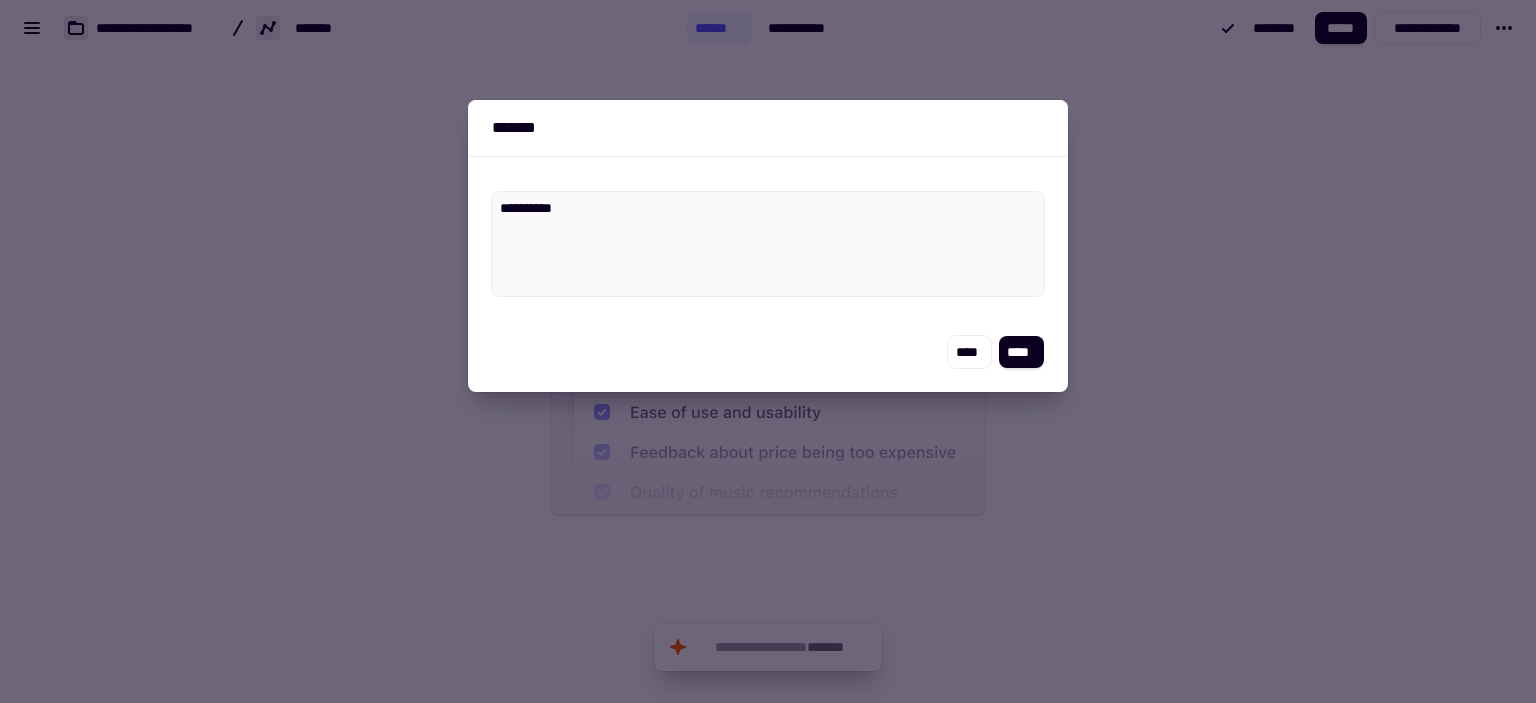 type on "*" 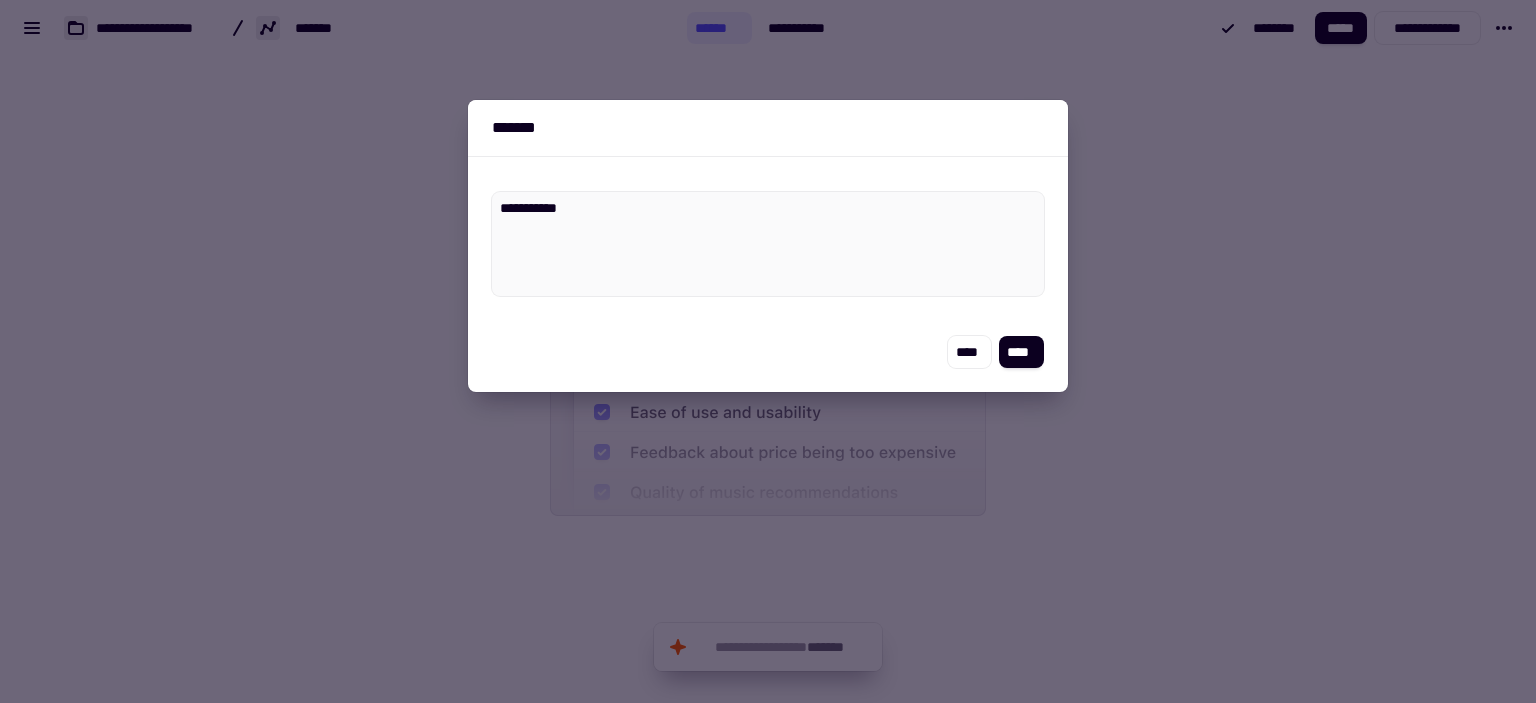 type on "*" 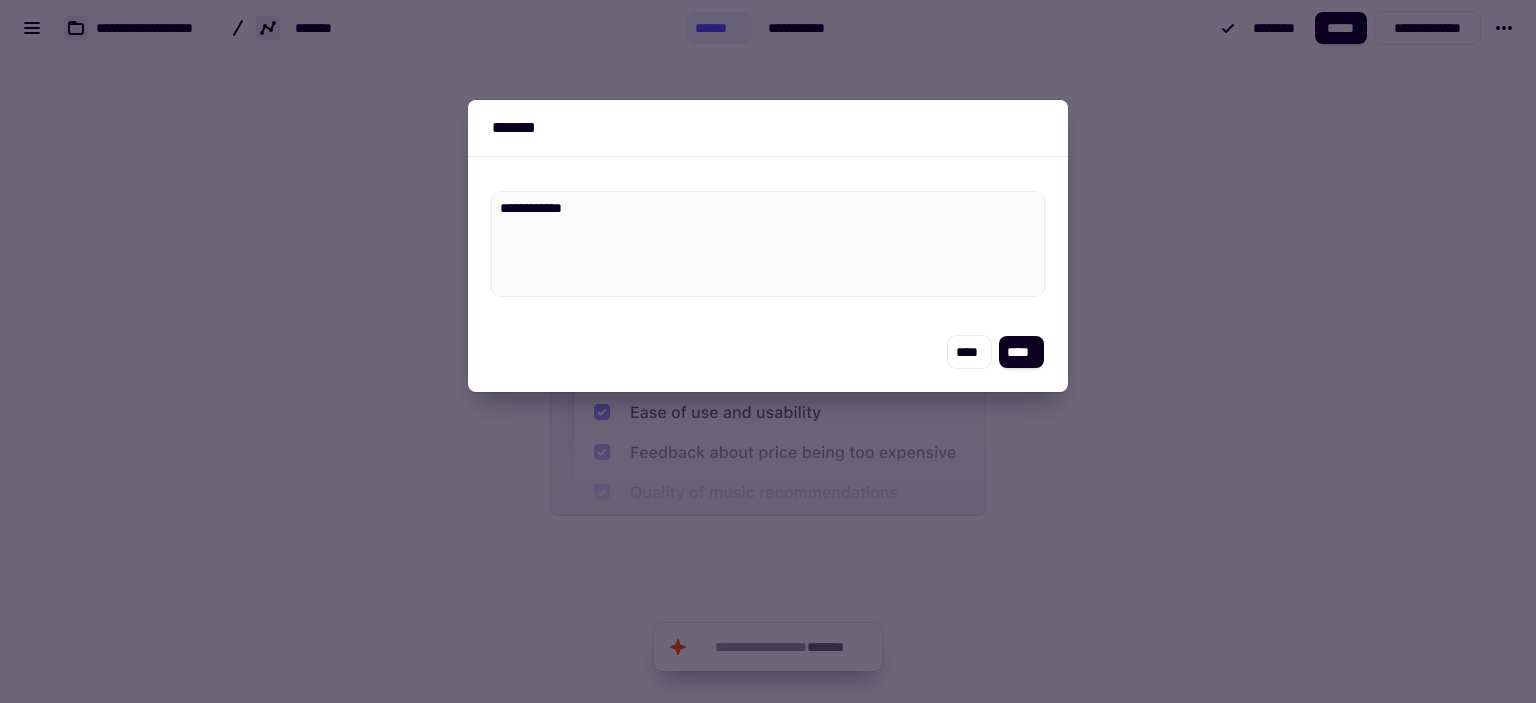 type on "*" 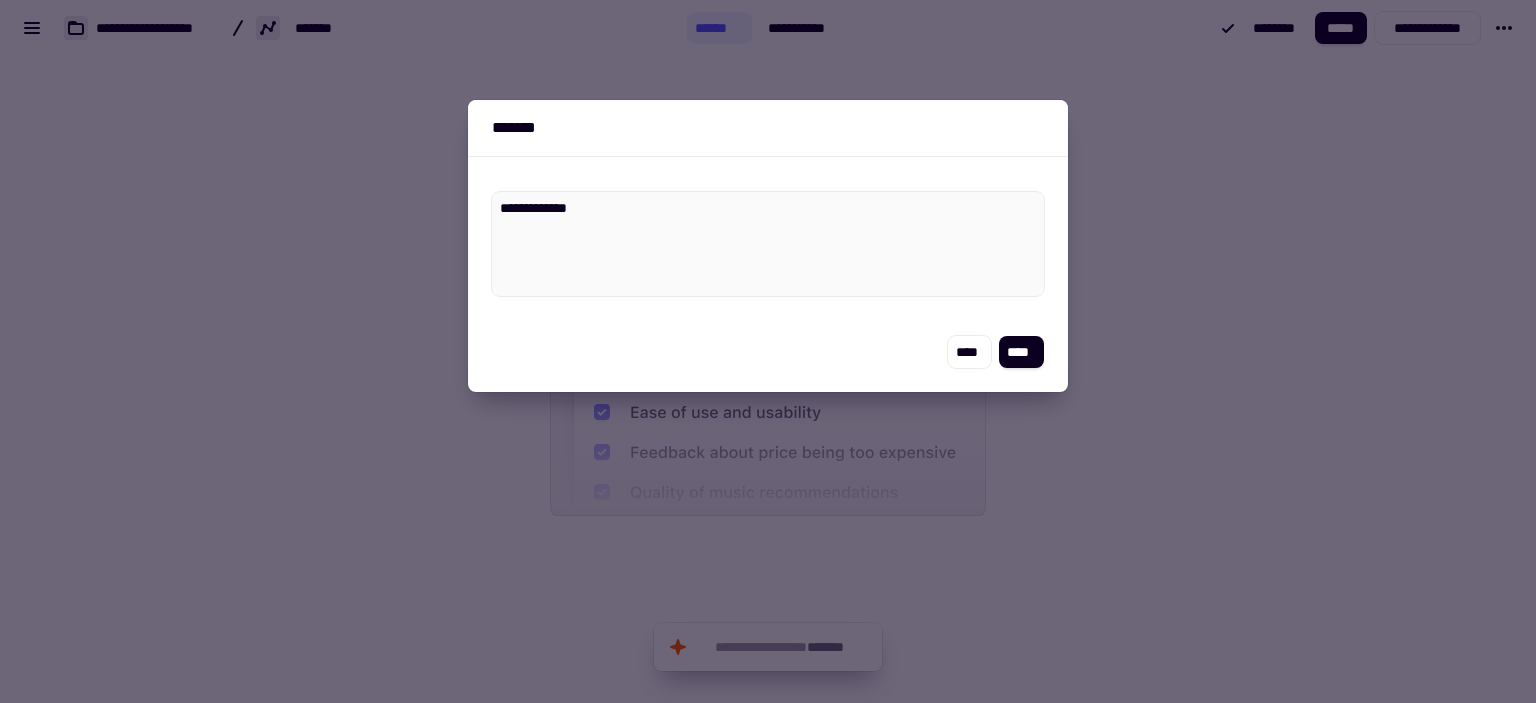 type on "*" 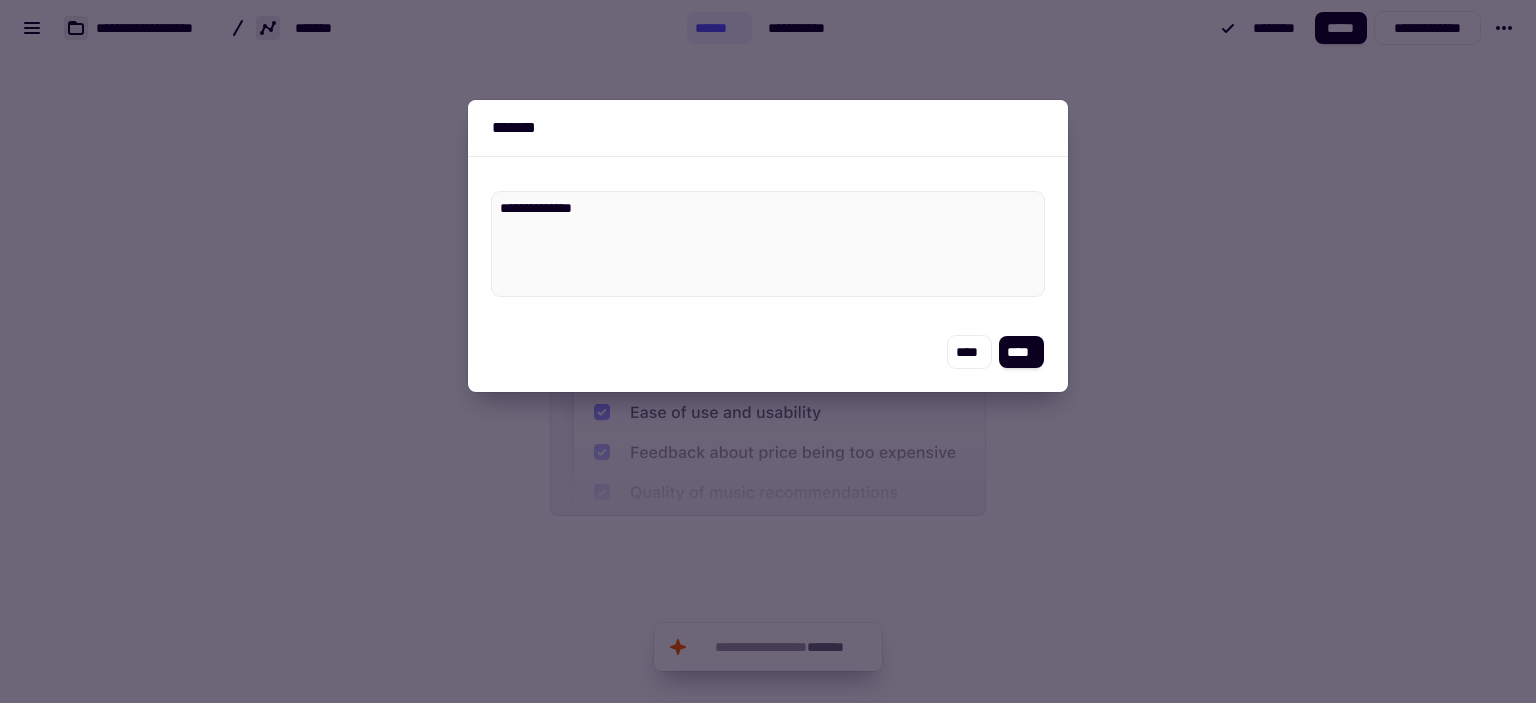 type on "*" 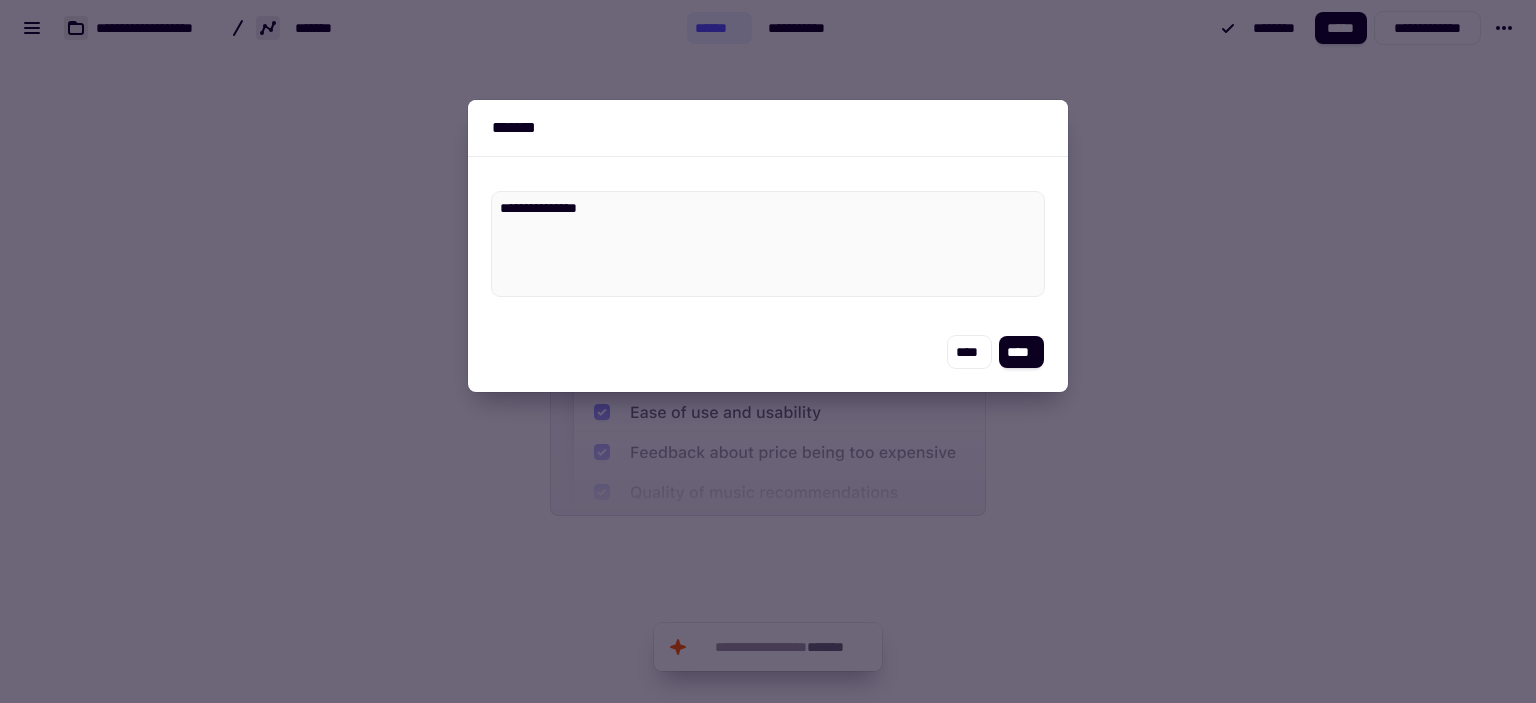 type on "*" 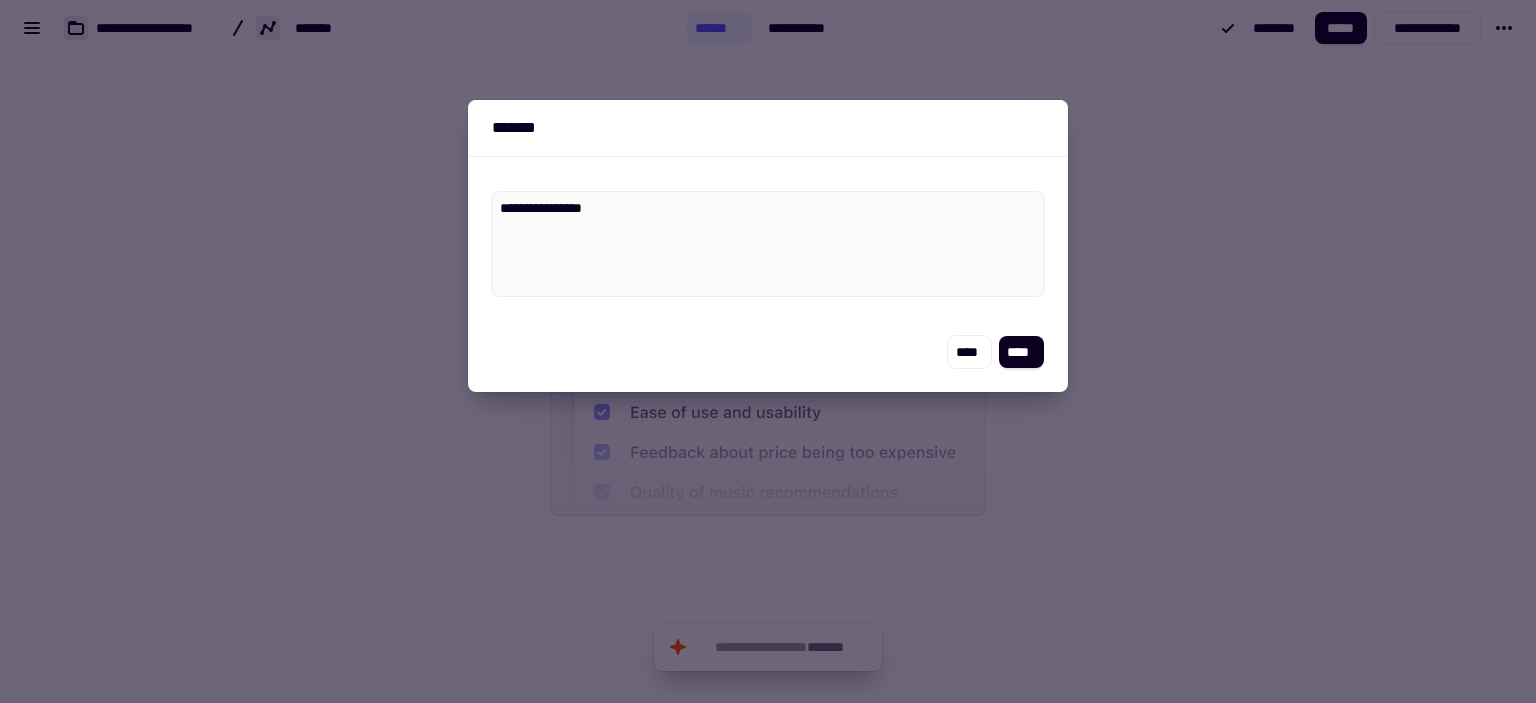 type on "*" 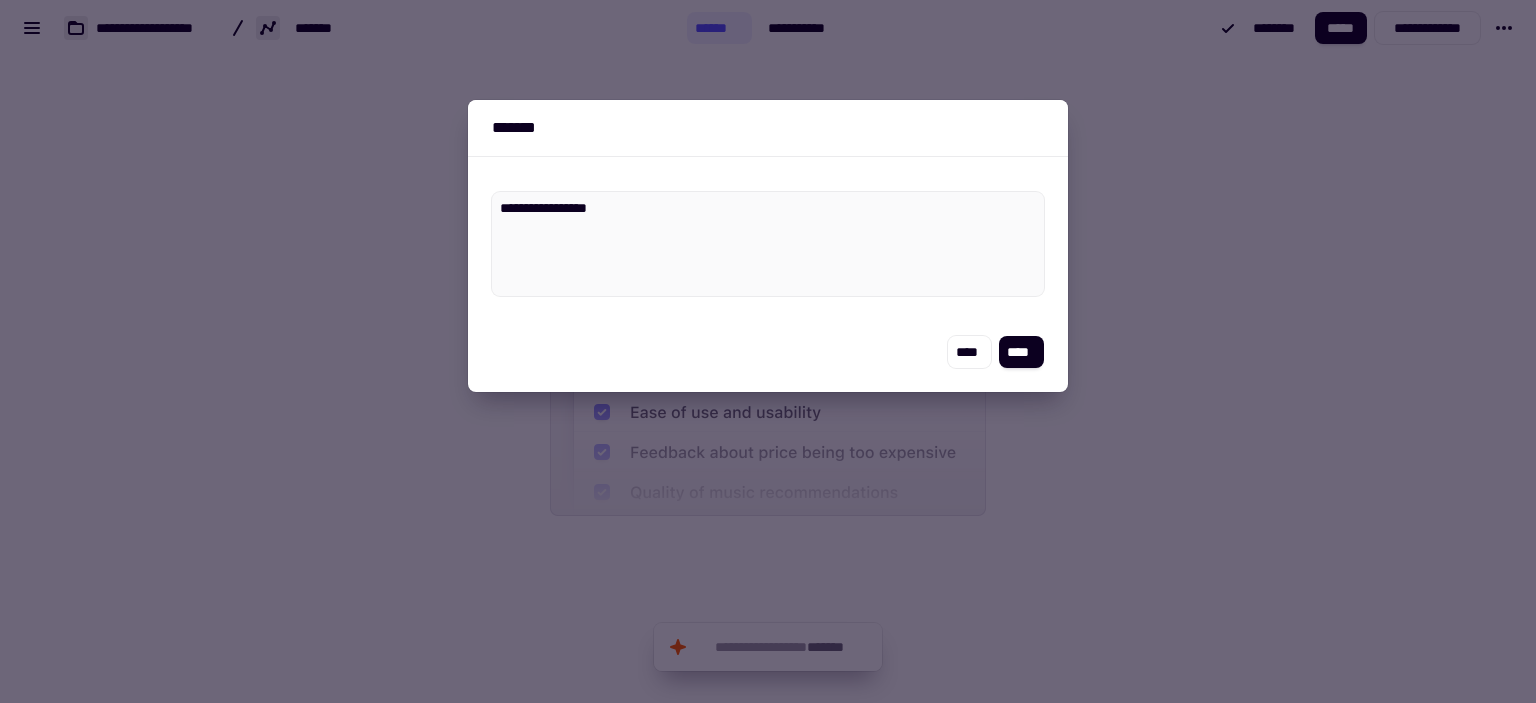 type on "*" 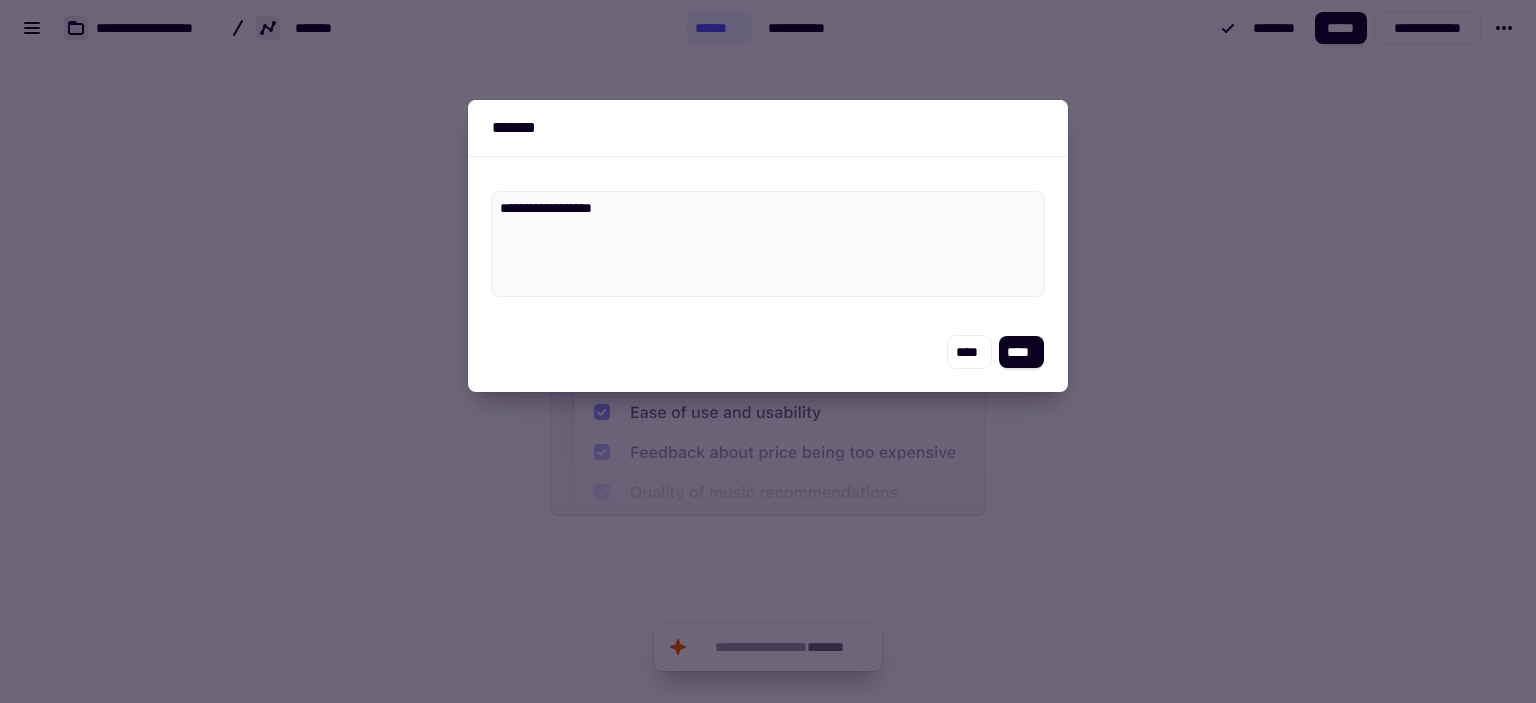 type on "*" 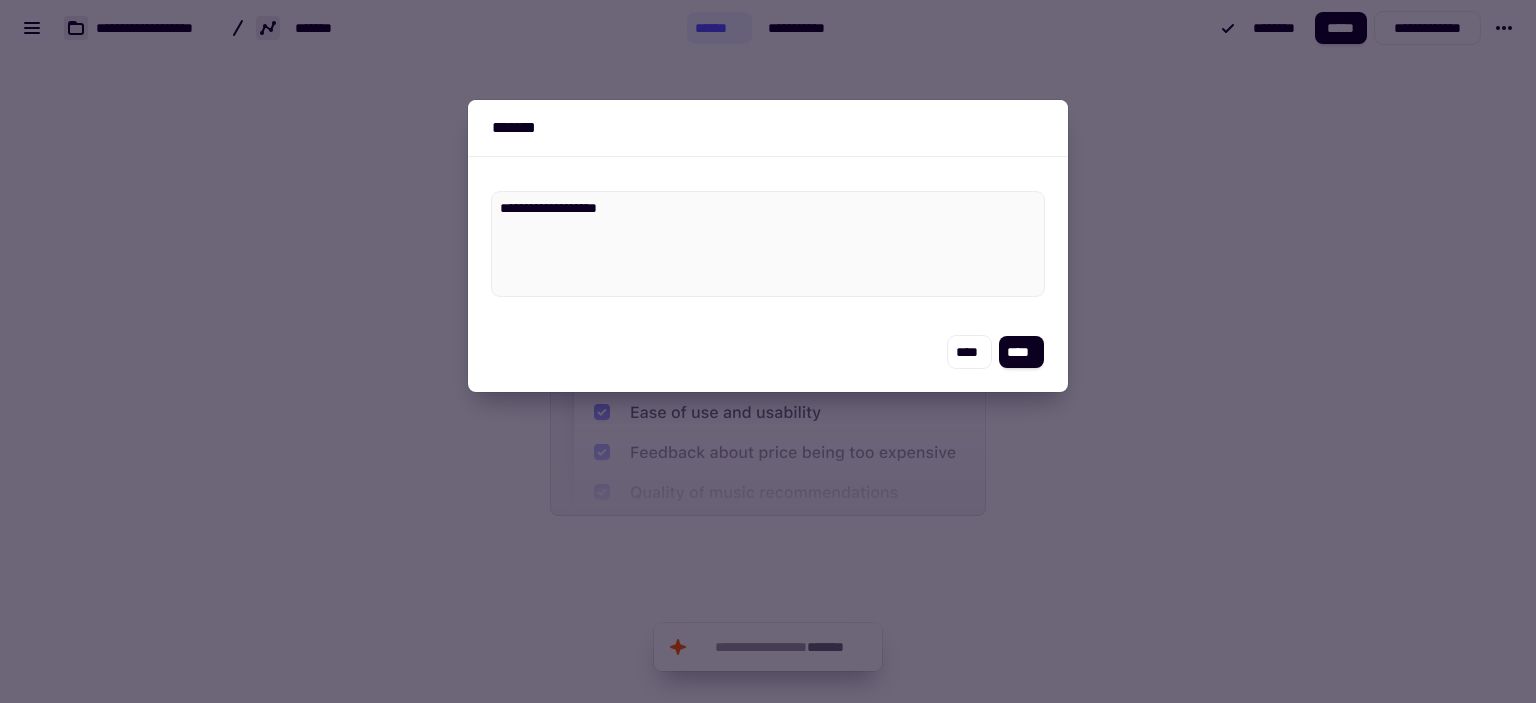 type on "*" 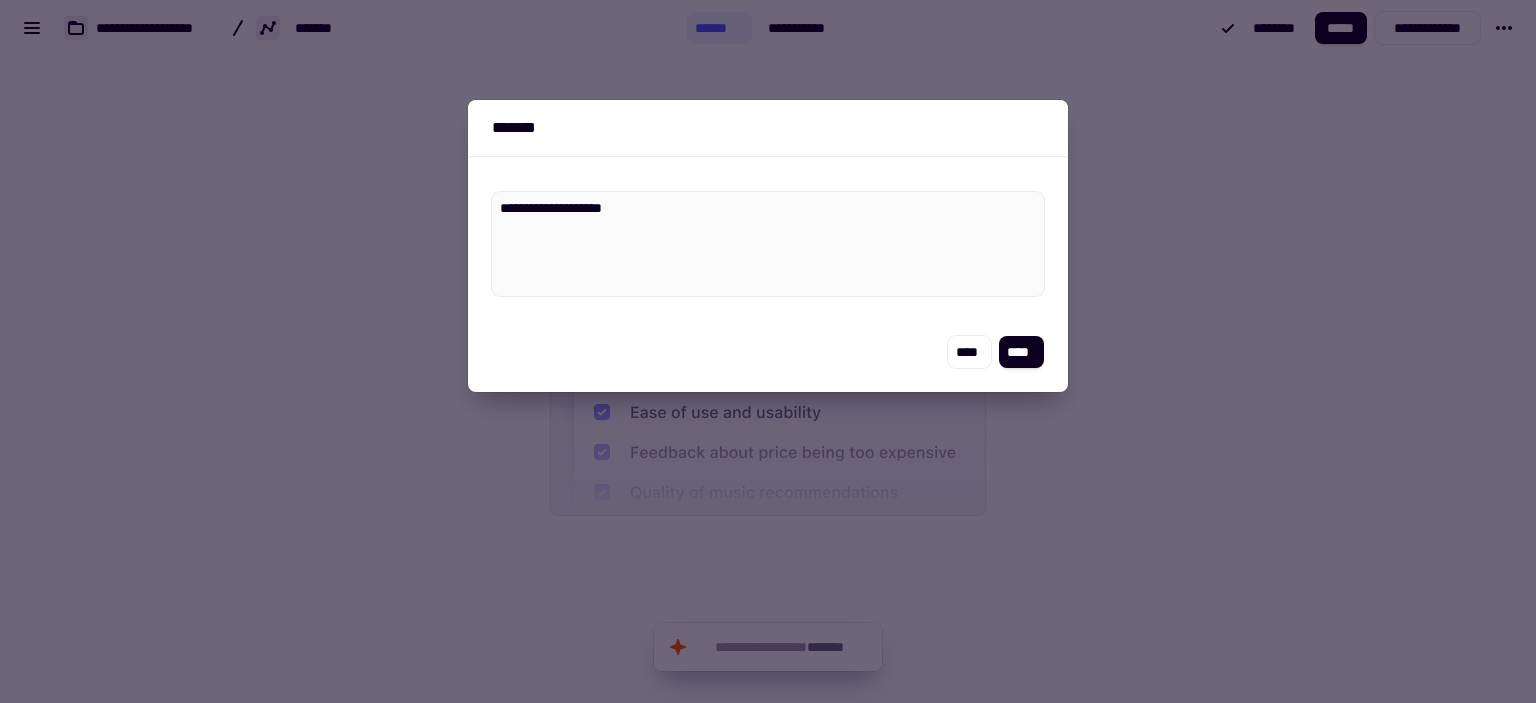 type on "*" 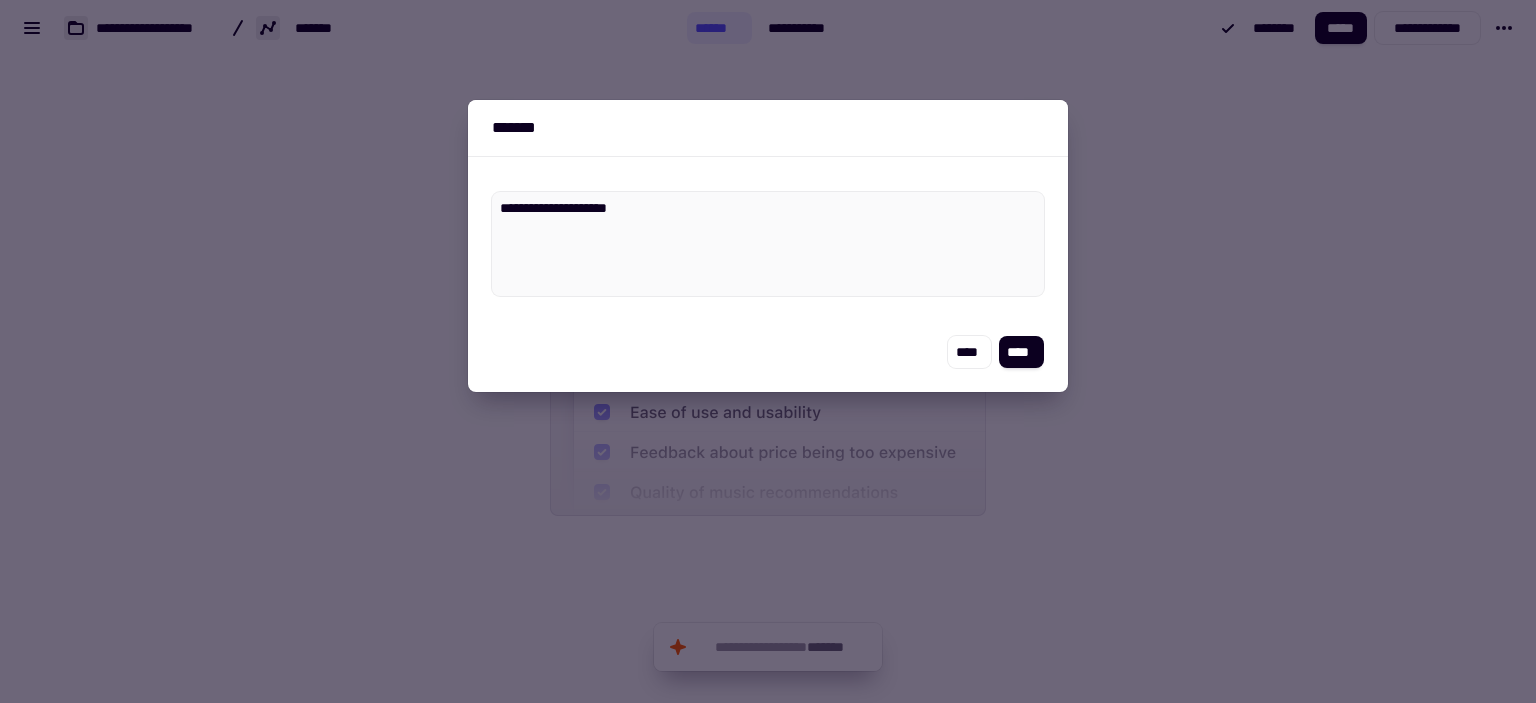 type on "*" 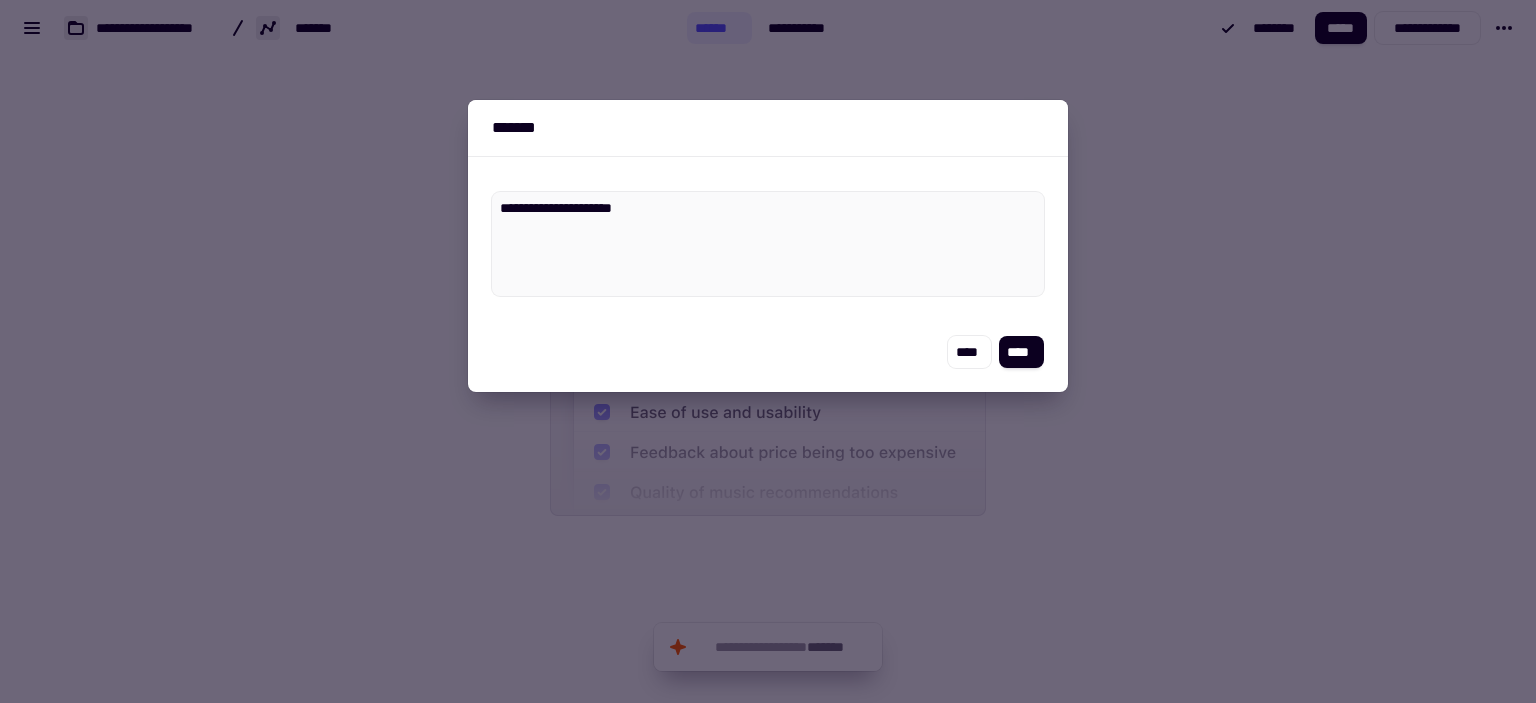 type on "**********" 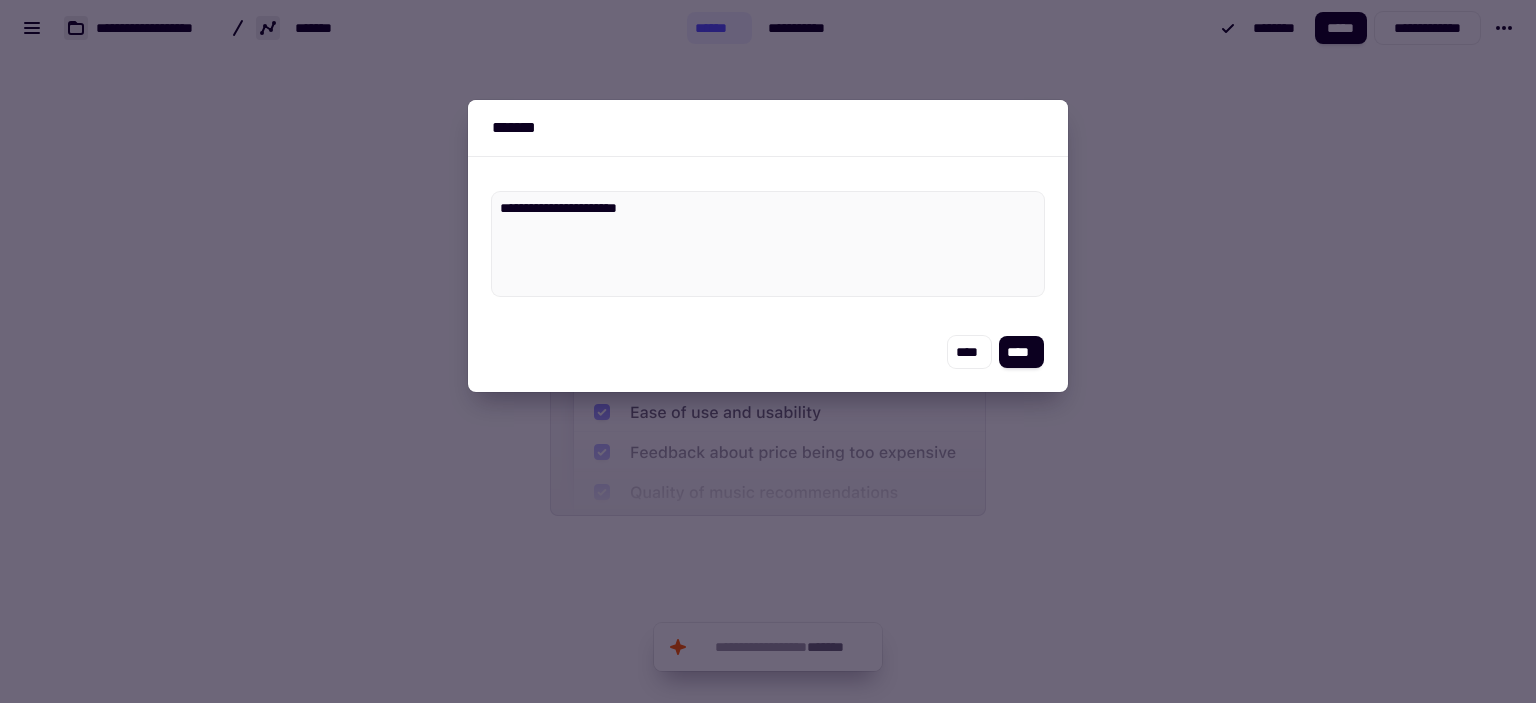 type on "*" 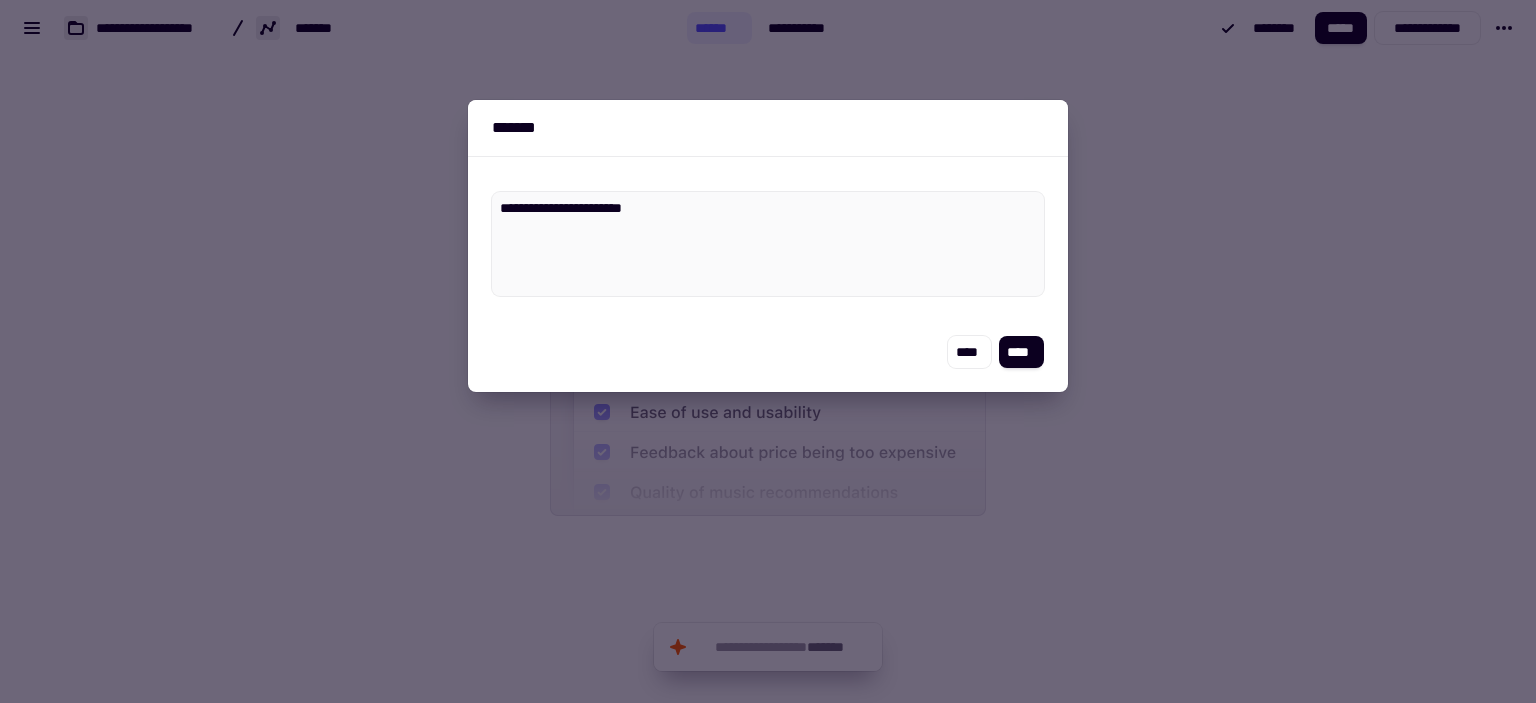type on "*" 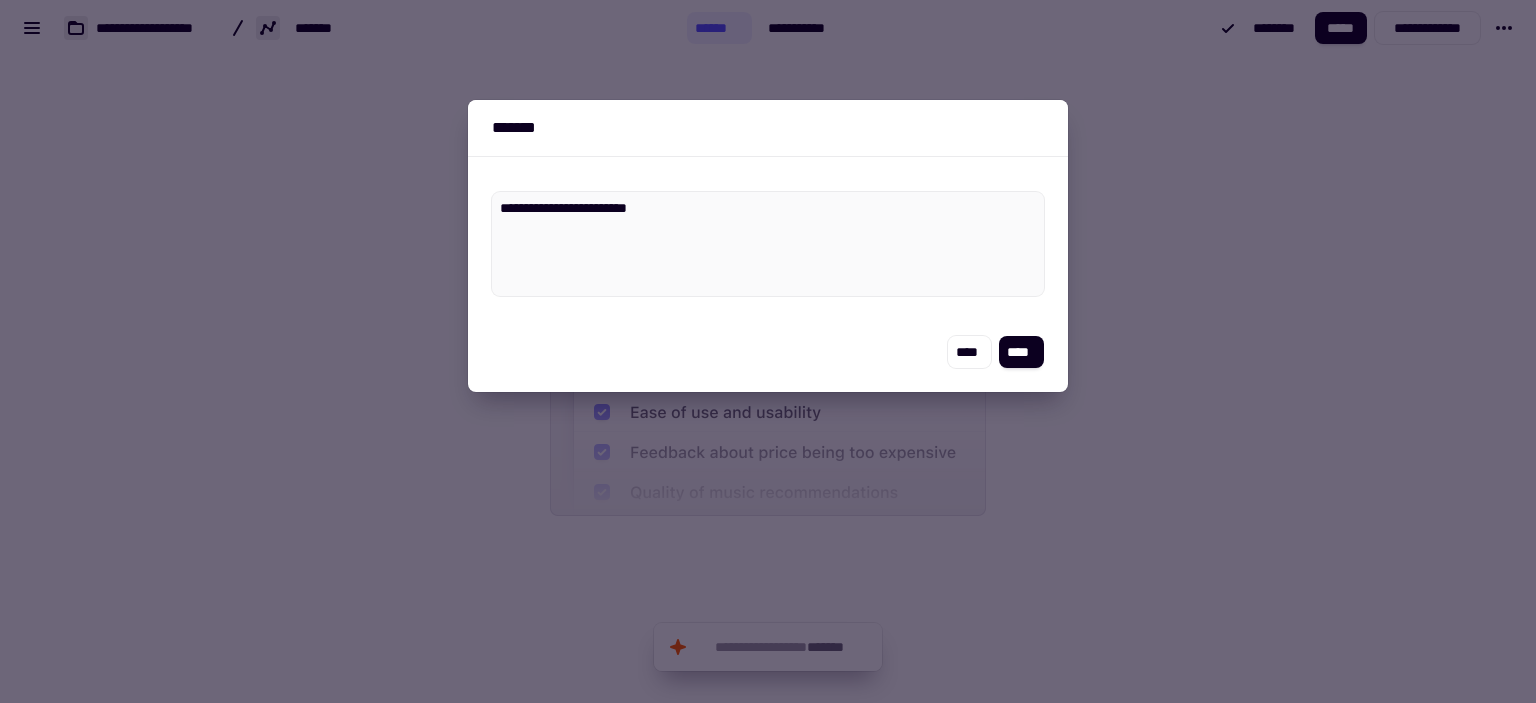 type on "*" 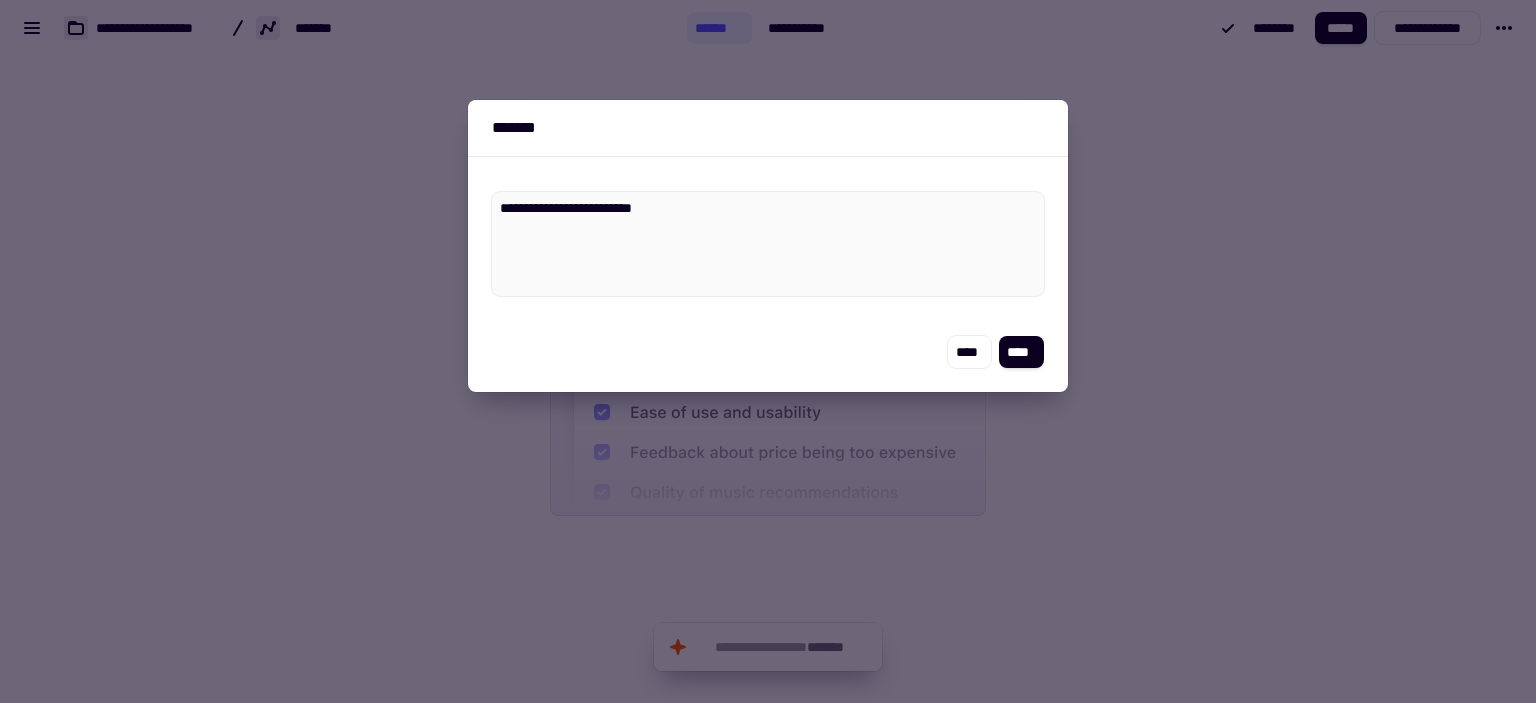 type on "*" 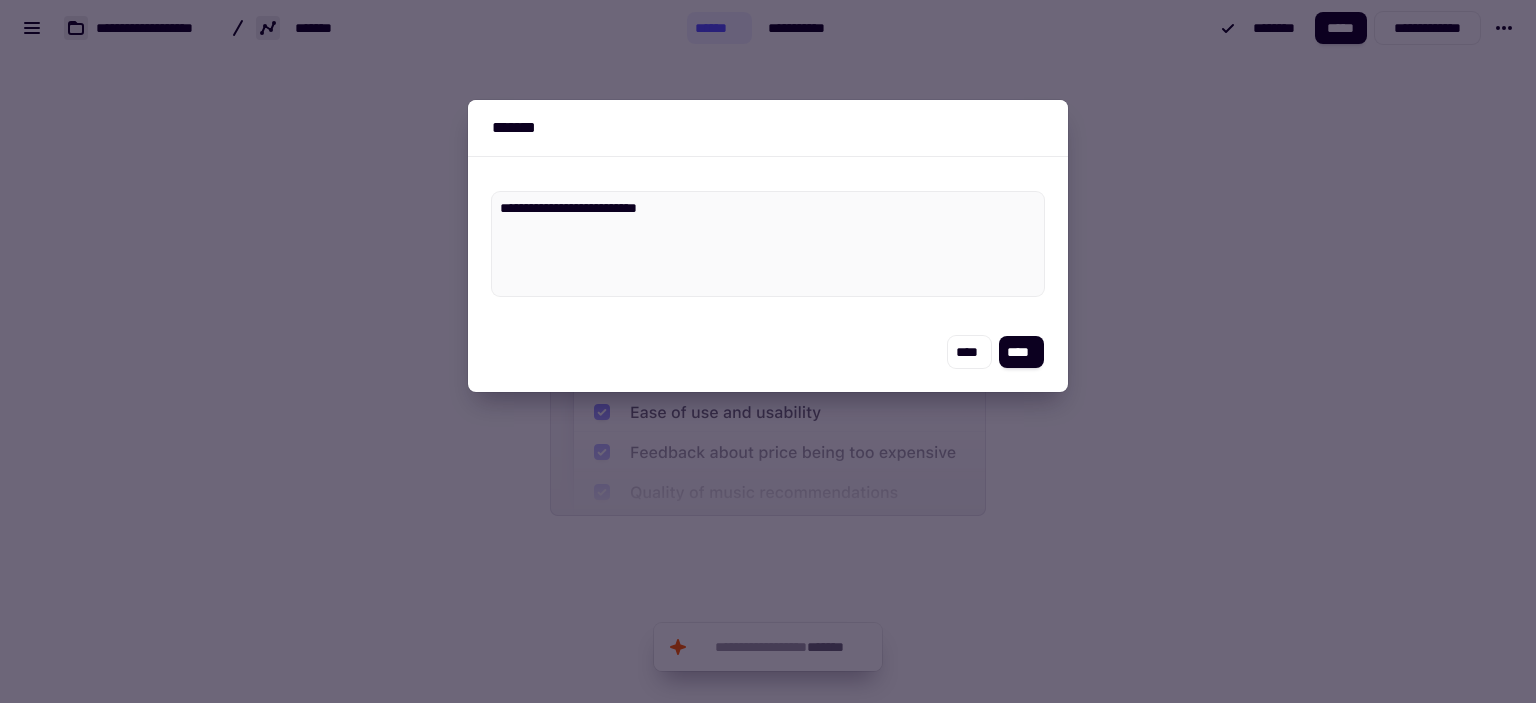 type on "*" 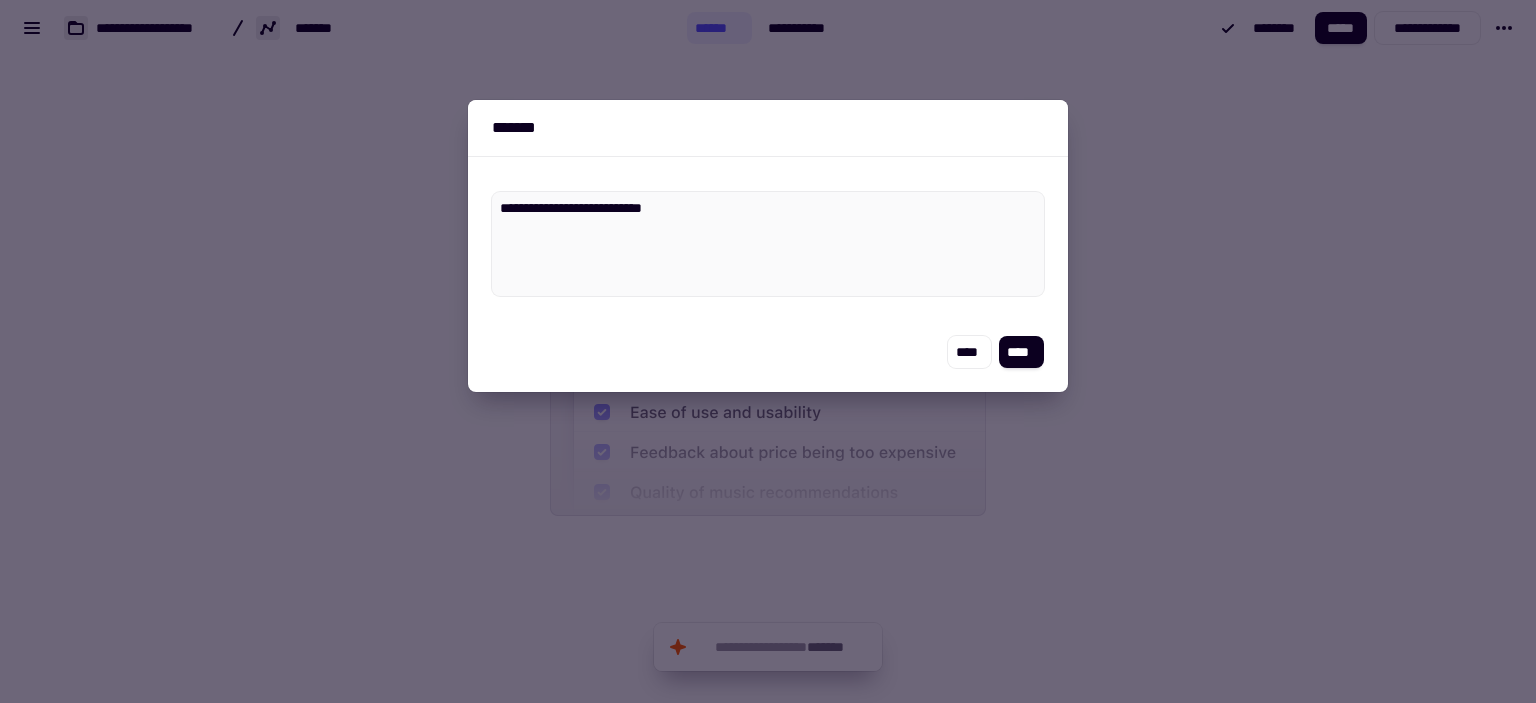 type on "*" 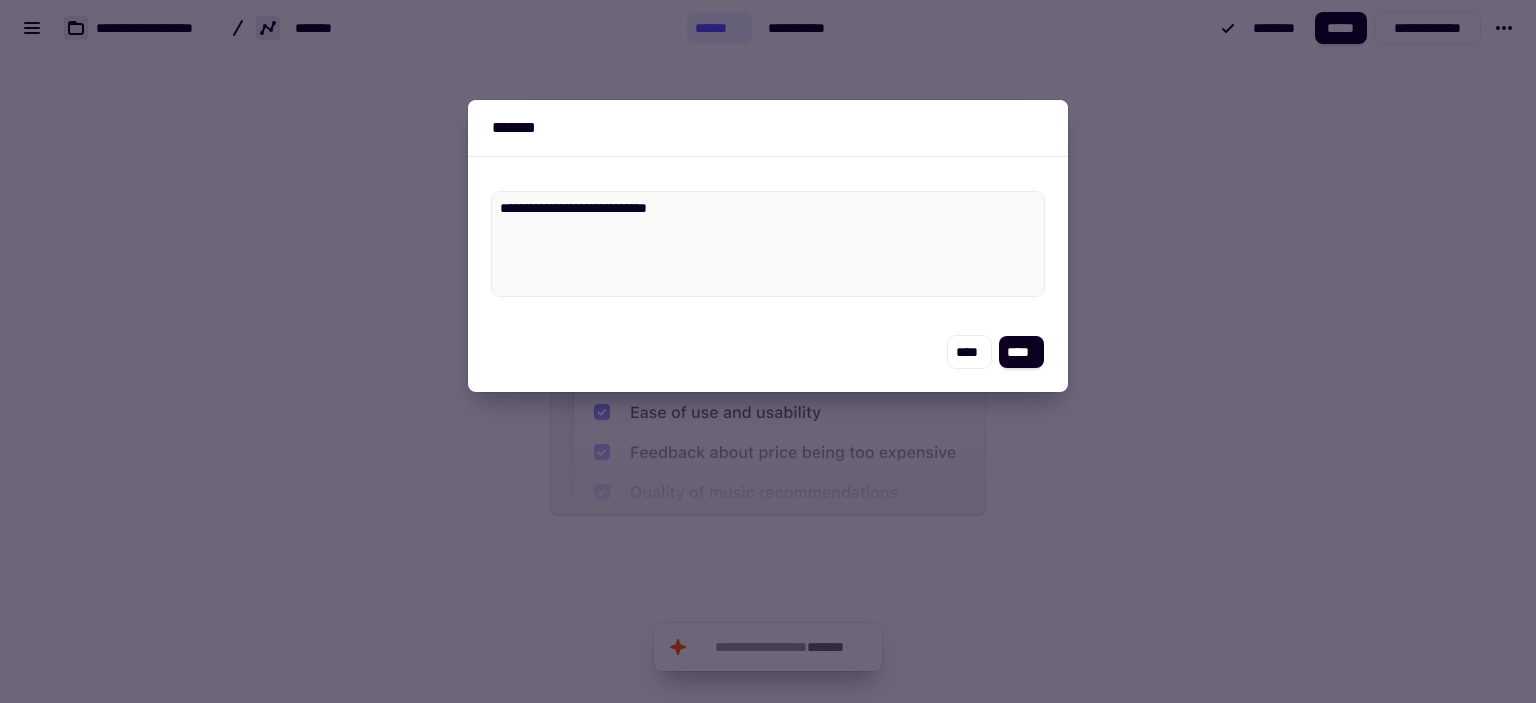 type on "*" 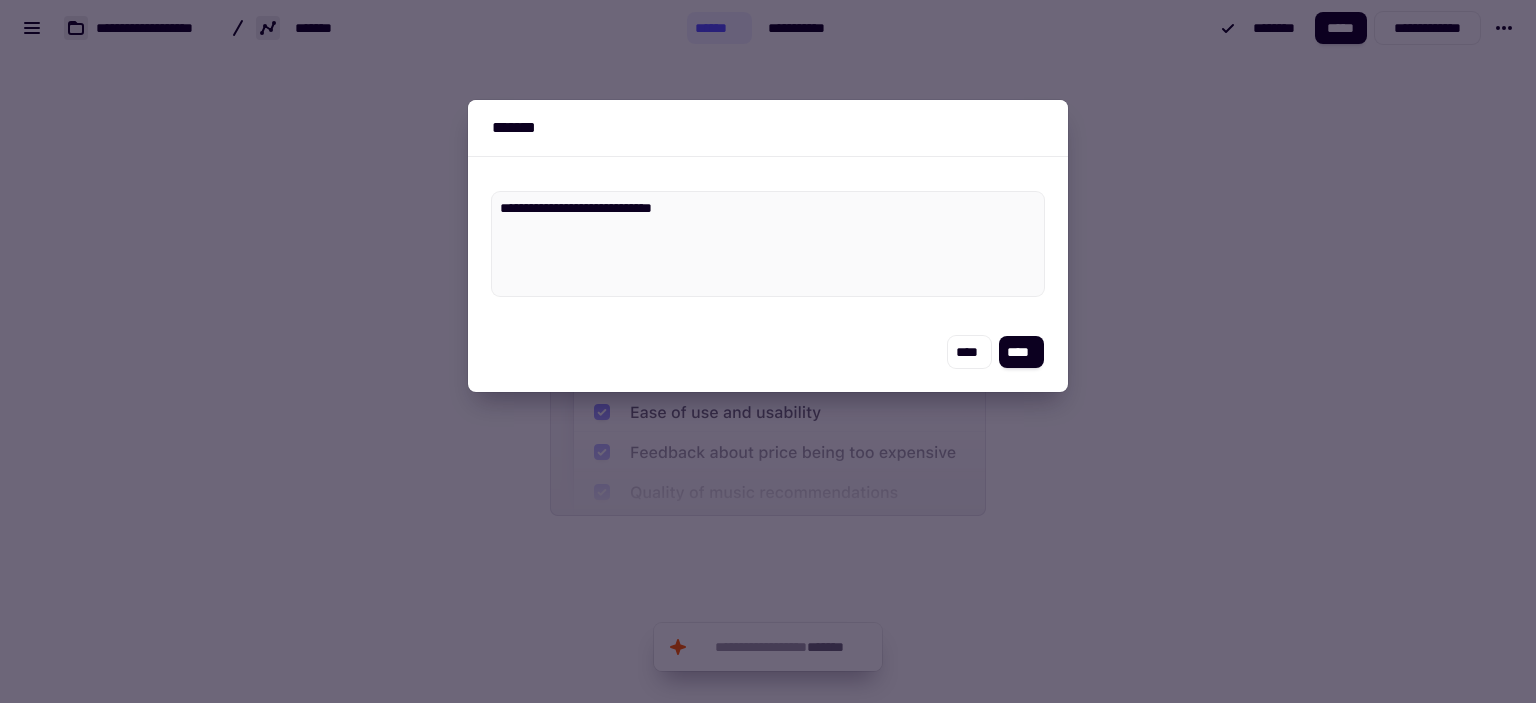 type on "*" 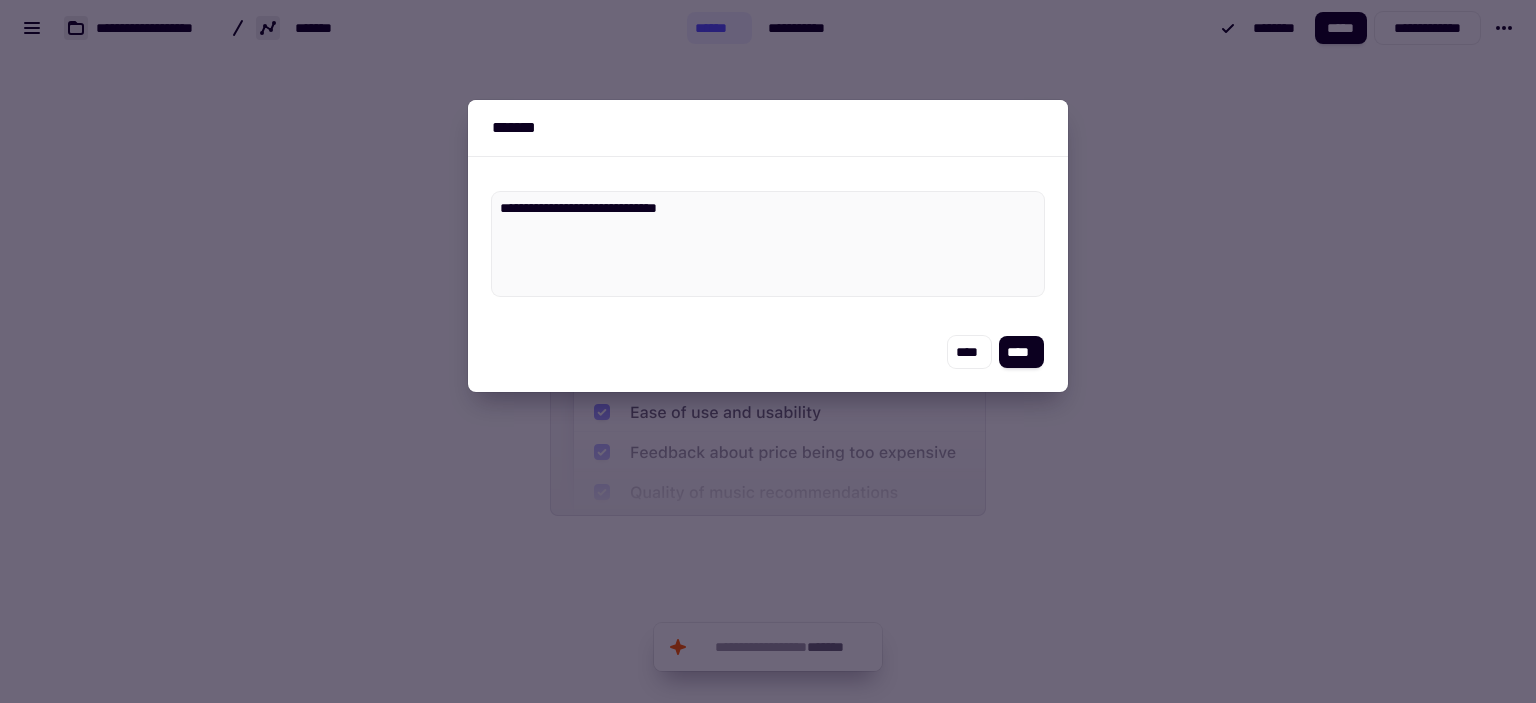 type on "*" 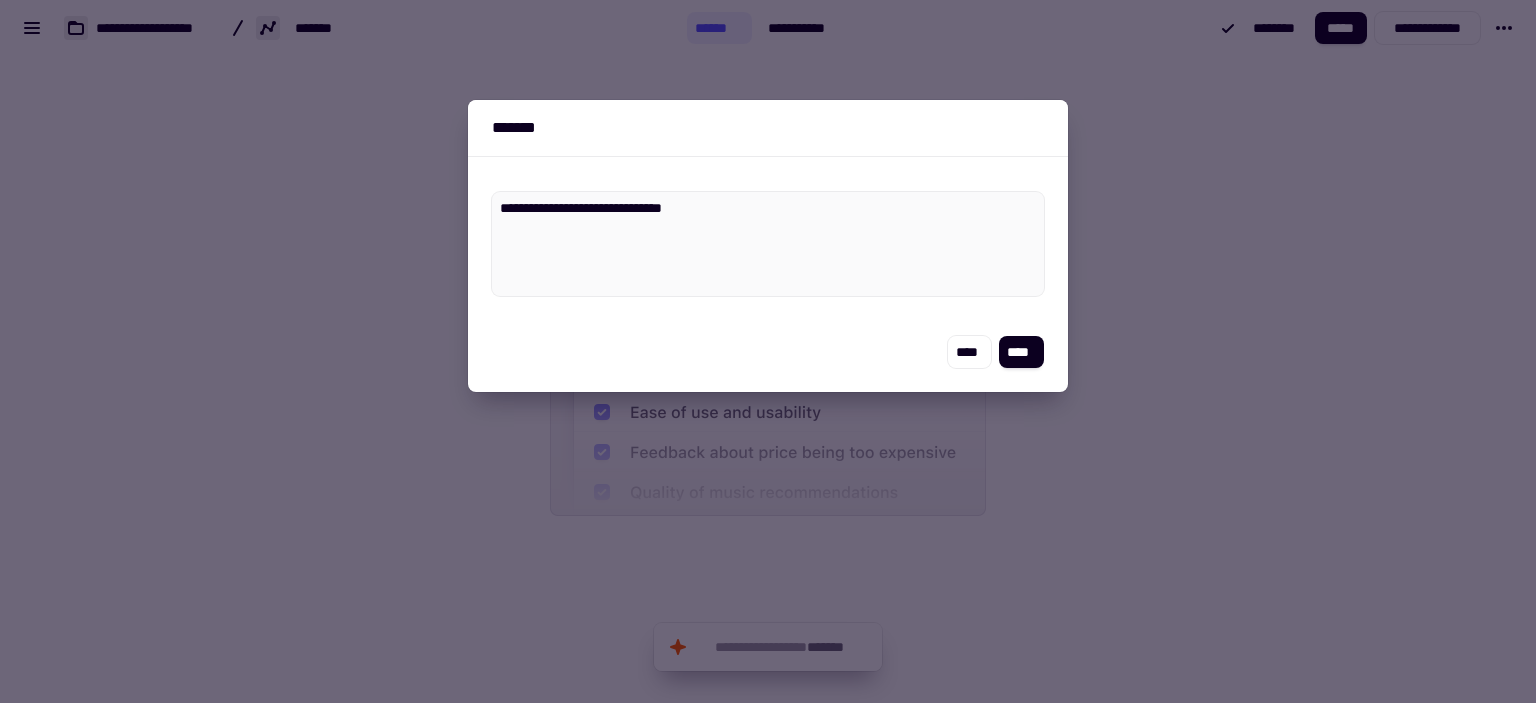 type on "*" 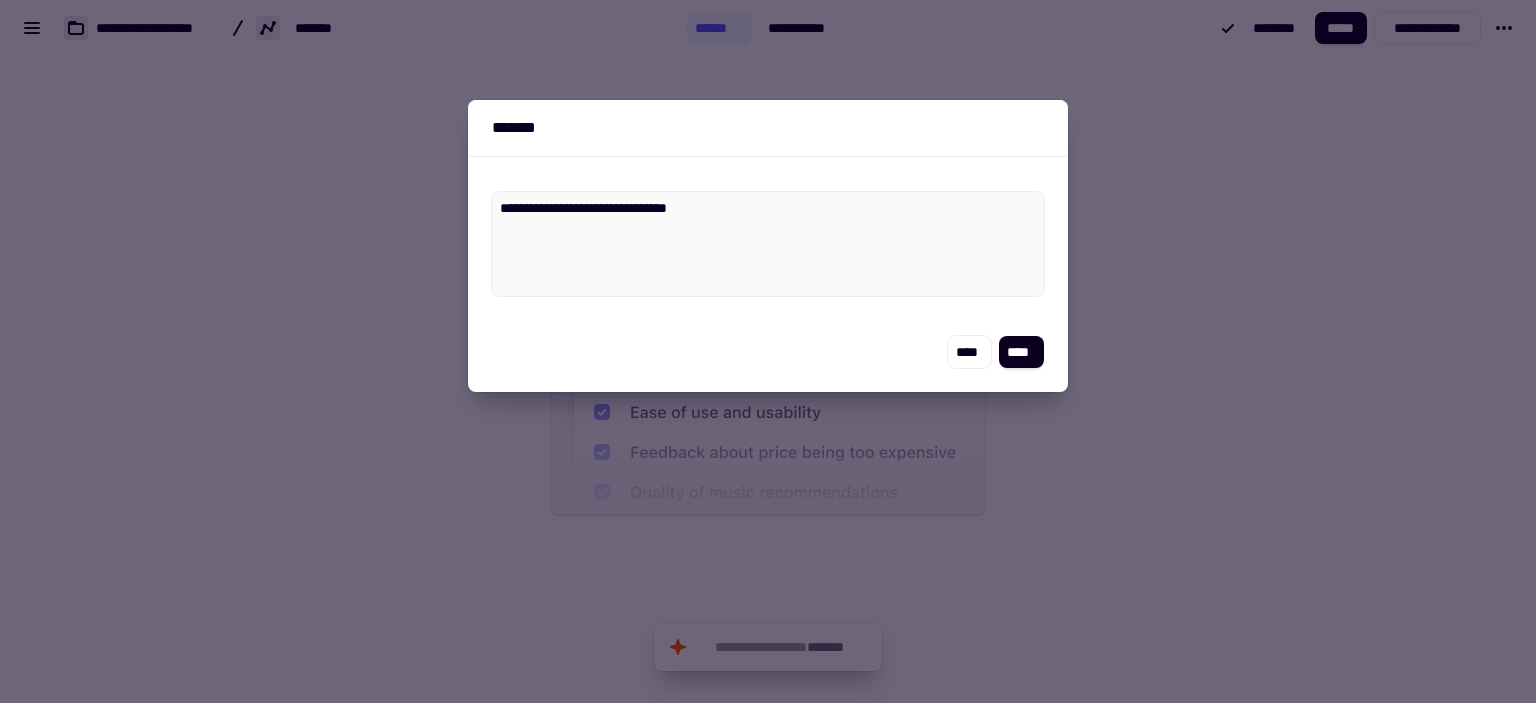 type on "*" 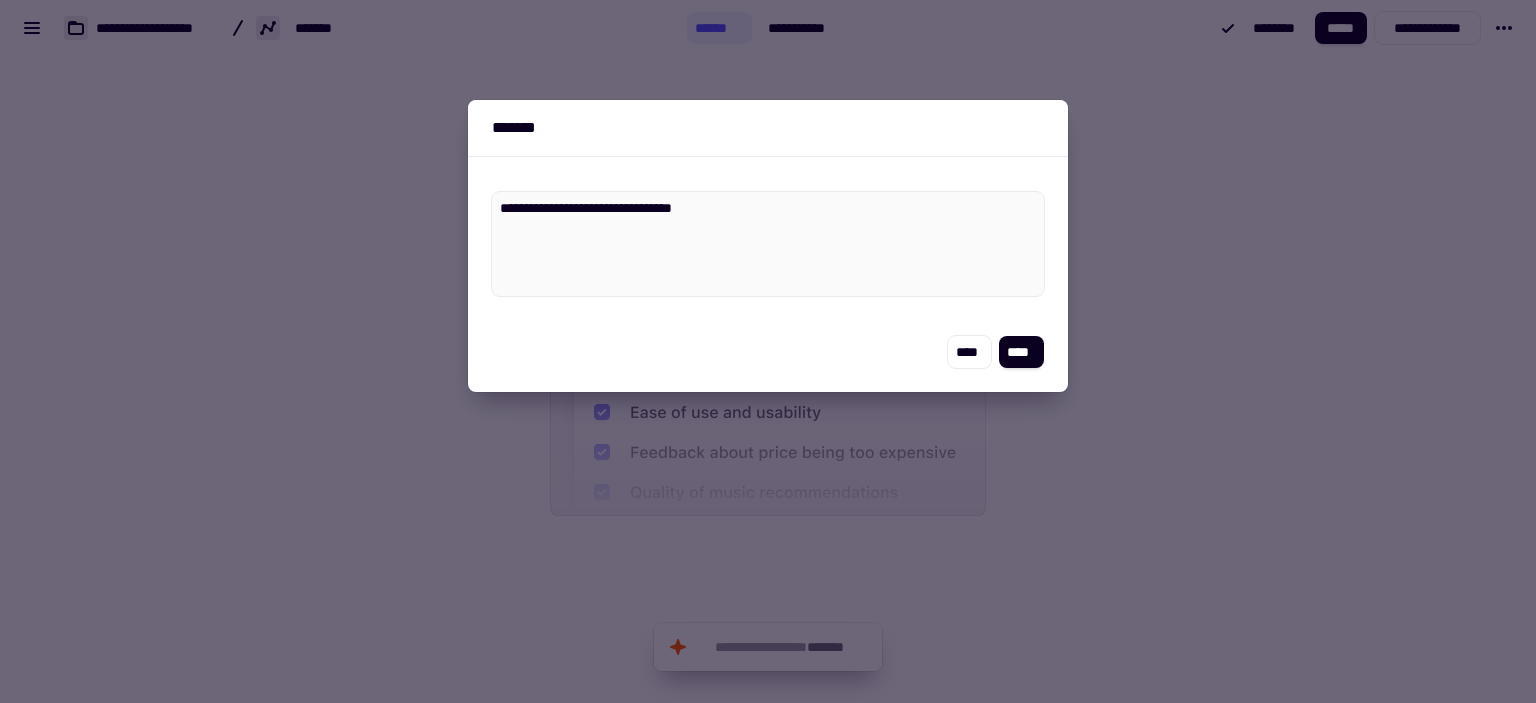 type on "*" 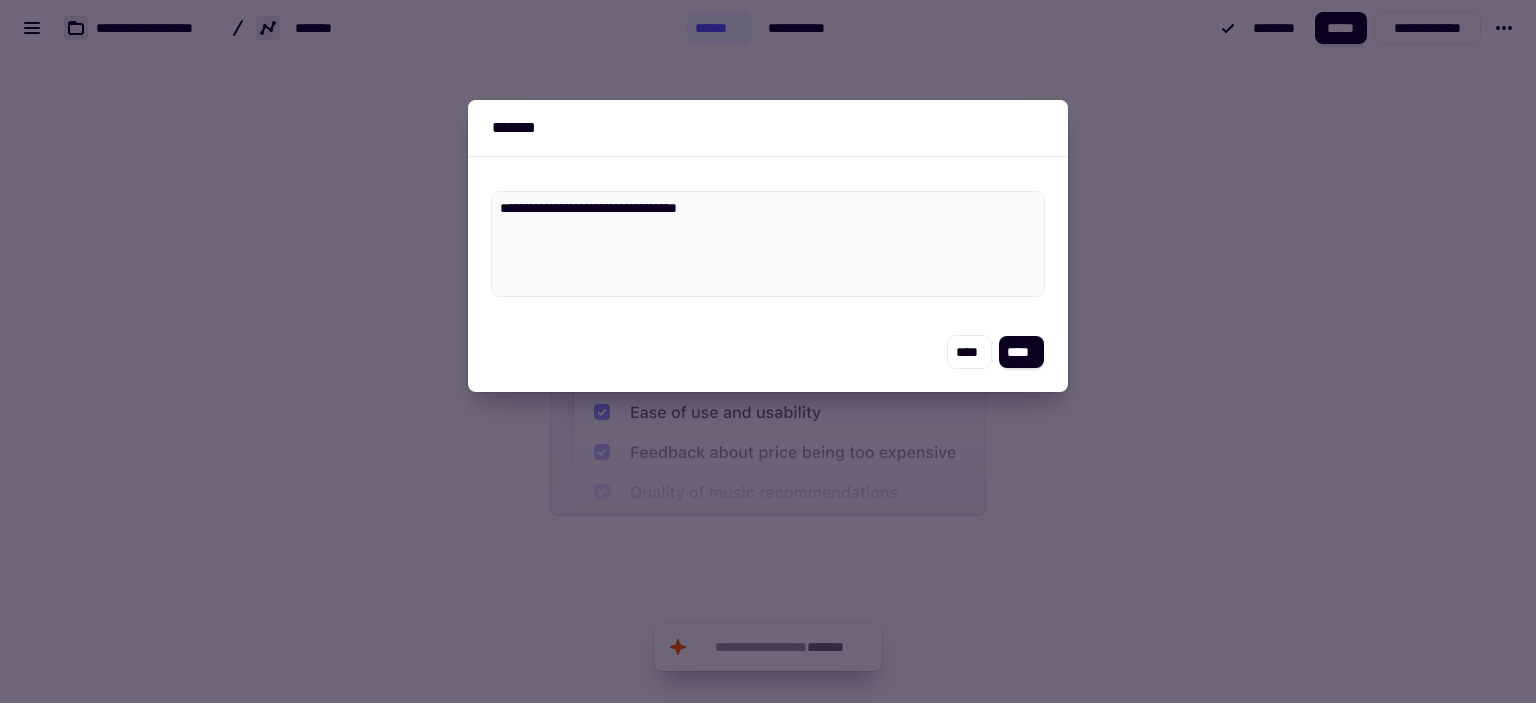 type on "*" 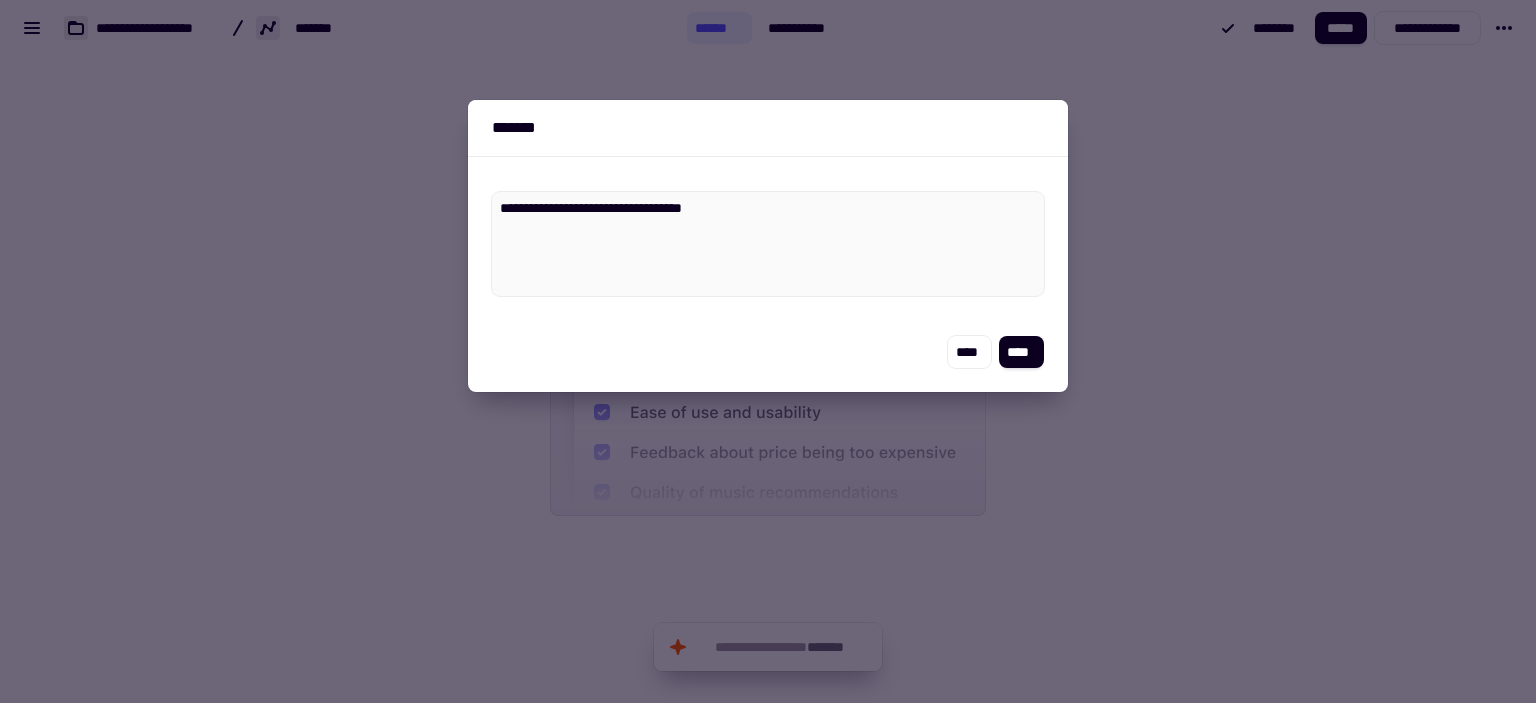 type on "*" 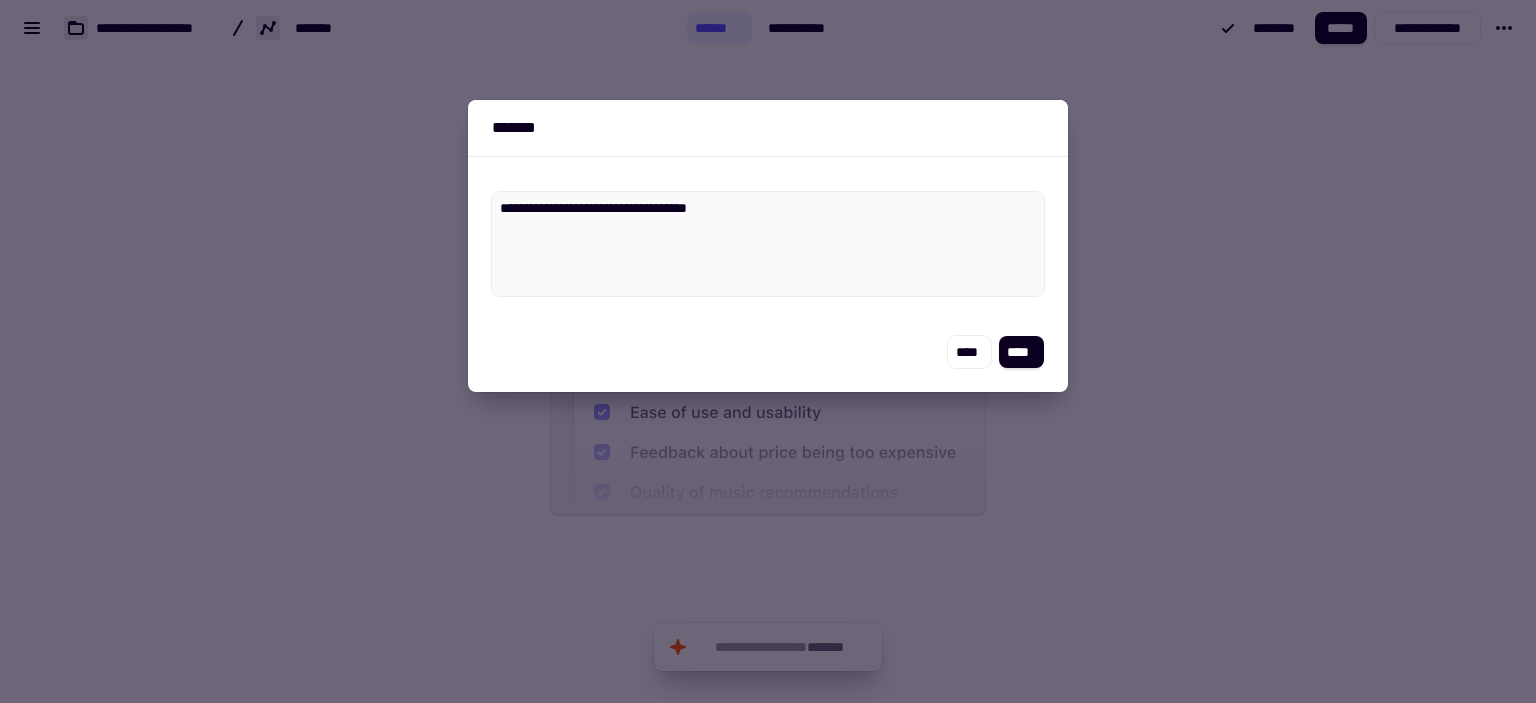type on "**********" 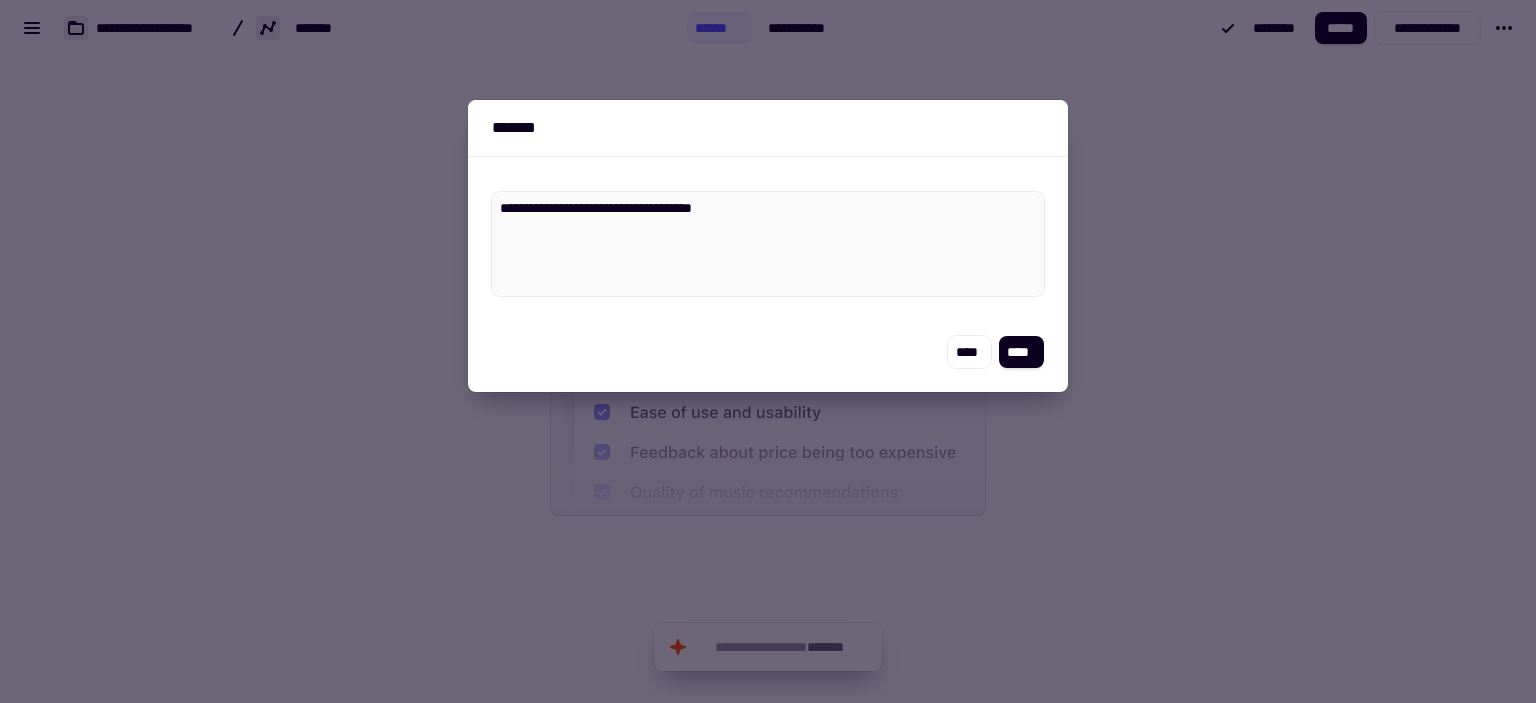 type on "*" 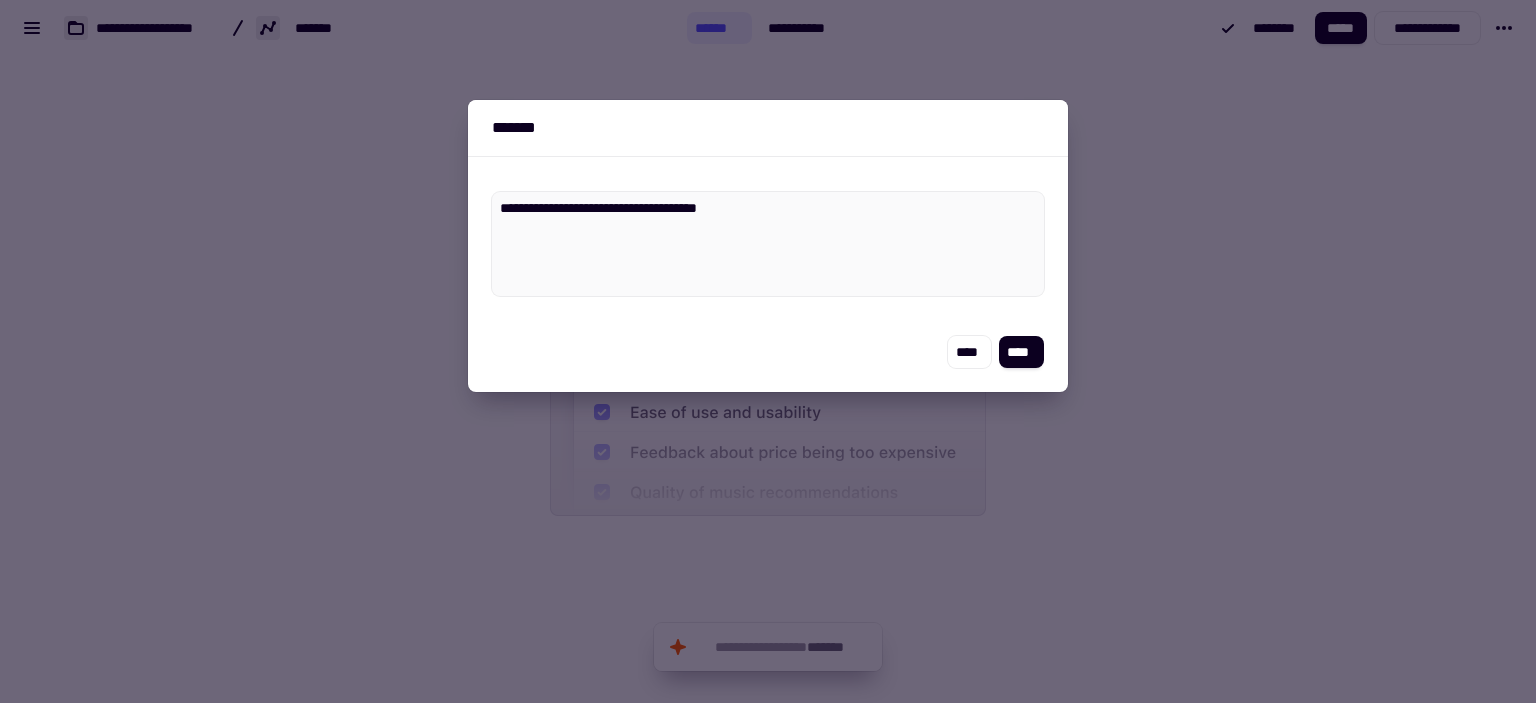 type on "*" 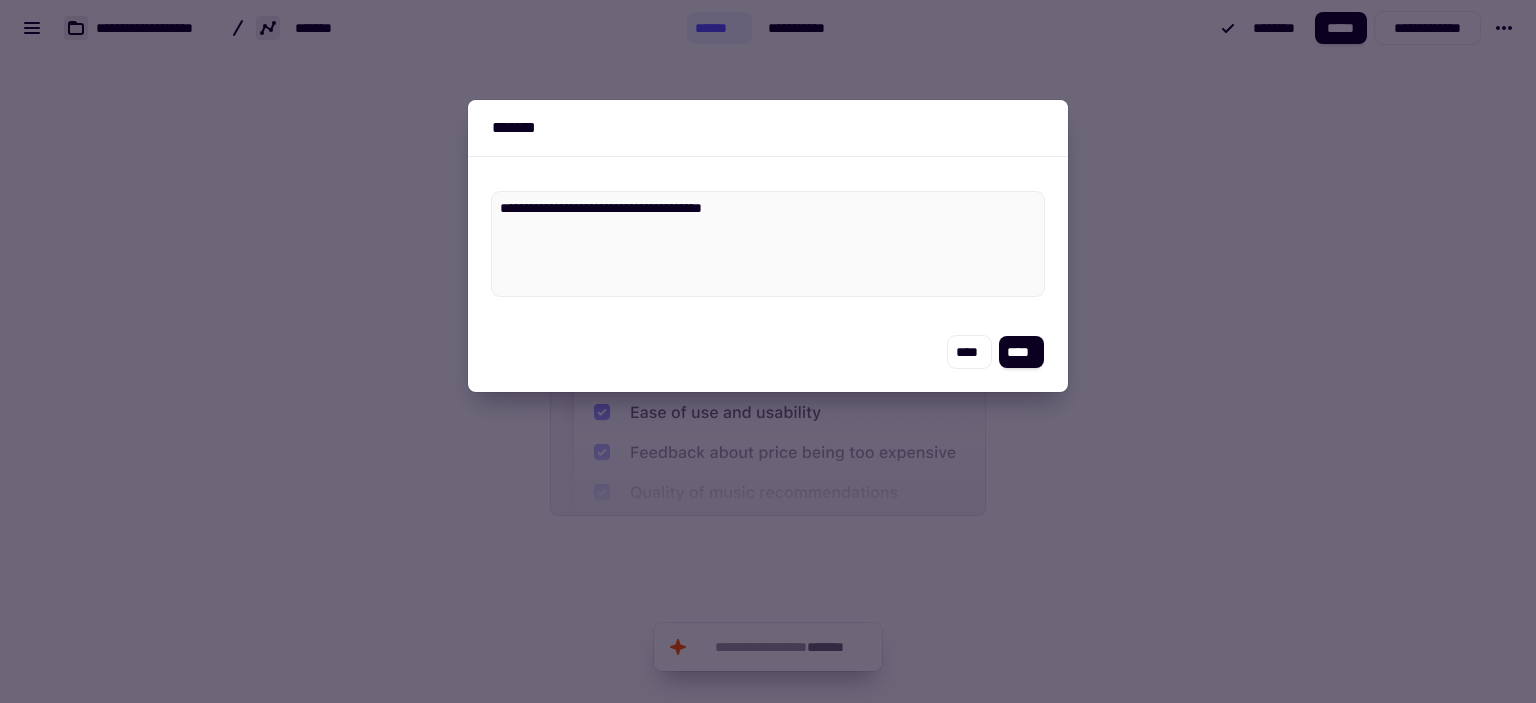 type on "*" 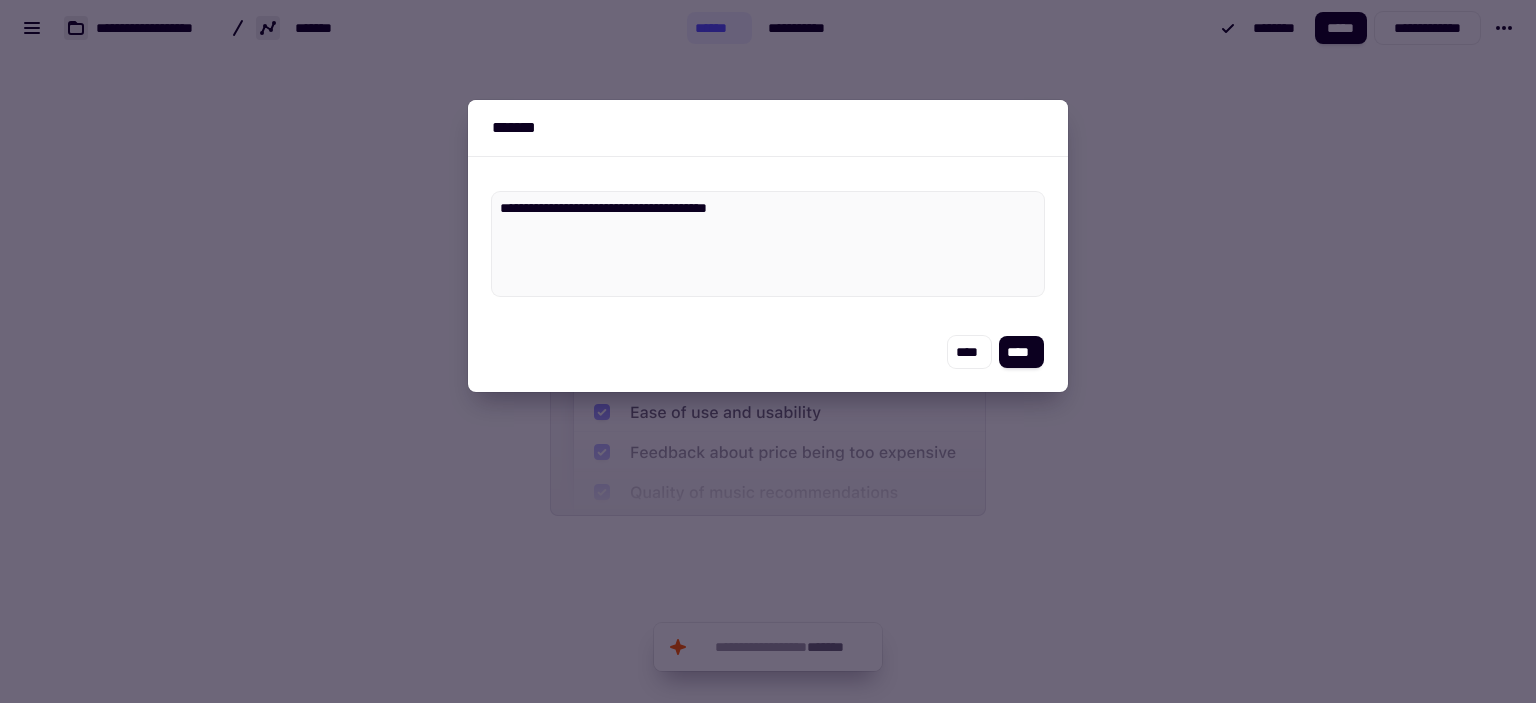 type on "*" 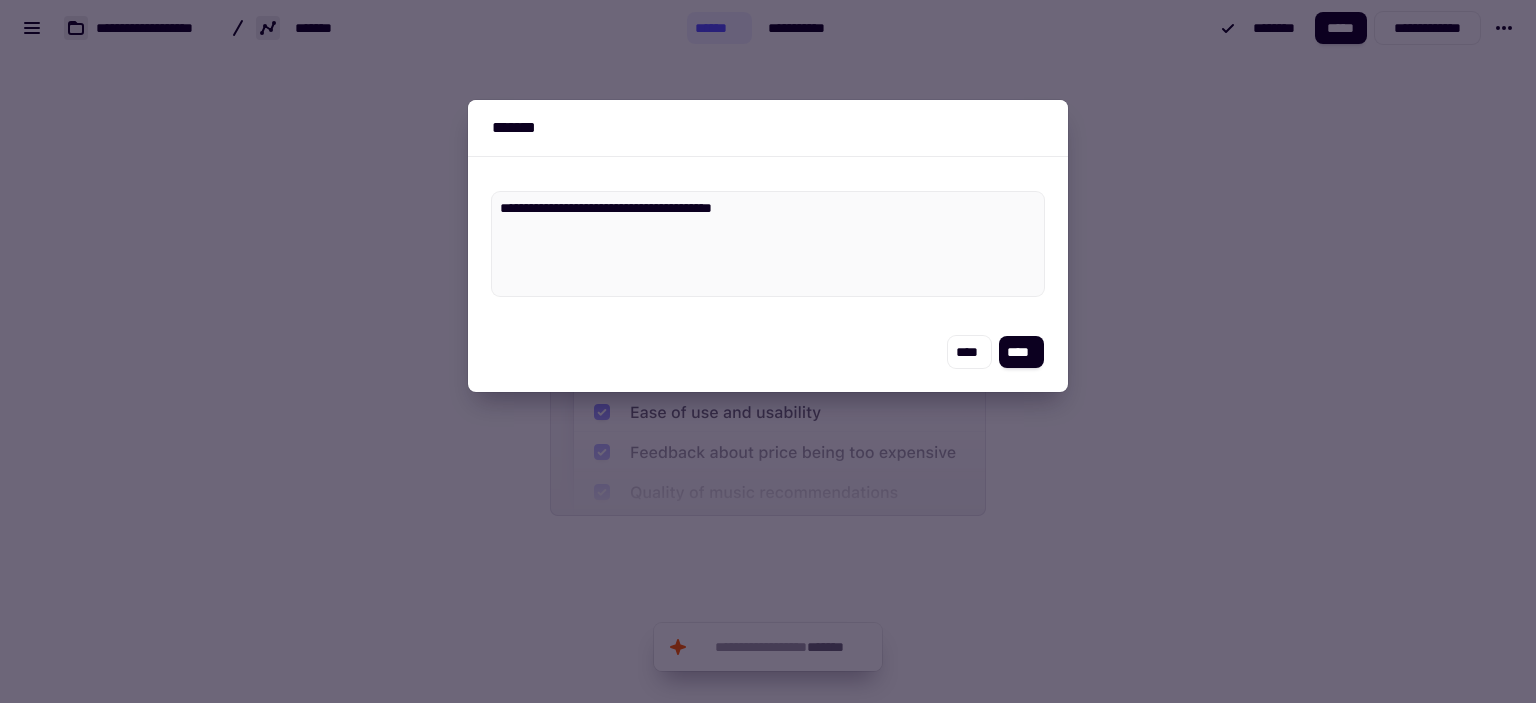 type on "*" 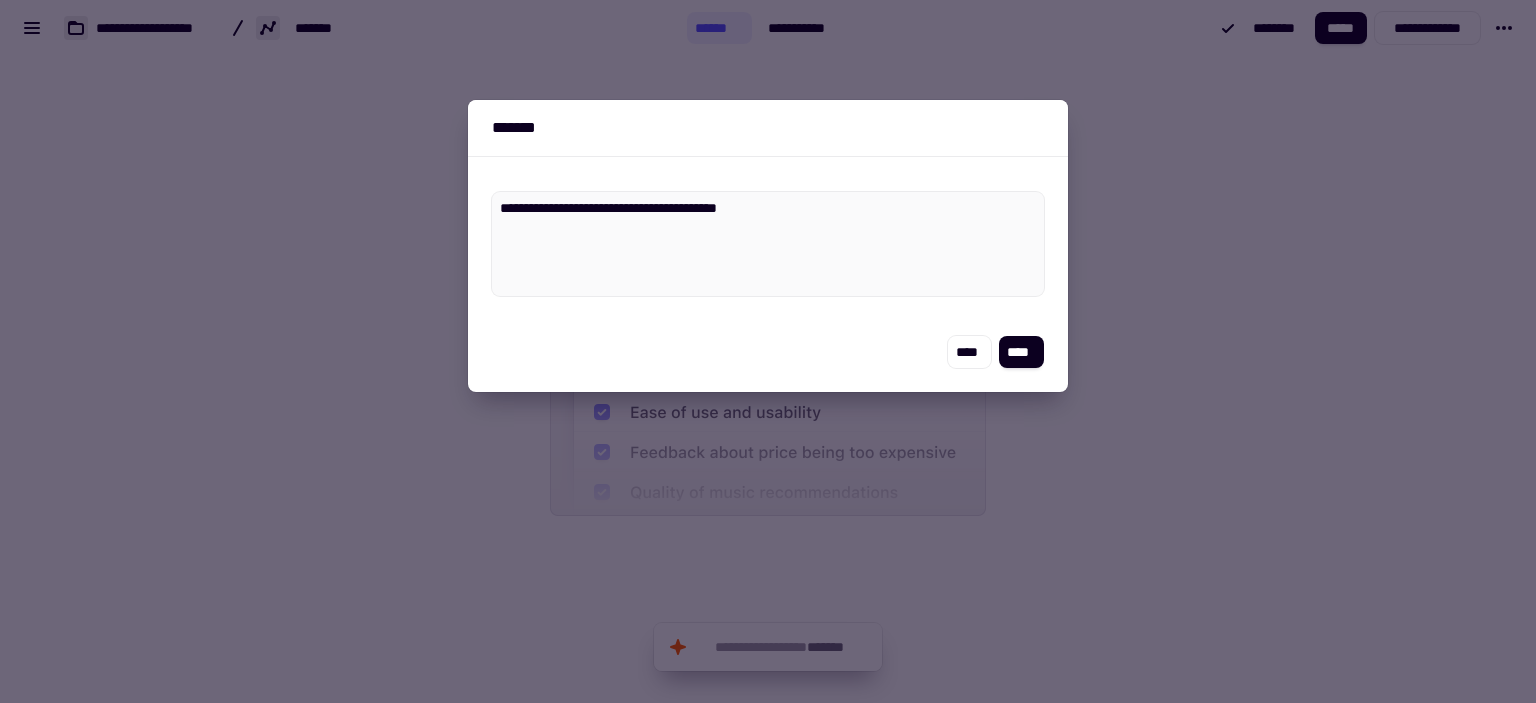 type on "*" 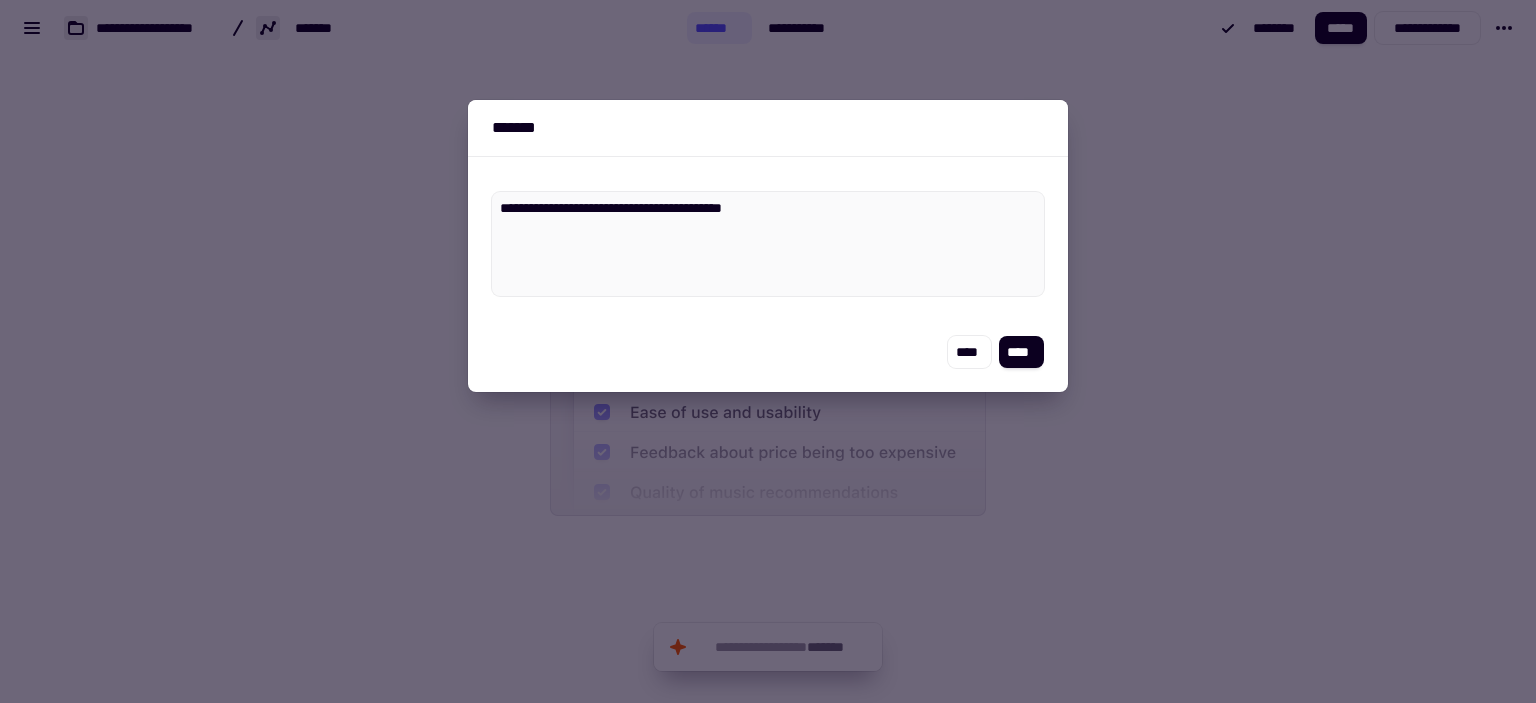 type on "*" 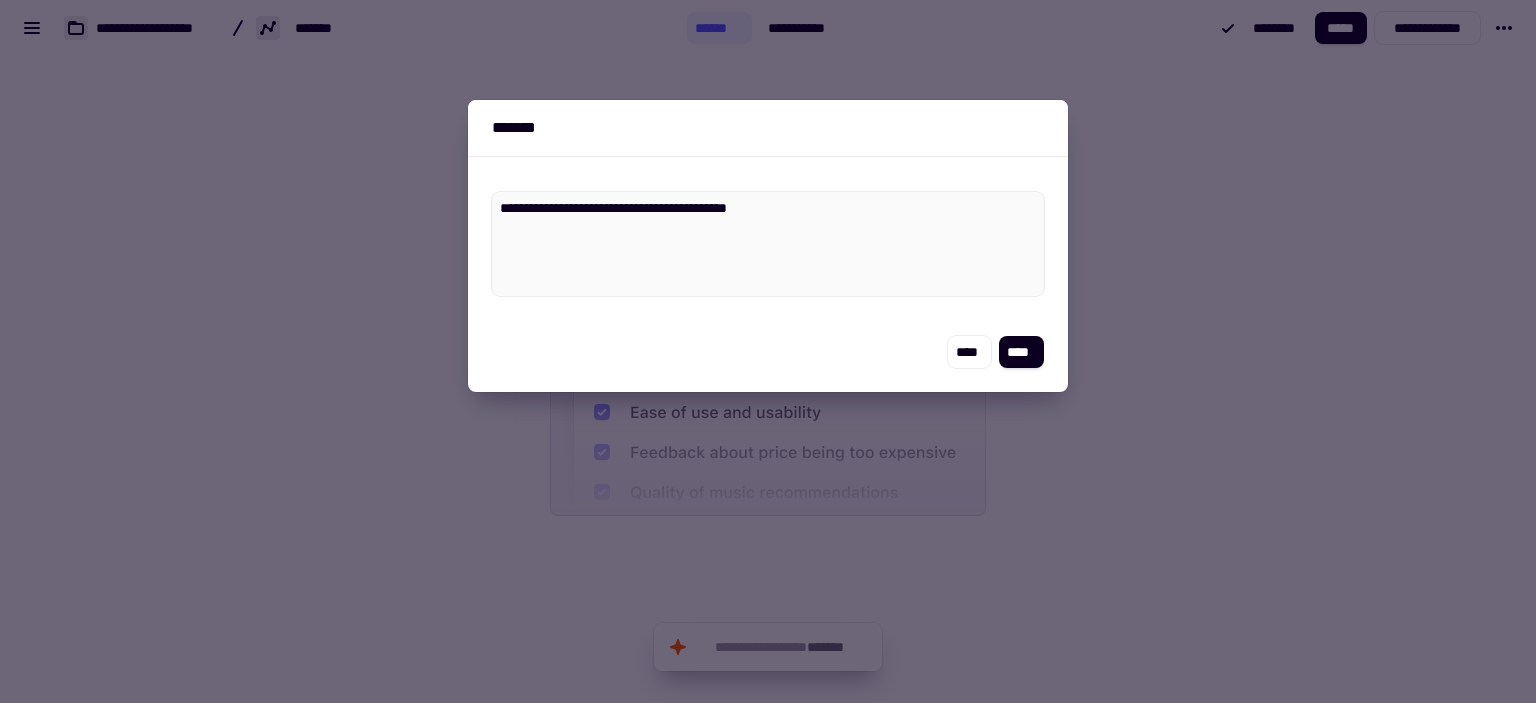 type on "*" 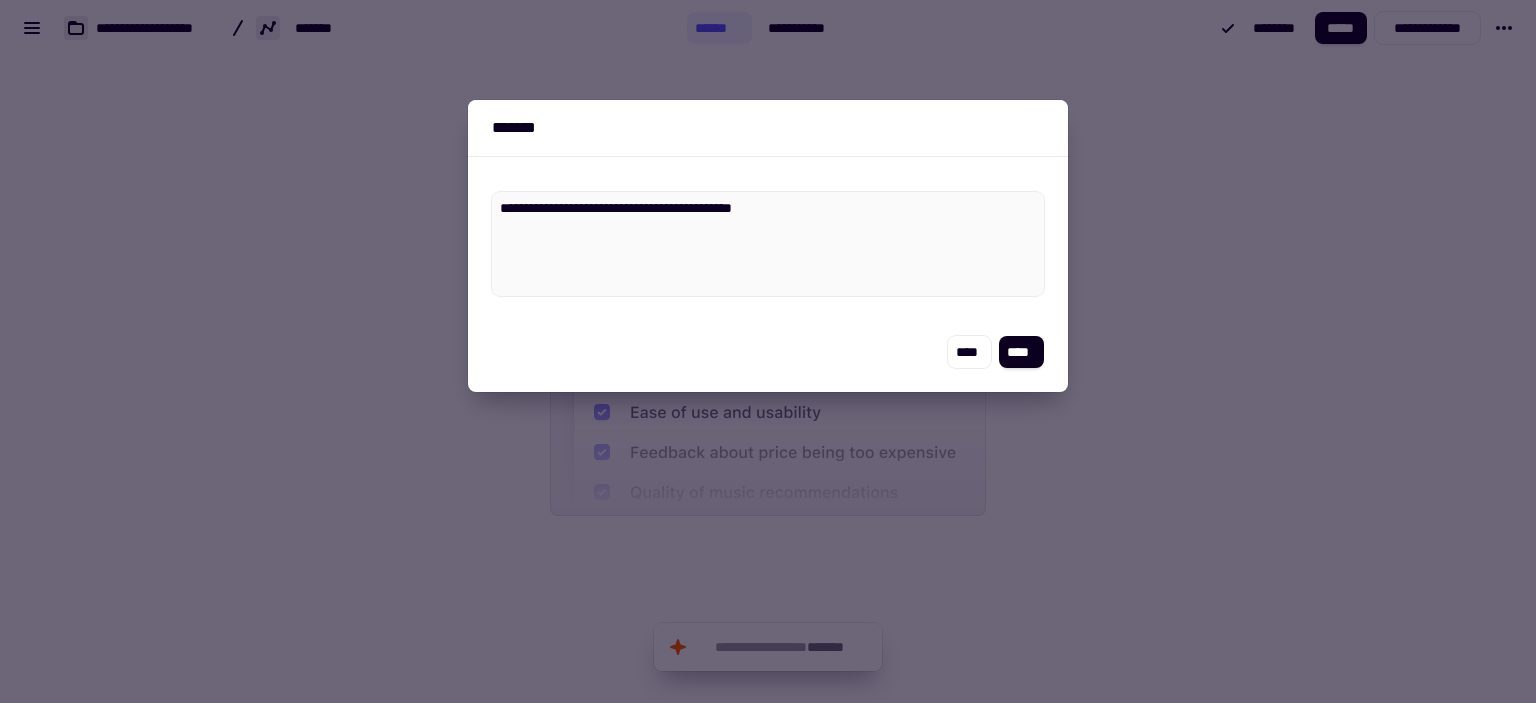 type on "*" 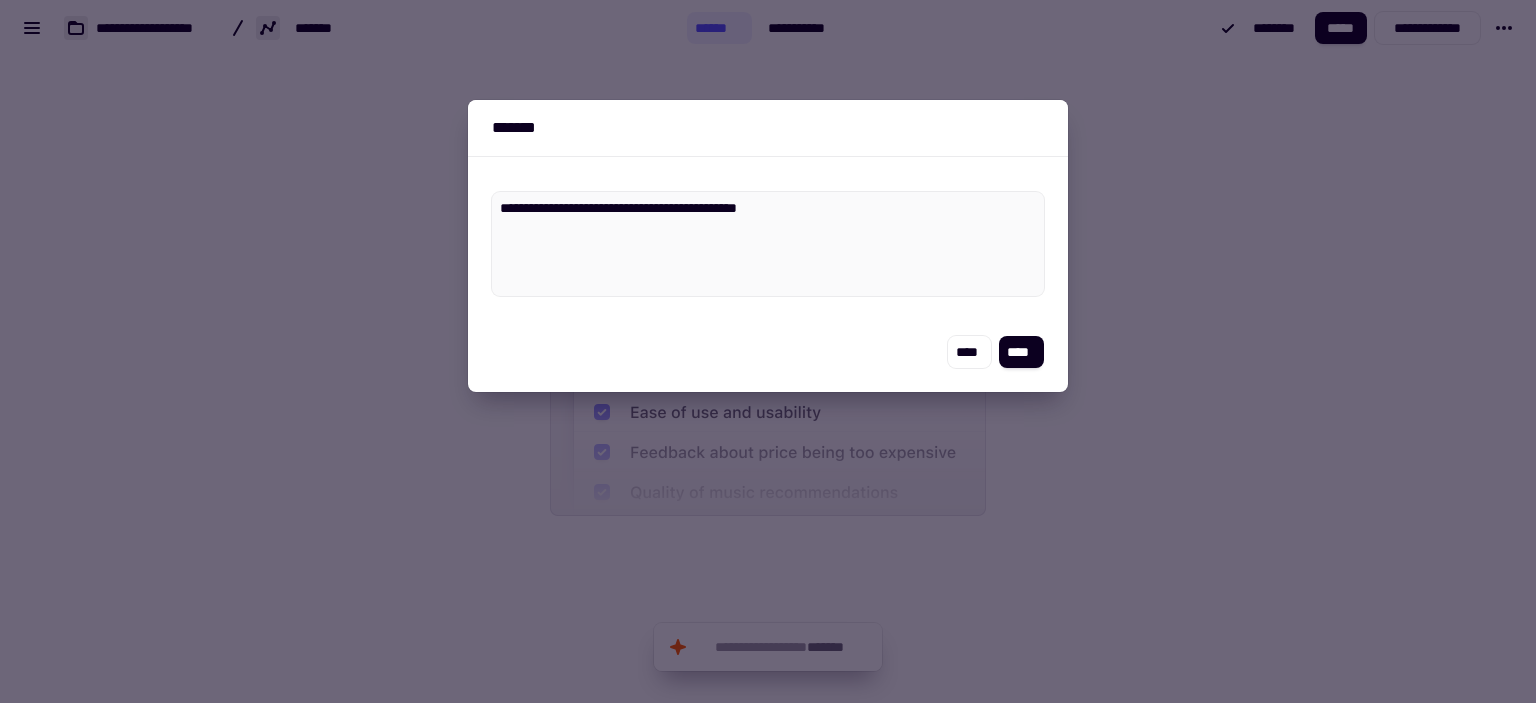 type on "*" 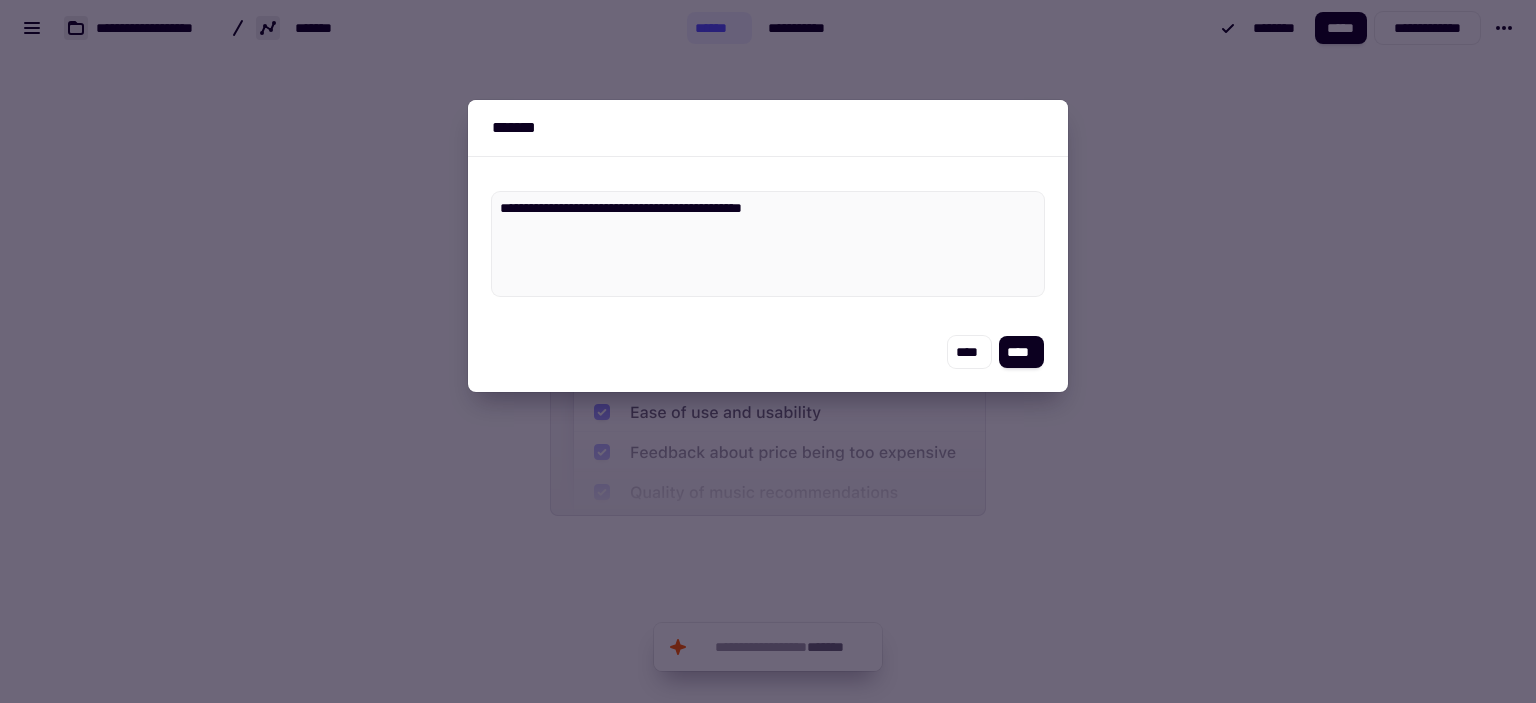 type on "*" 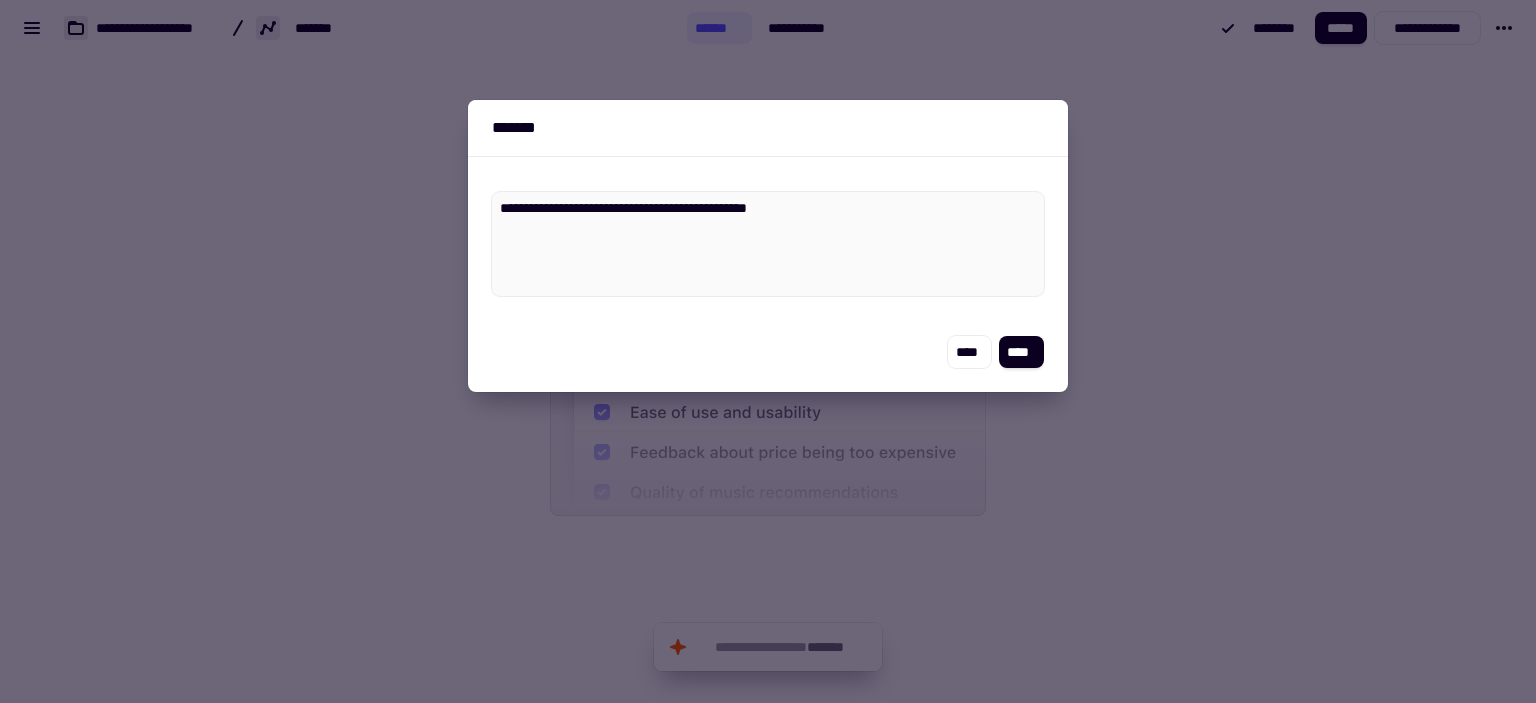 type on "*" 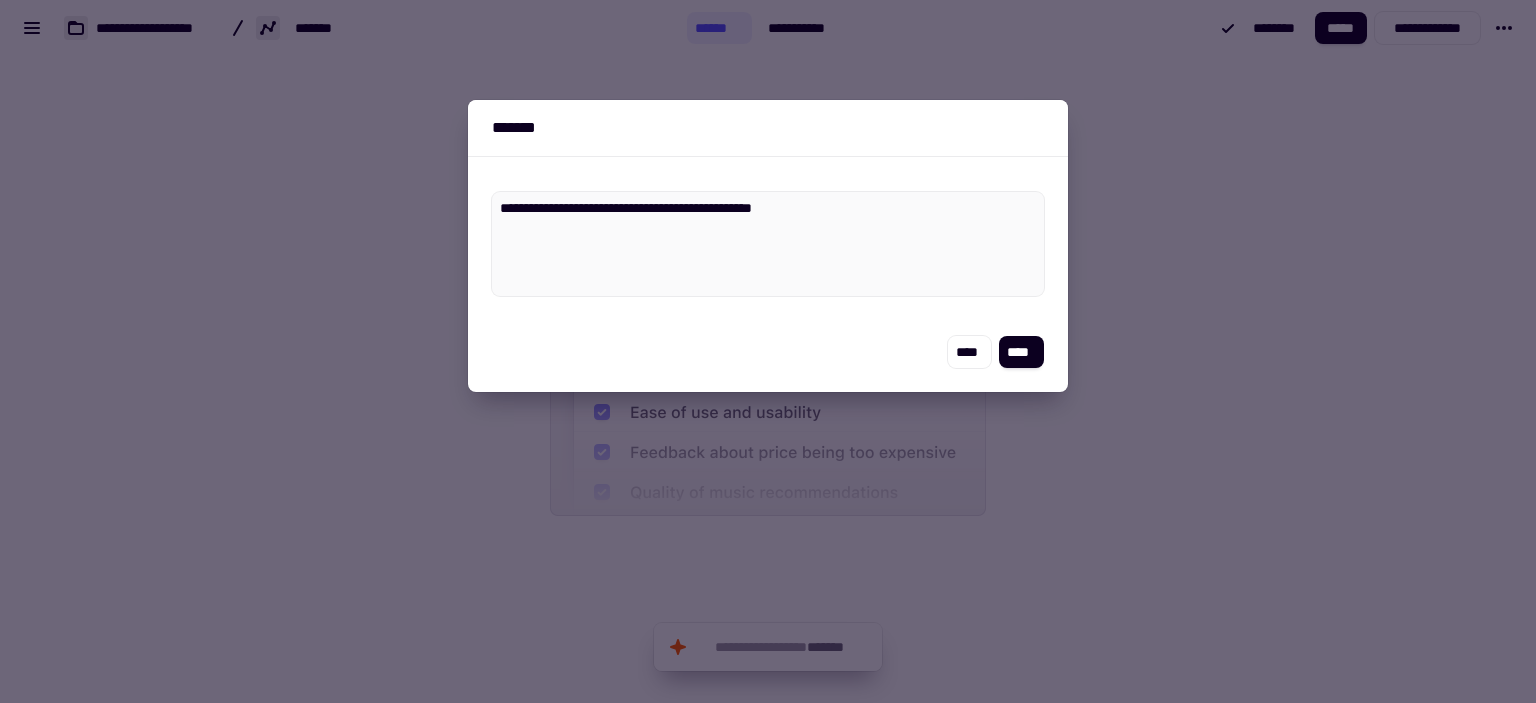 type on "*" 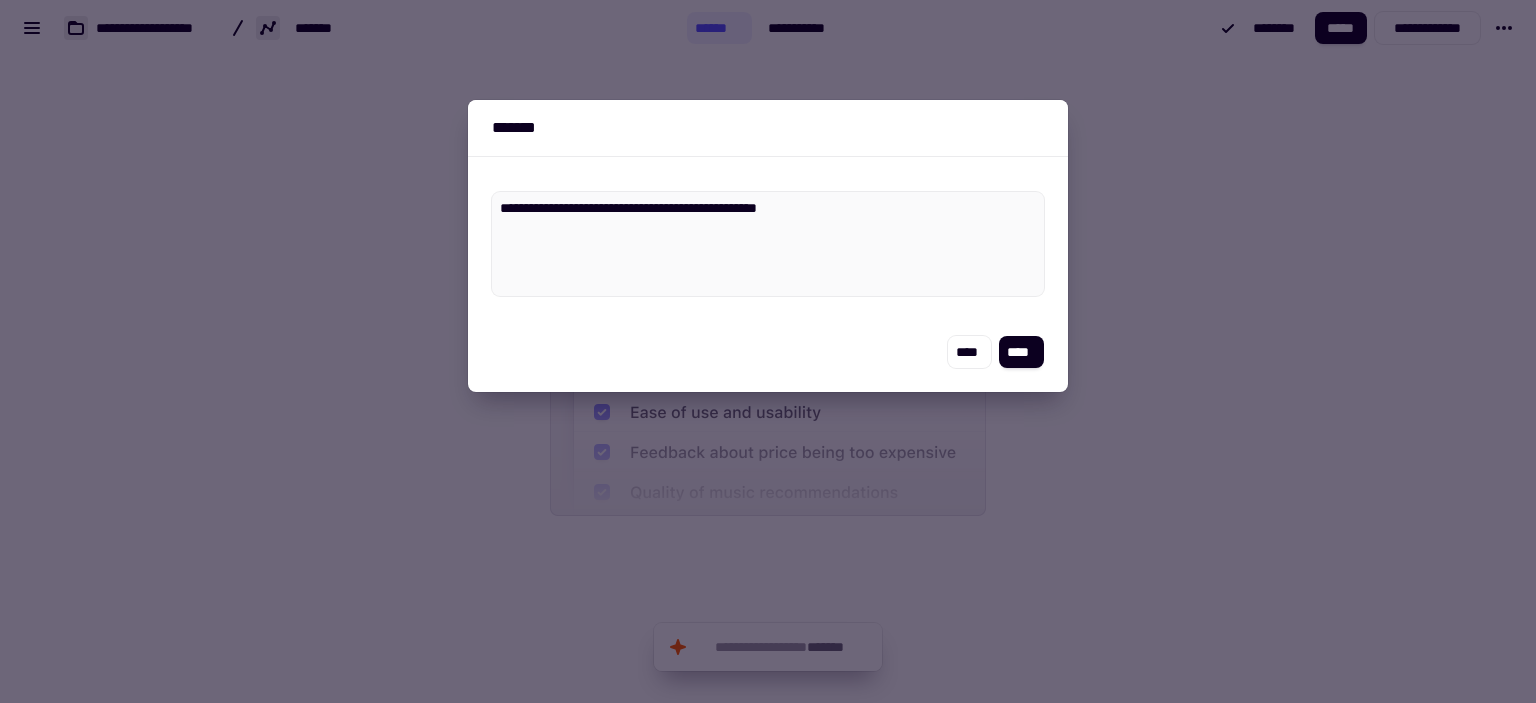 type on "**********" 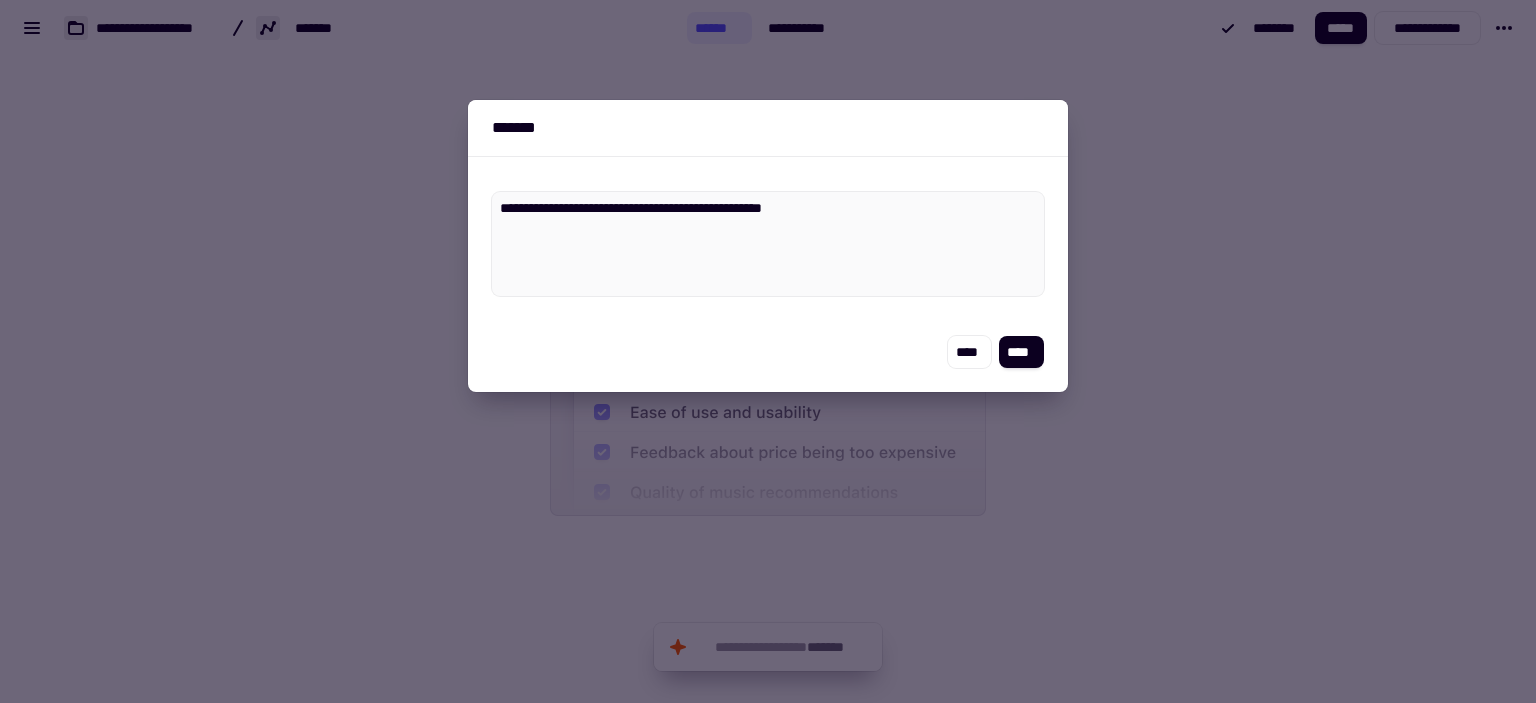 type on "*" 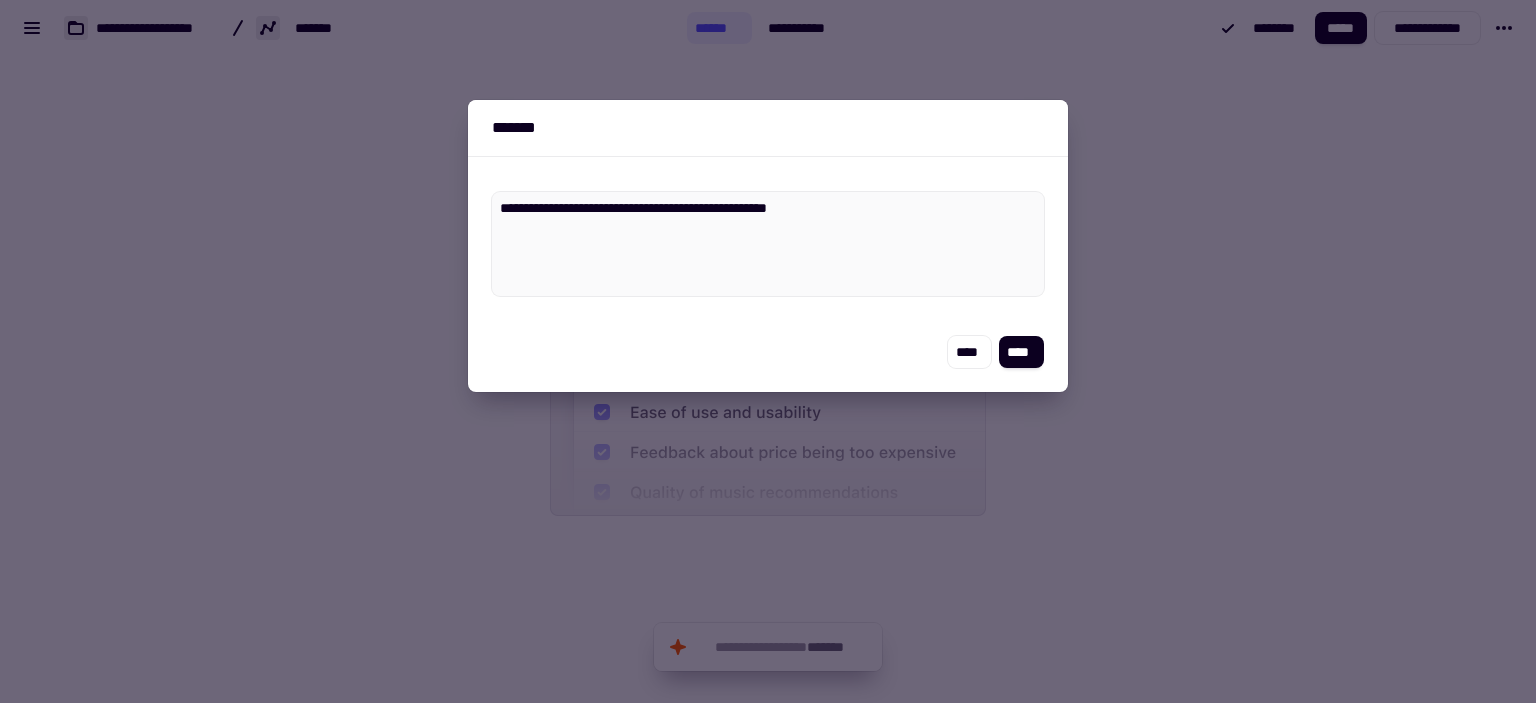 type on "*" 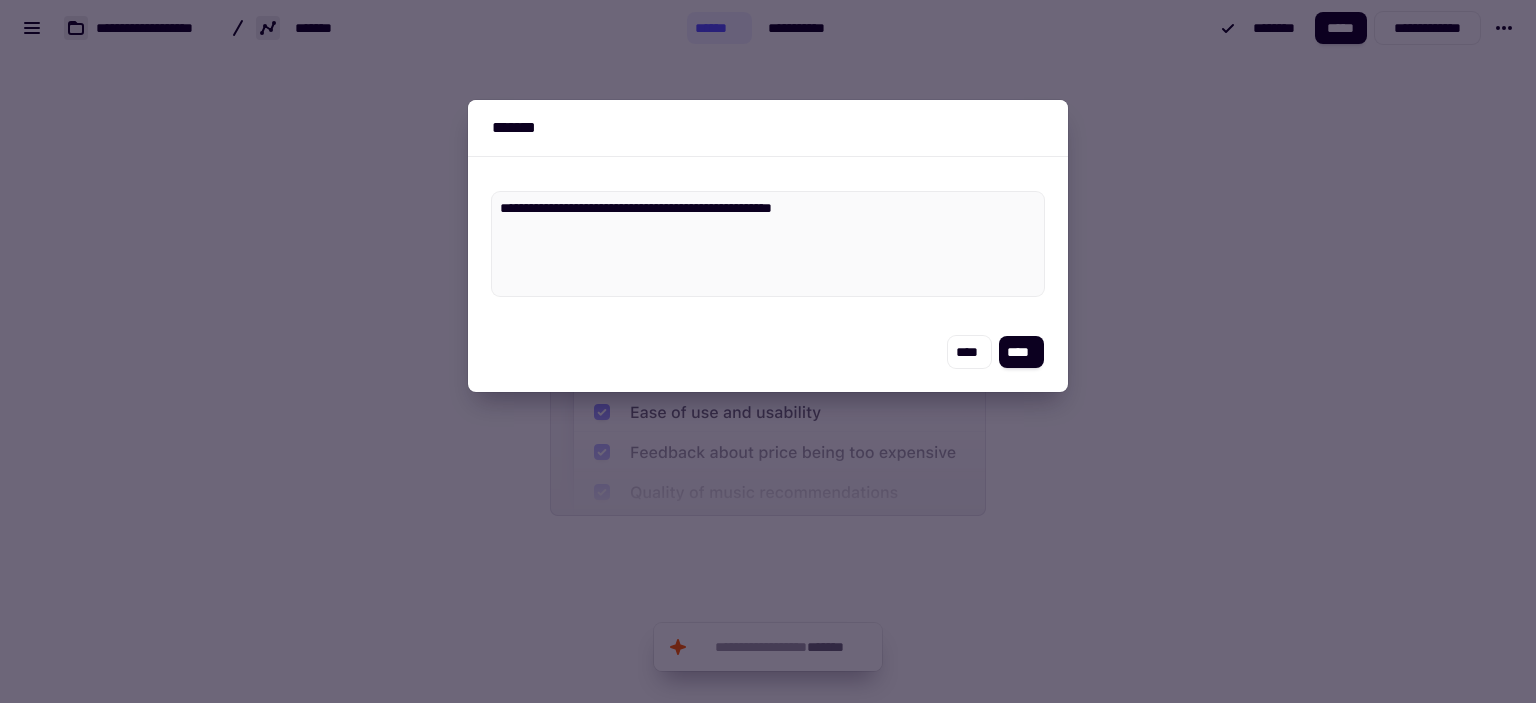 type on "*" 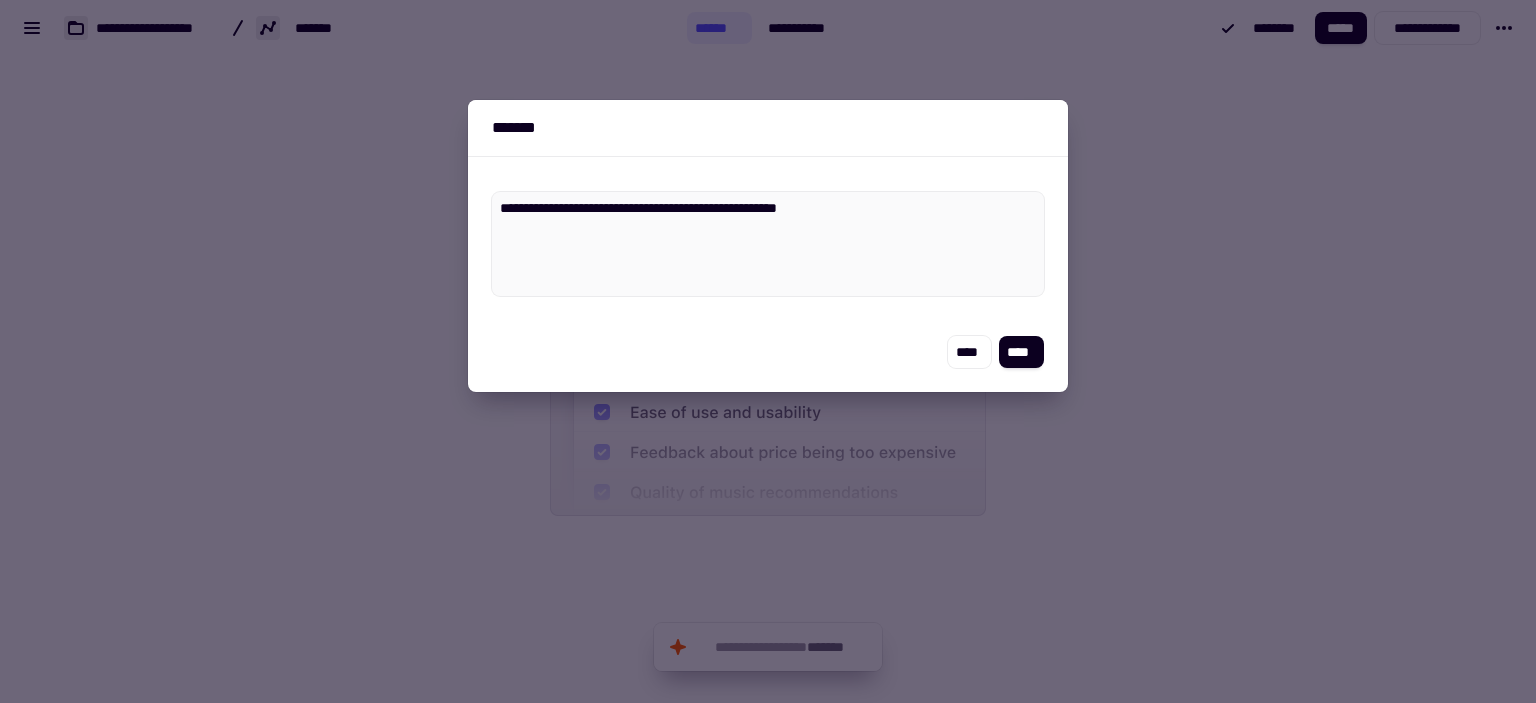 type on "*" 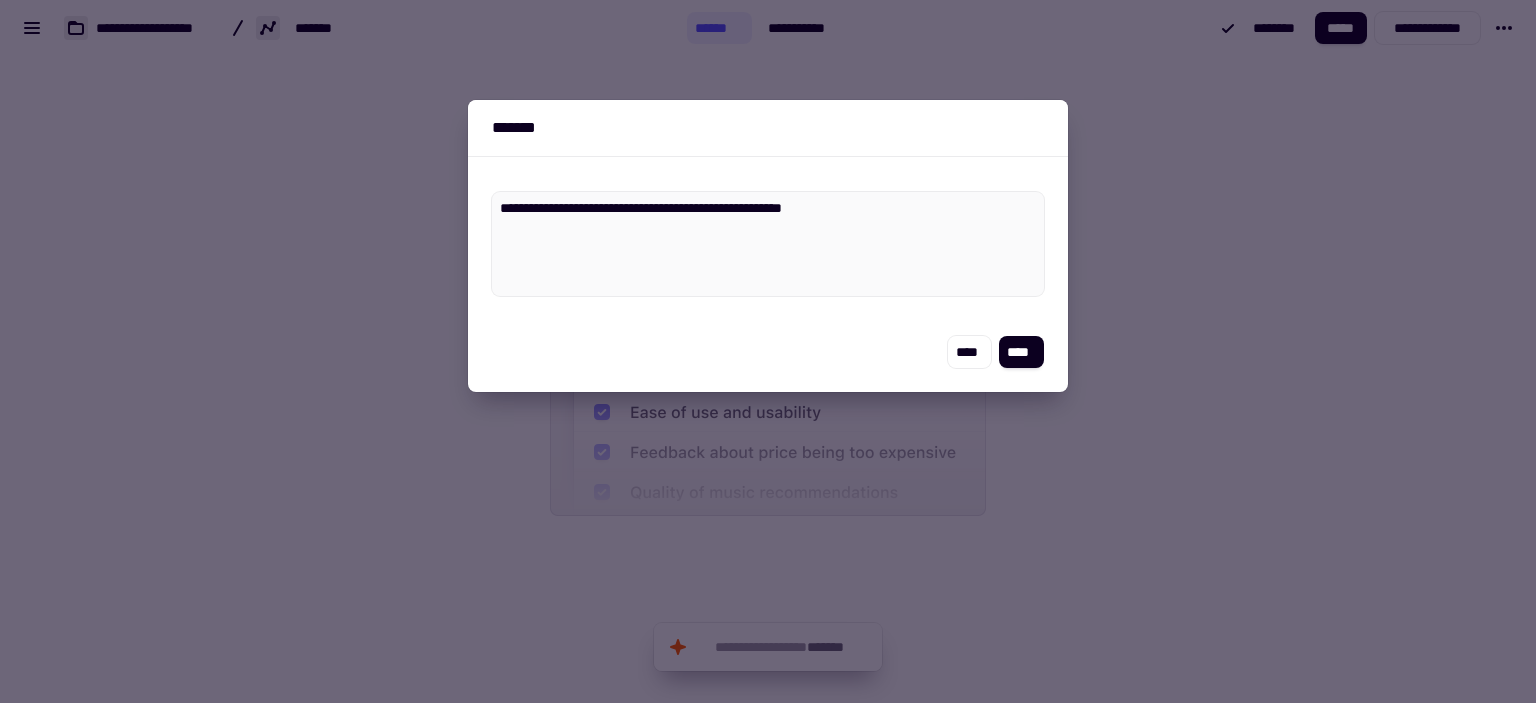 type on "*" 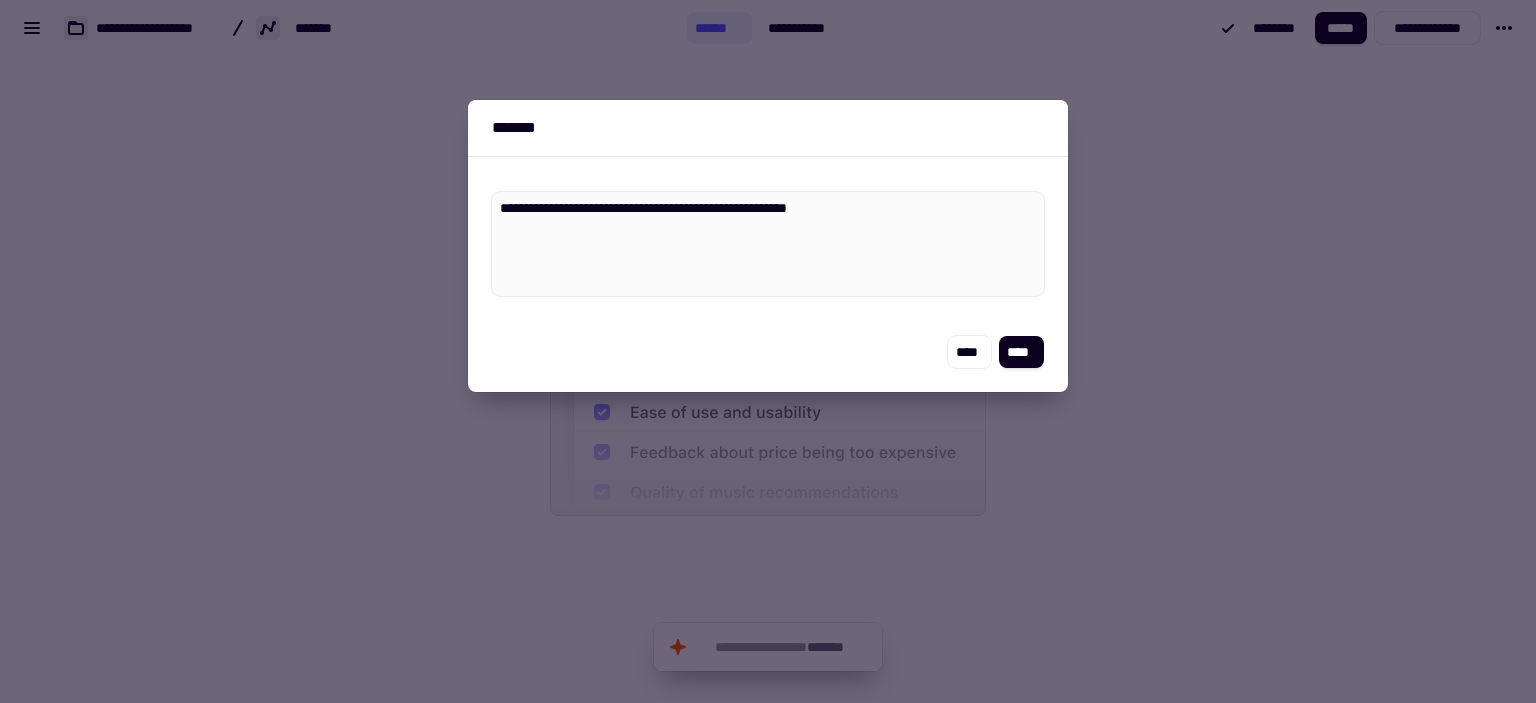 type on "*" 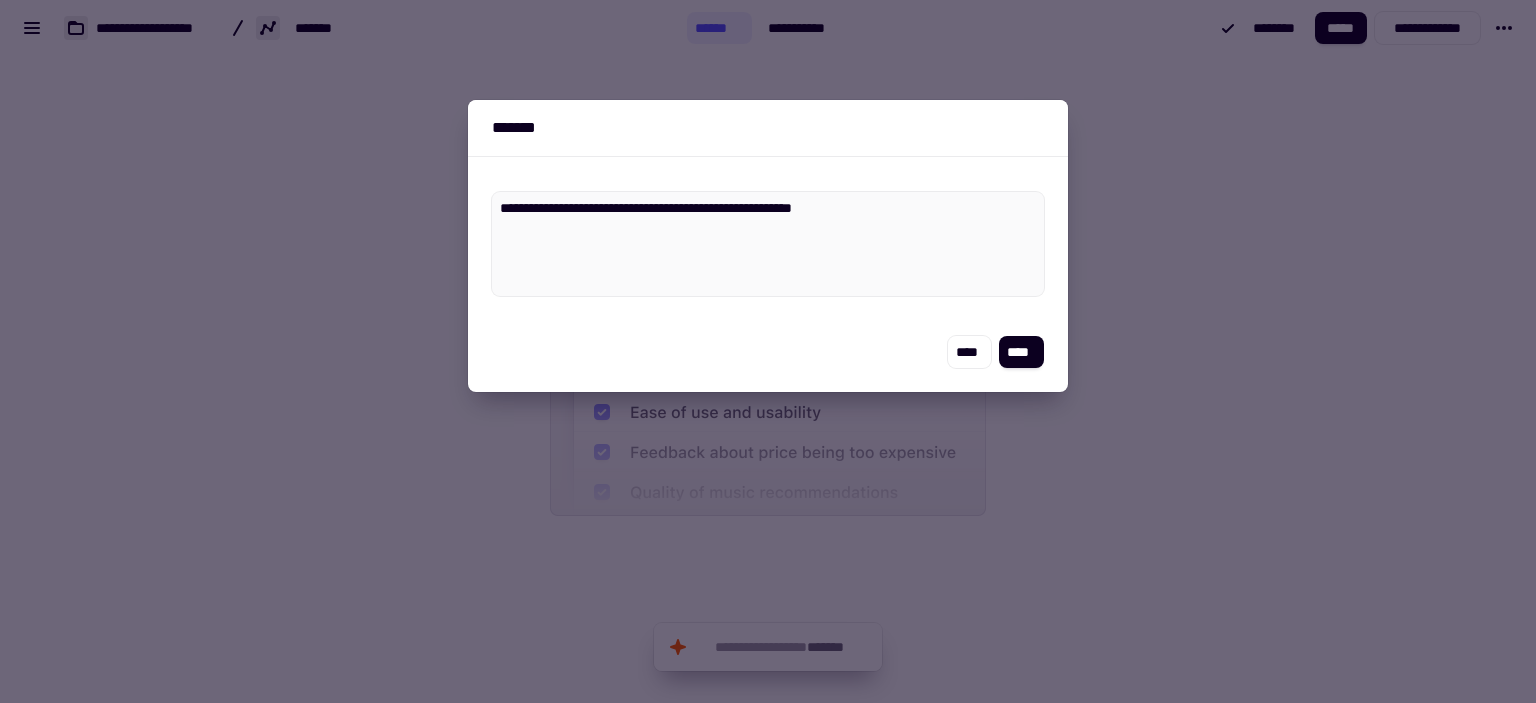 type on "*" 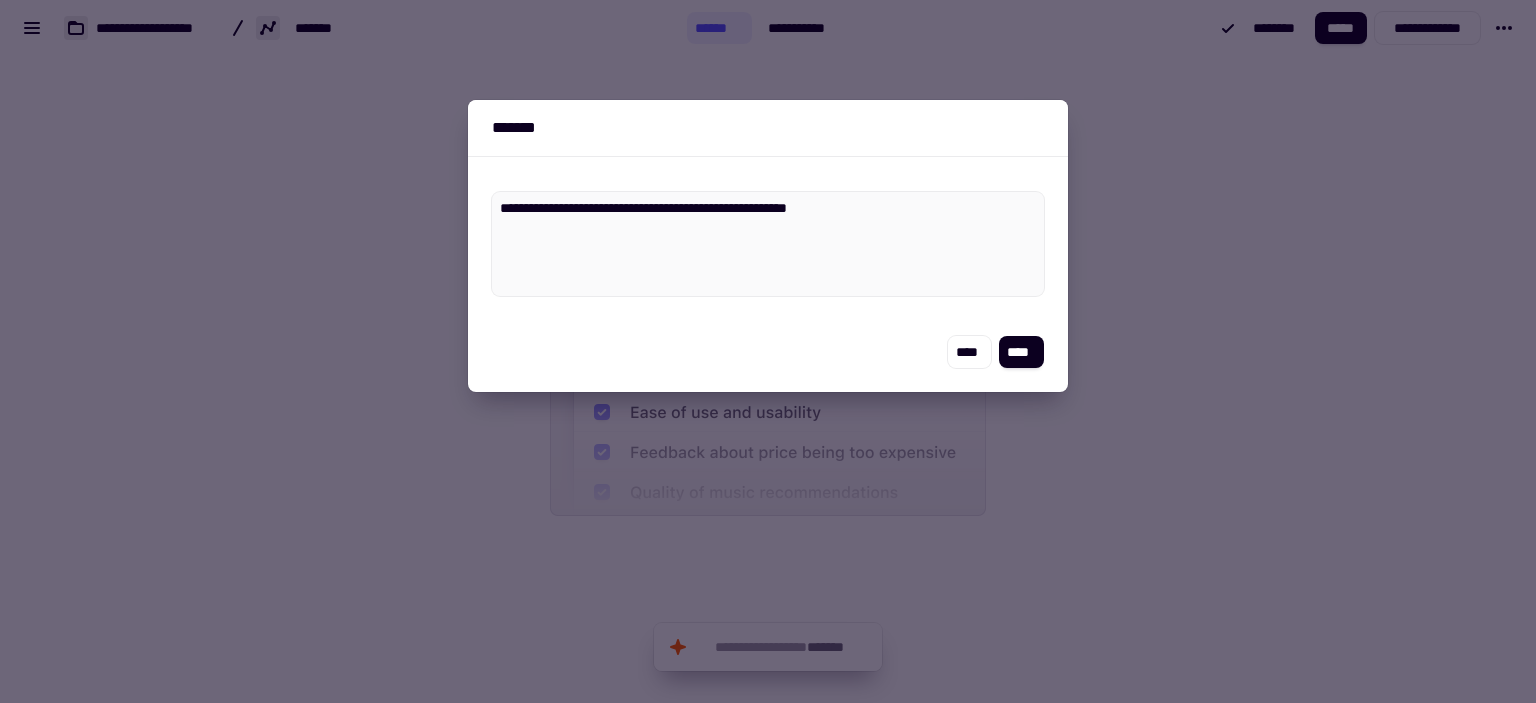 type on "*" 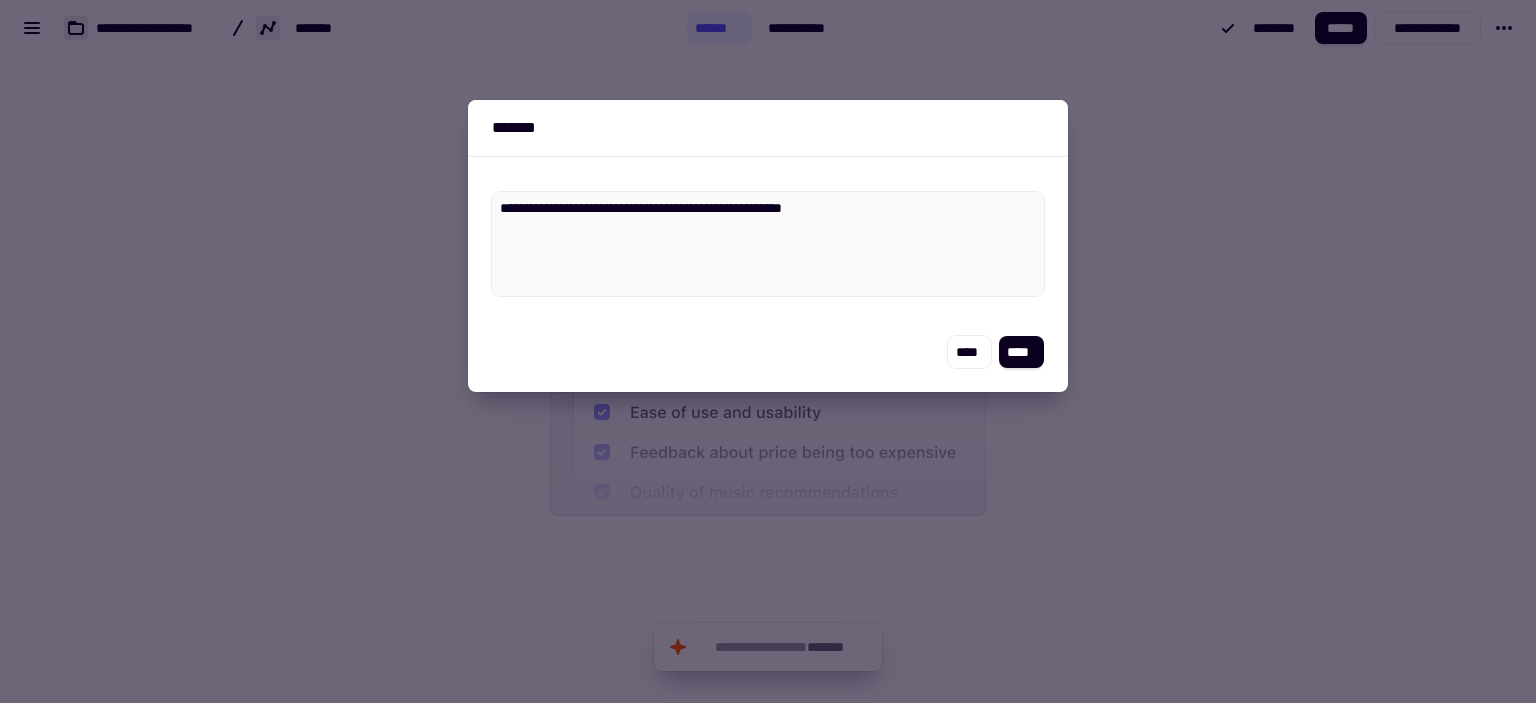 type on "*" 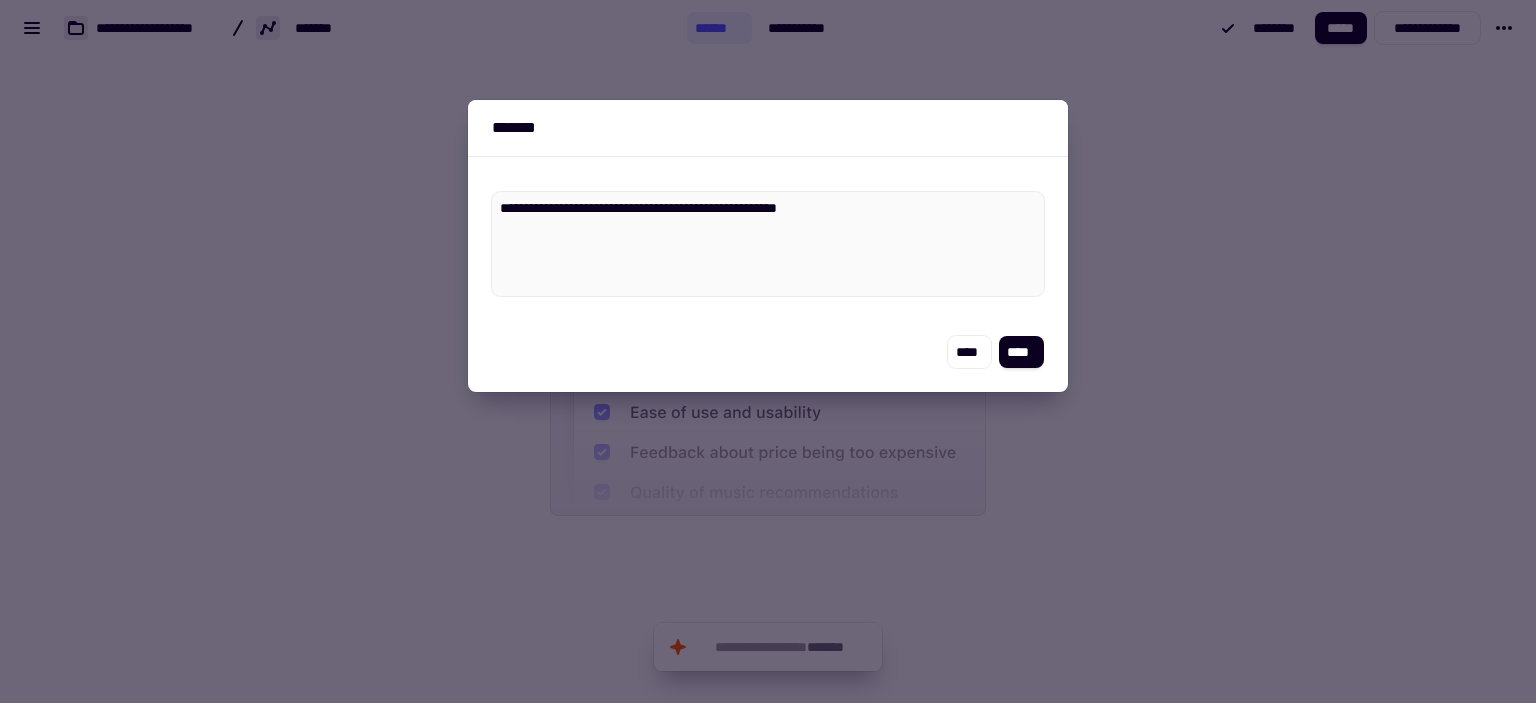 type on "*" 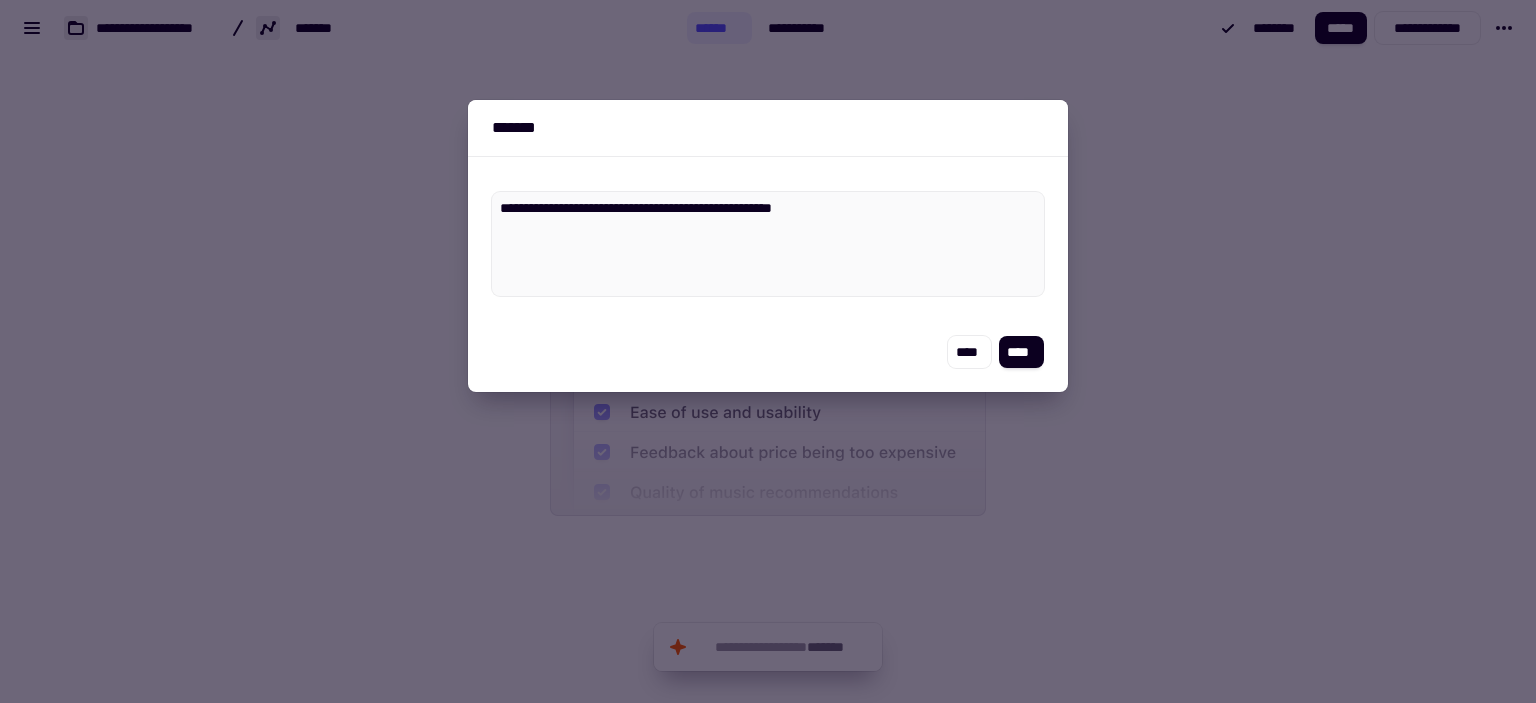 type on "*" 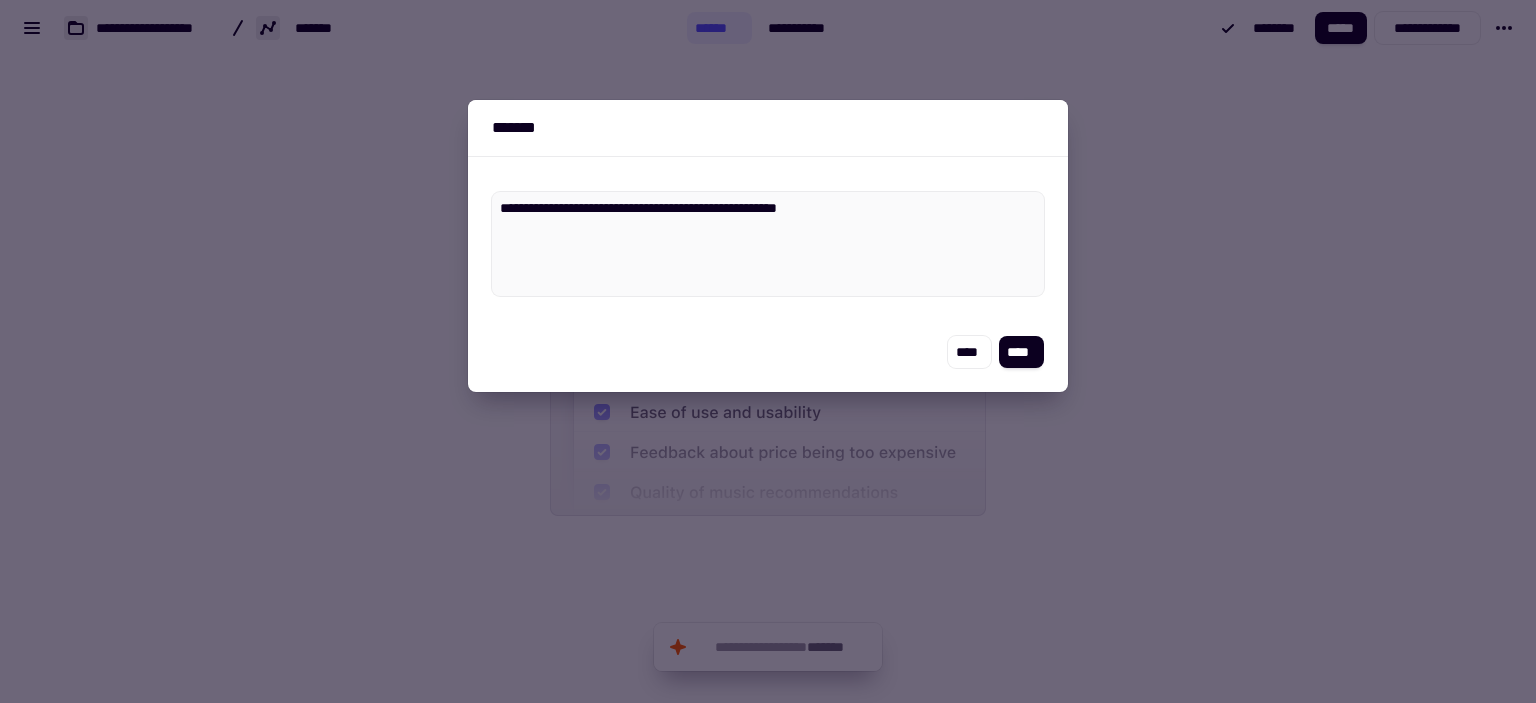type on "*" 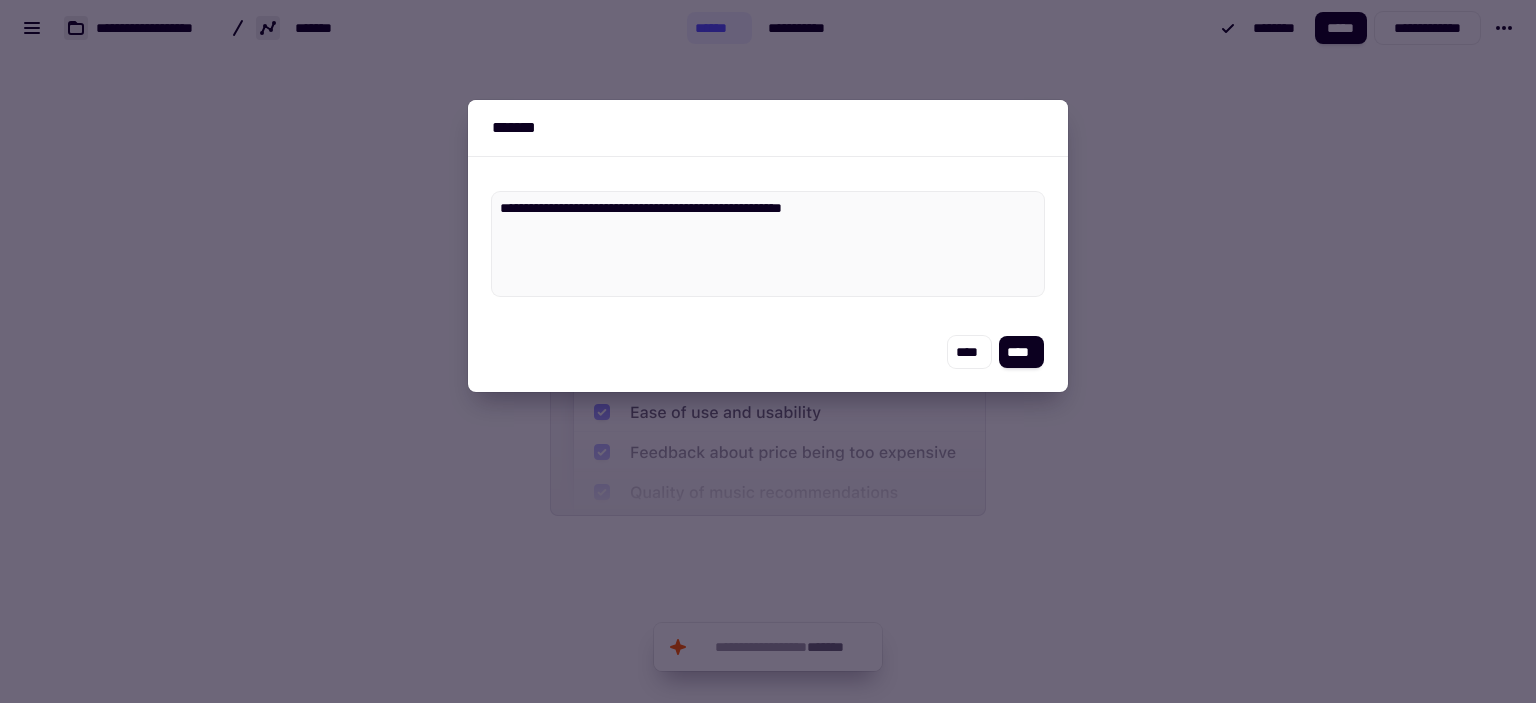 type on "*" 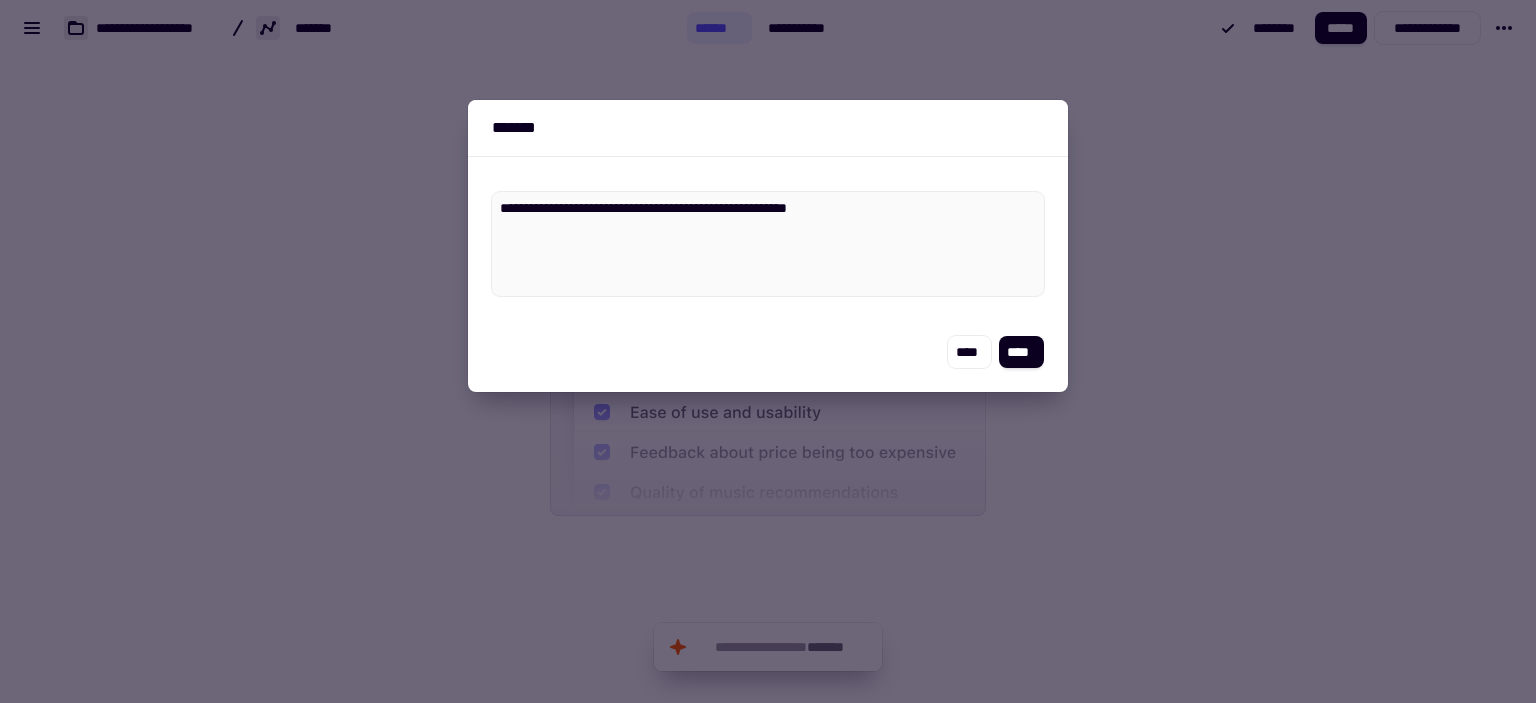 type on "*" 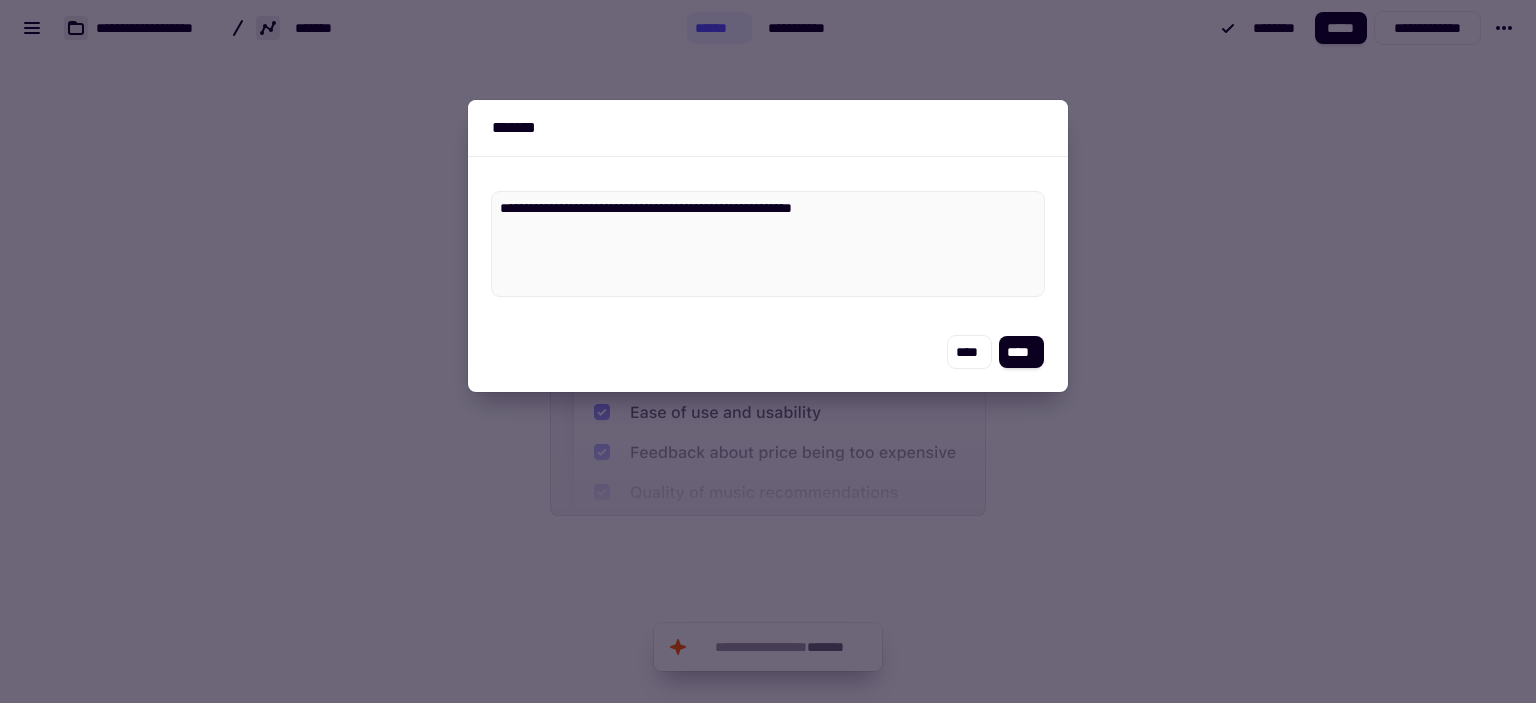 type on "*" 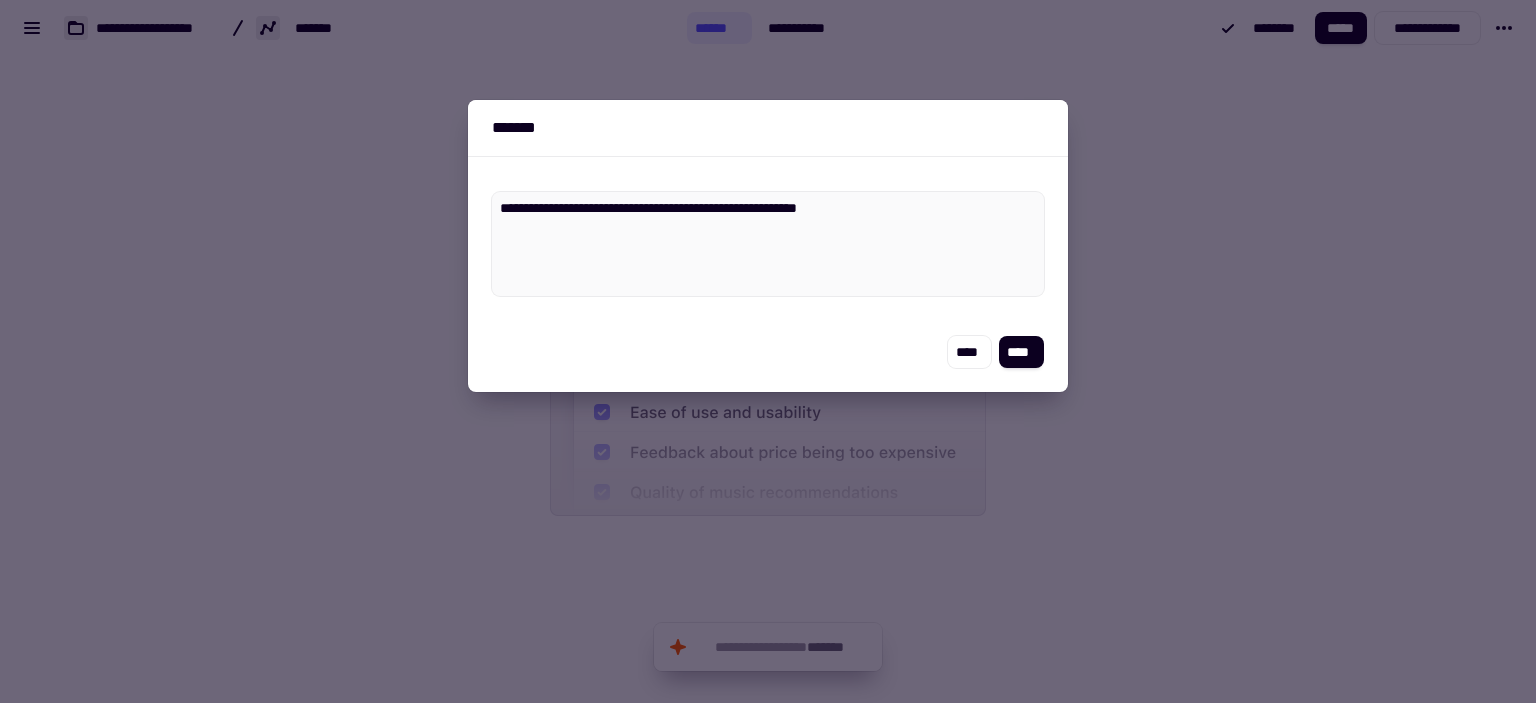 type on "*" 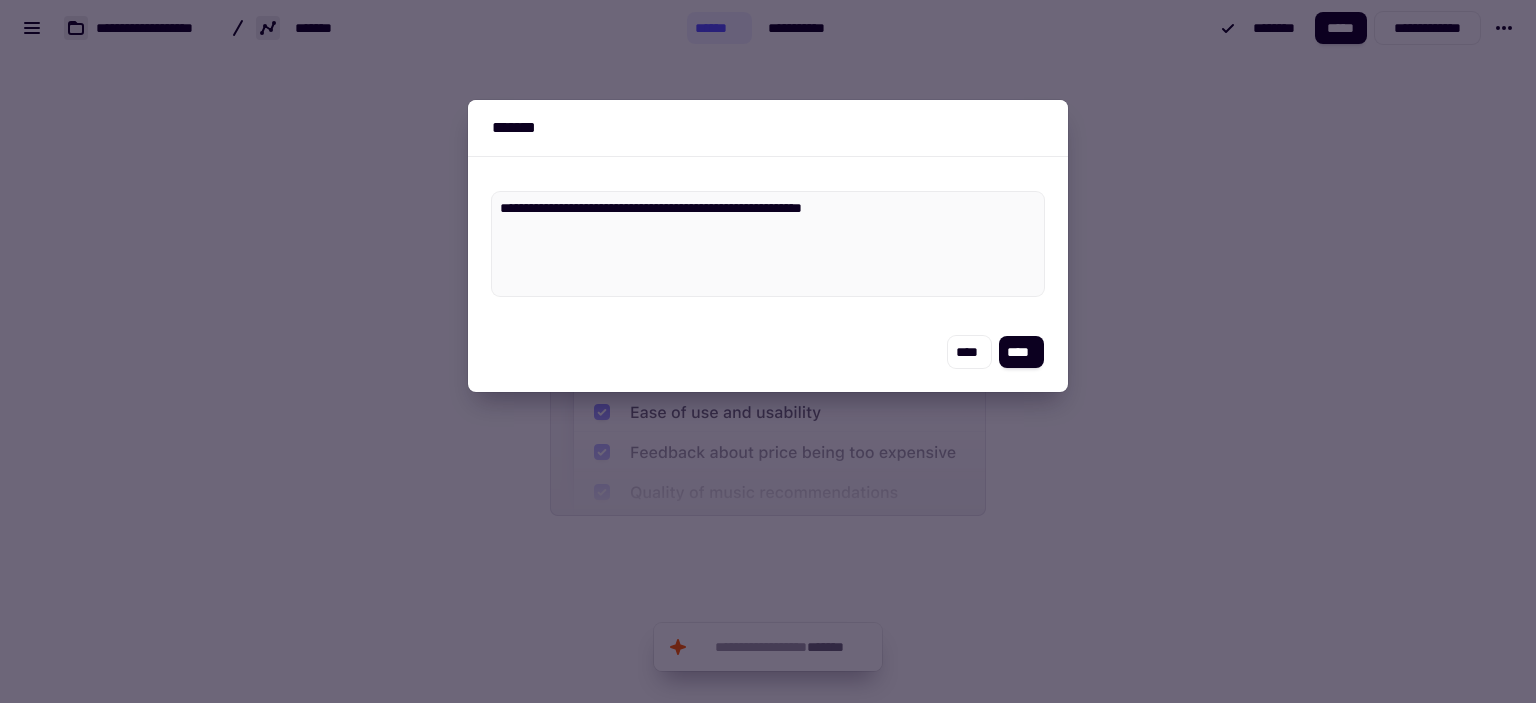 type on "*" 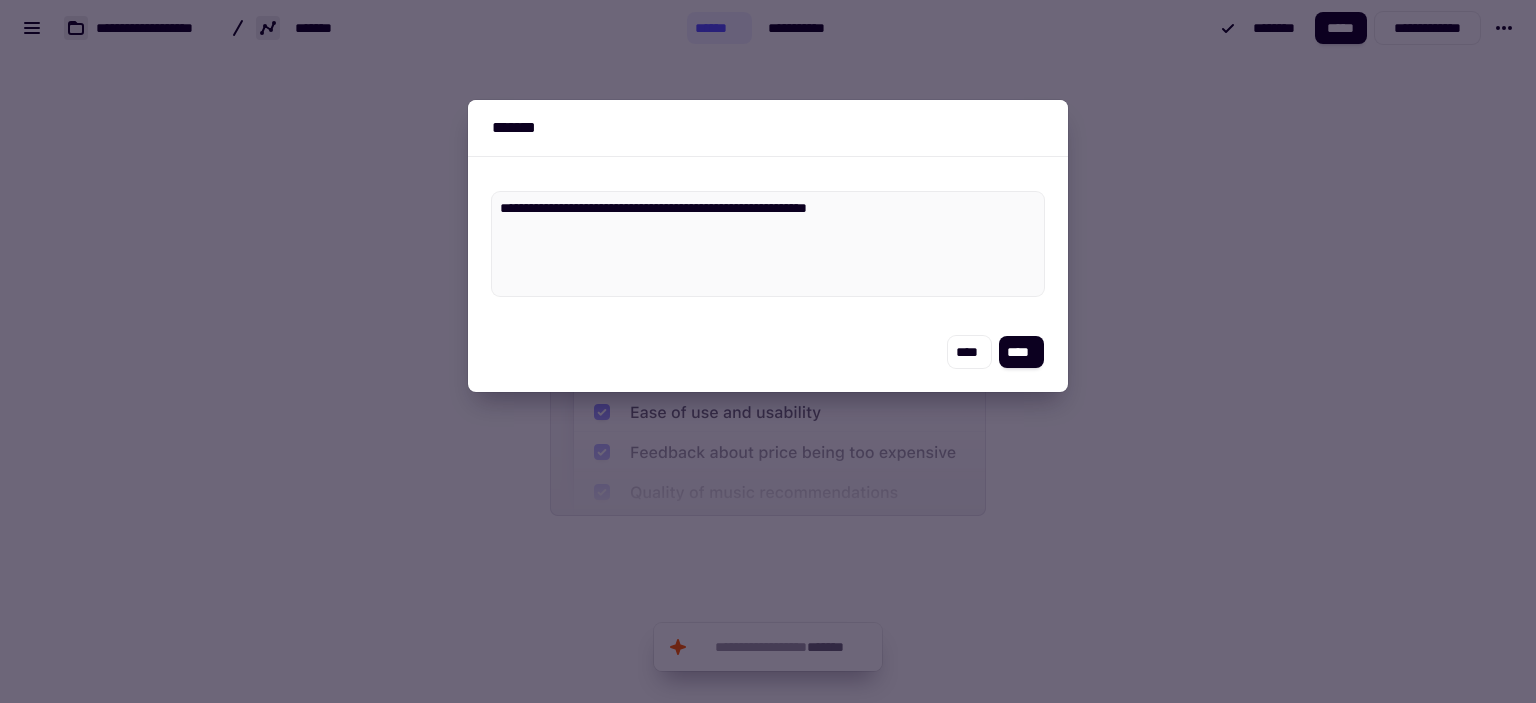 type on "*" 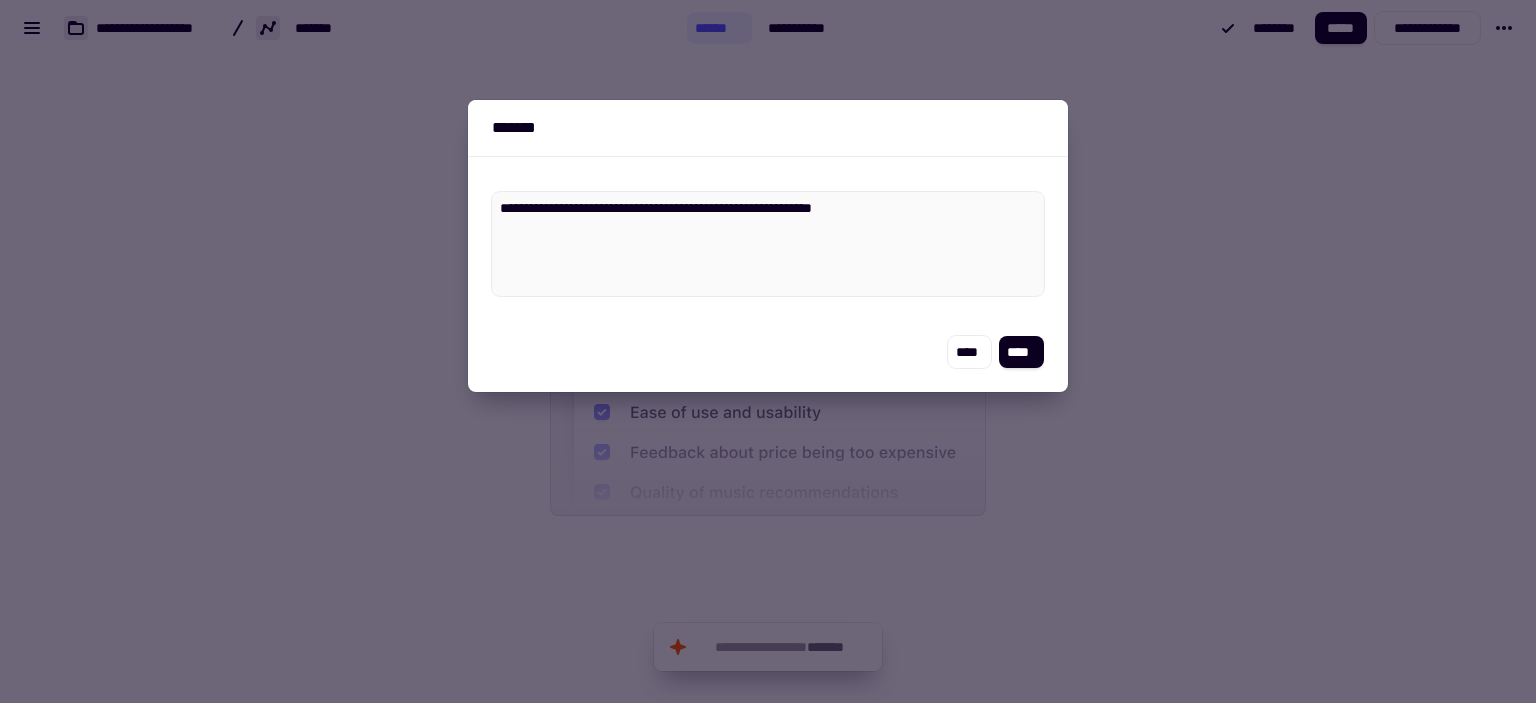 type on "*" 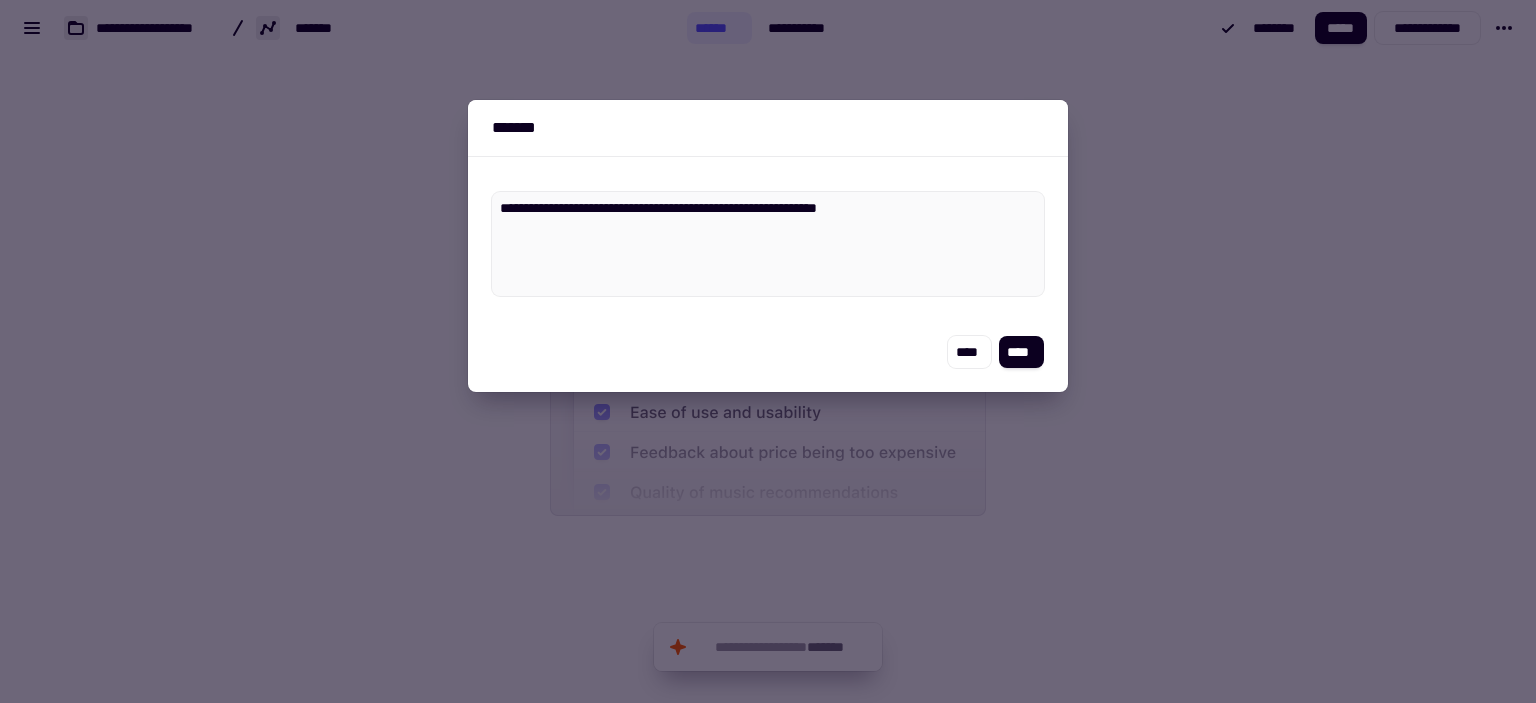 type on "*" 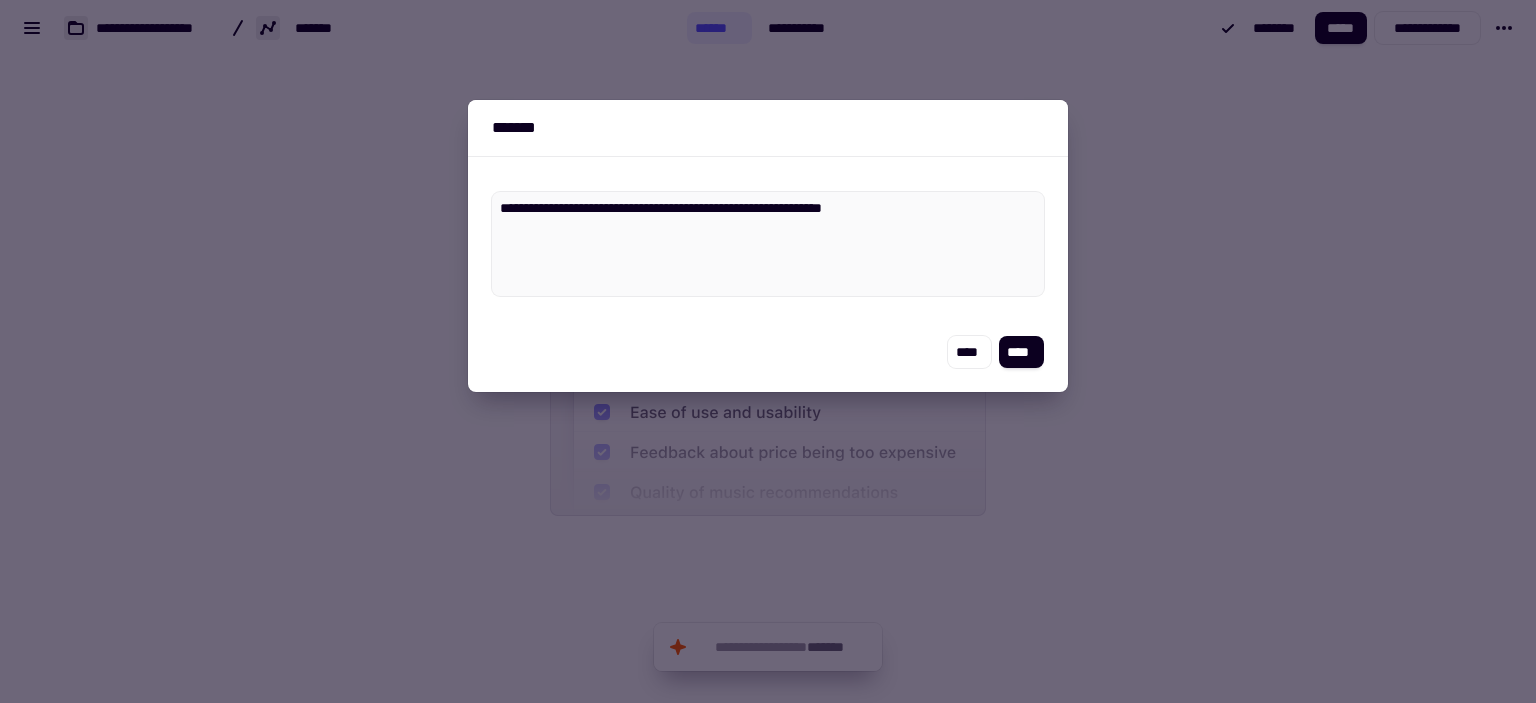 type on "*" 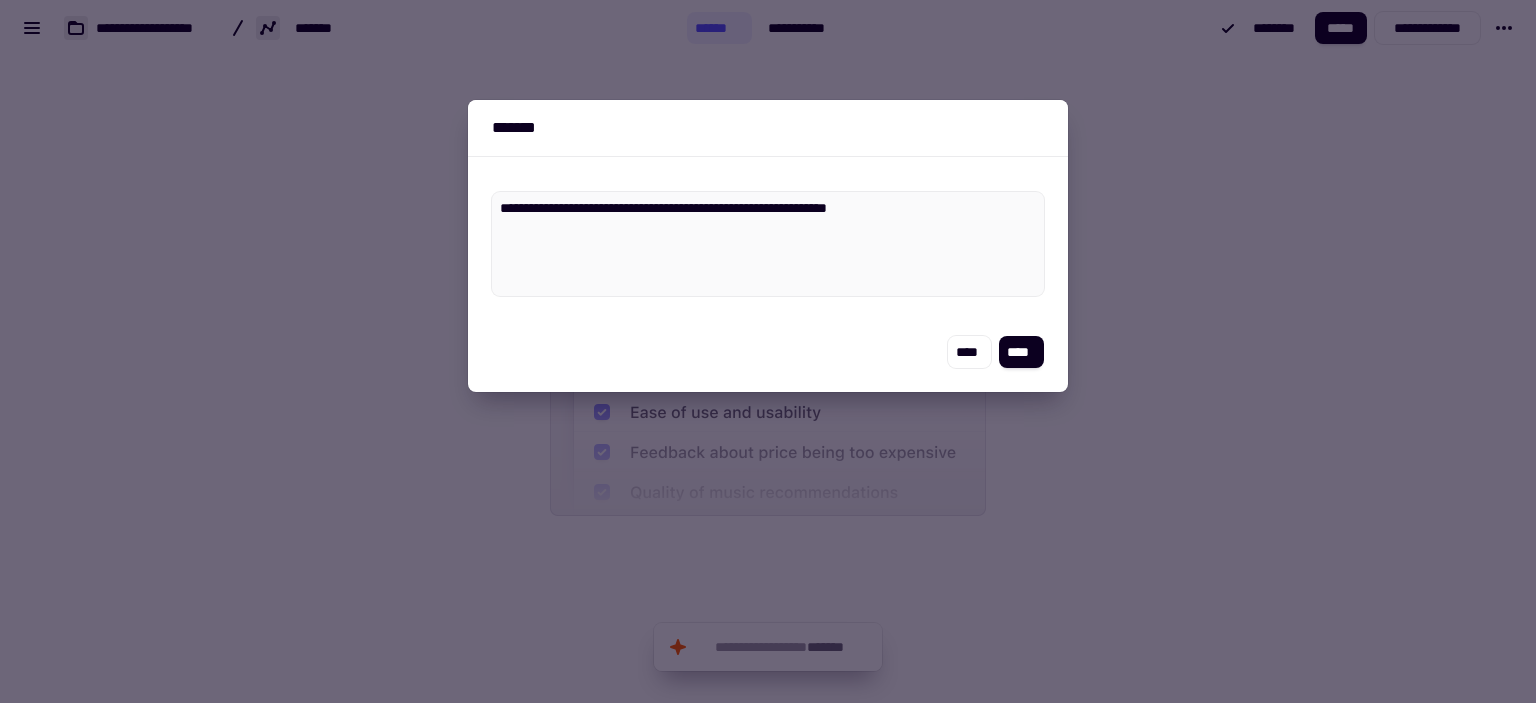 type on "*" 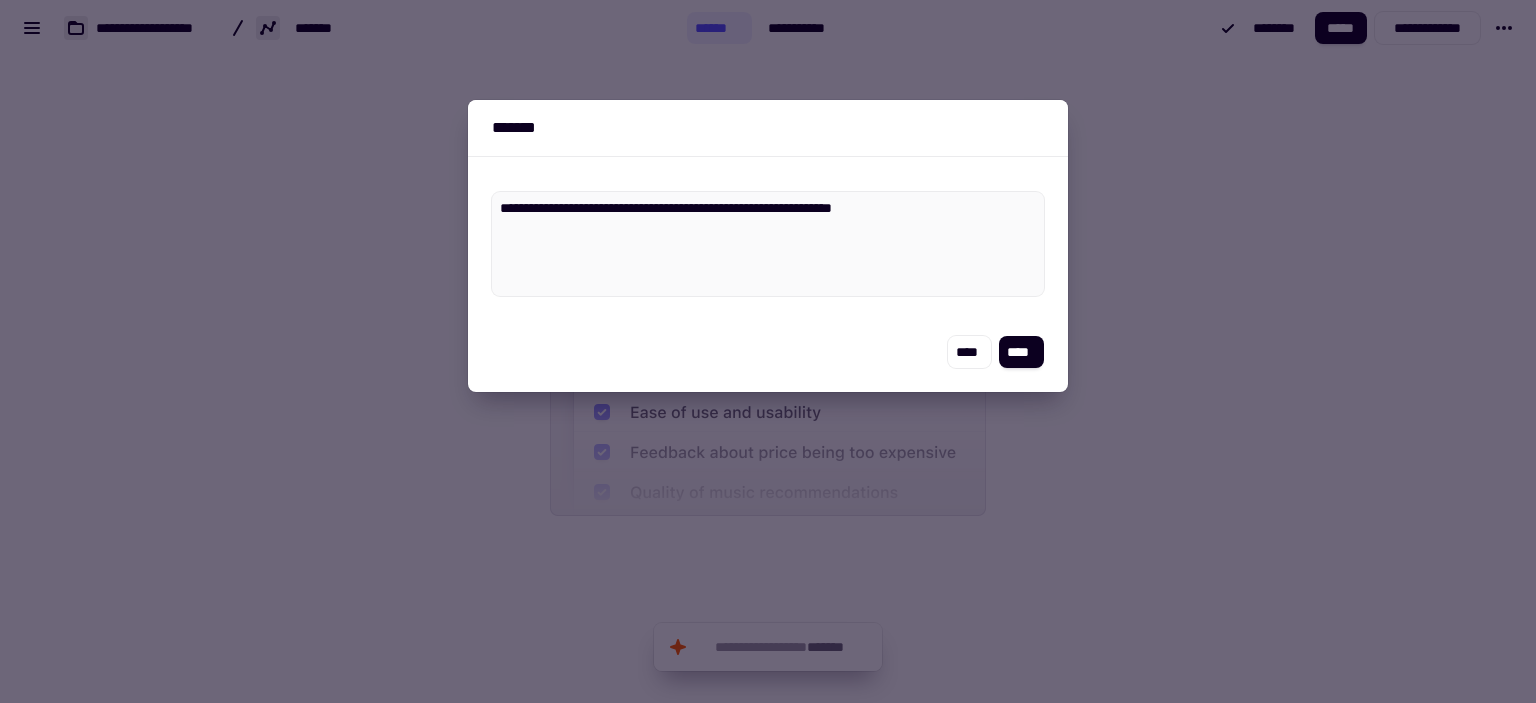 type on "*" 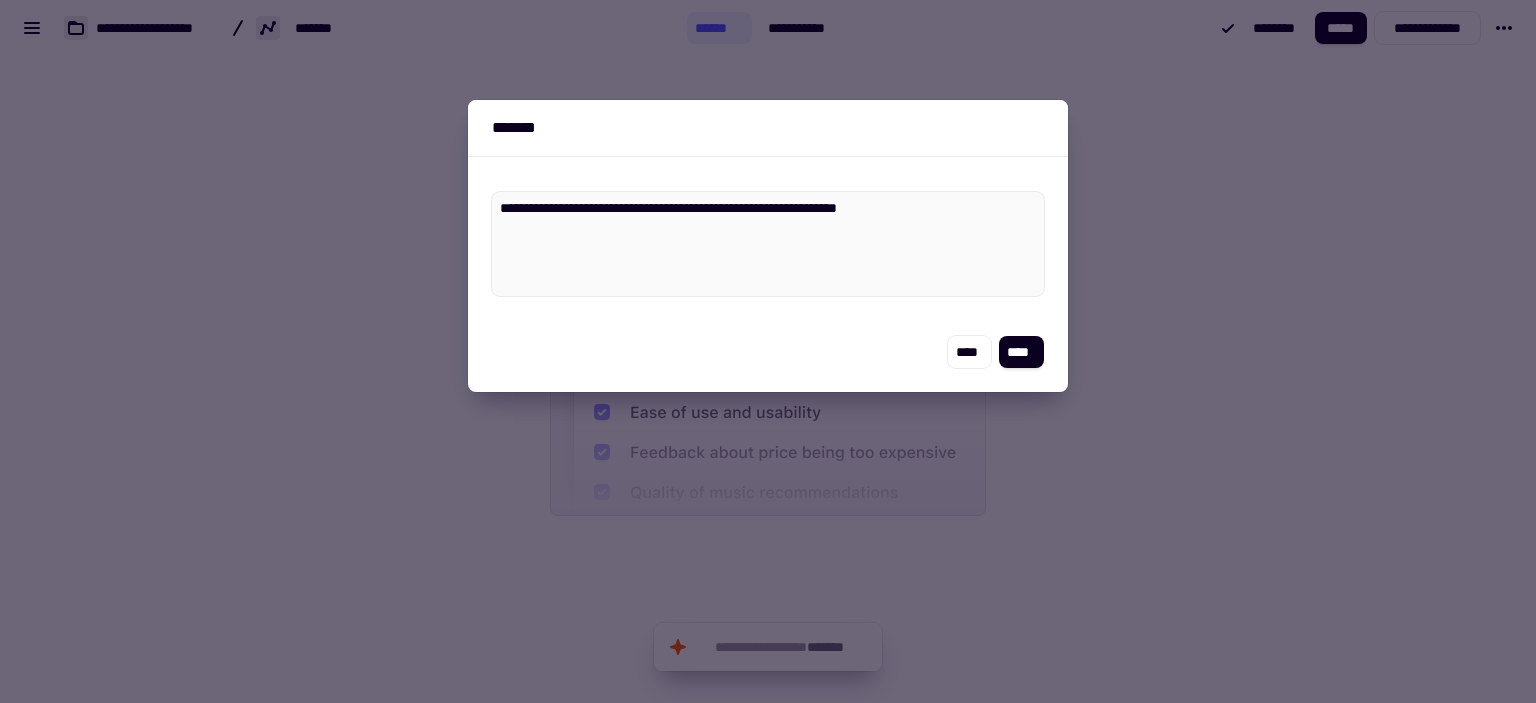 type on "*" 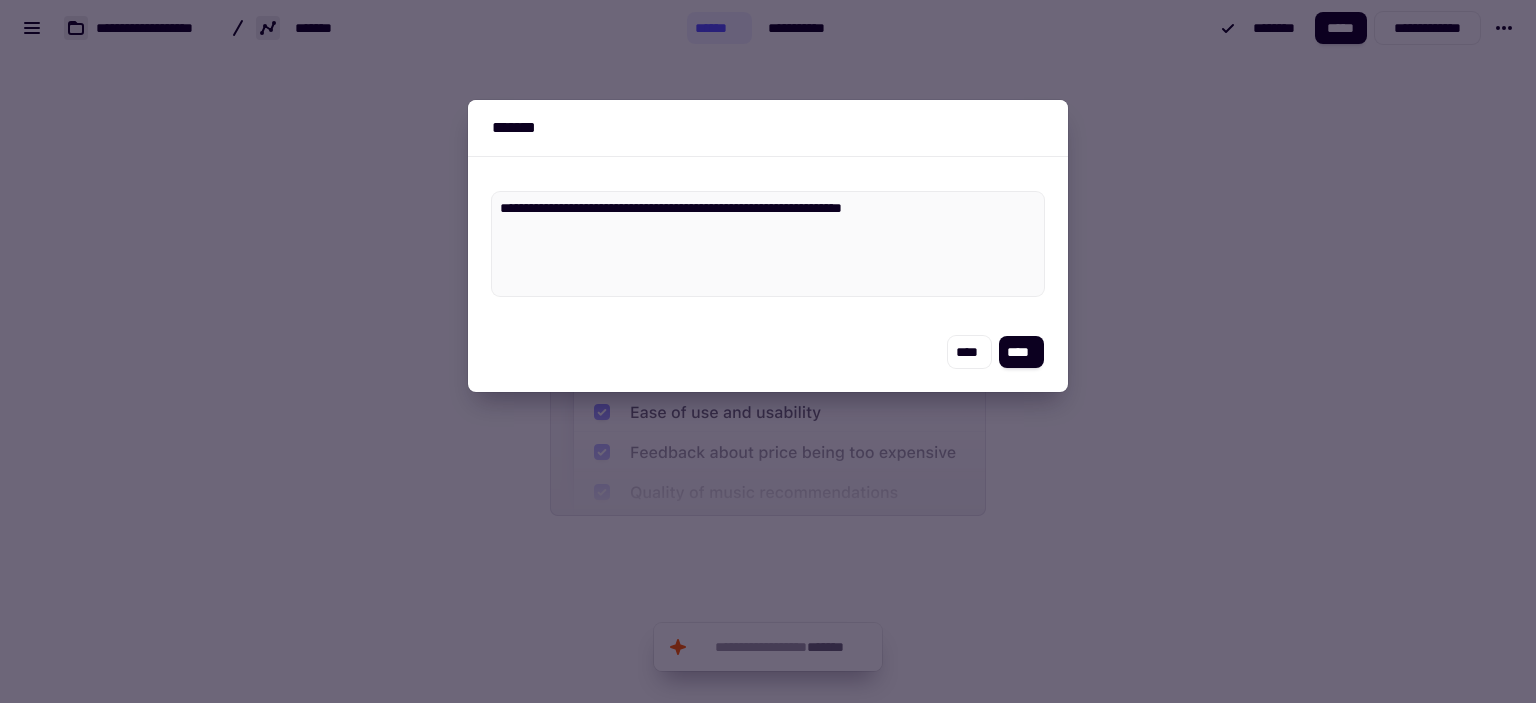 type on "**********" 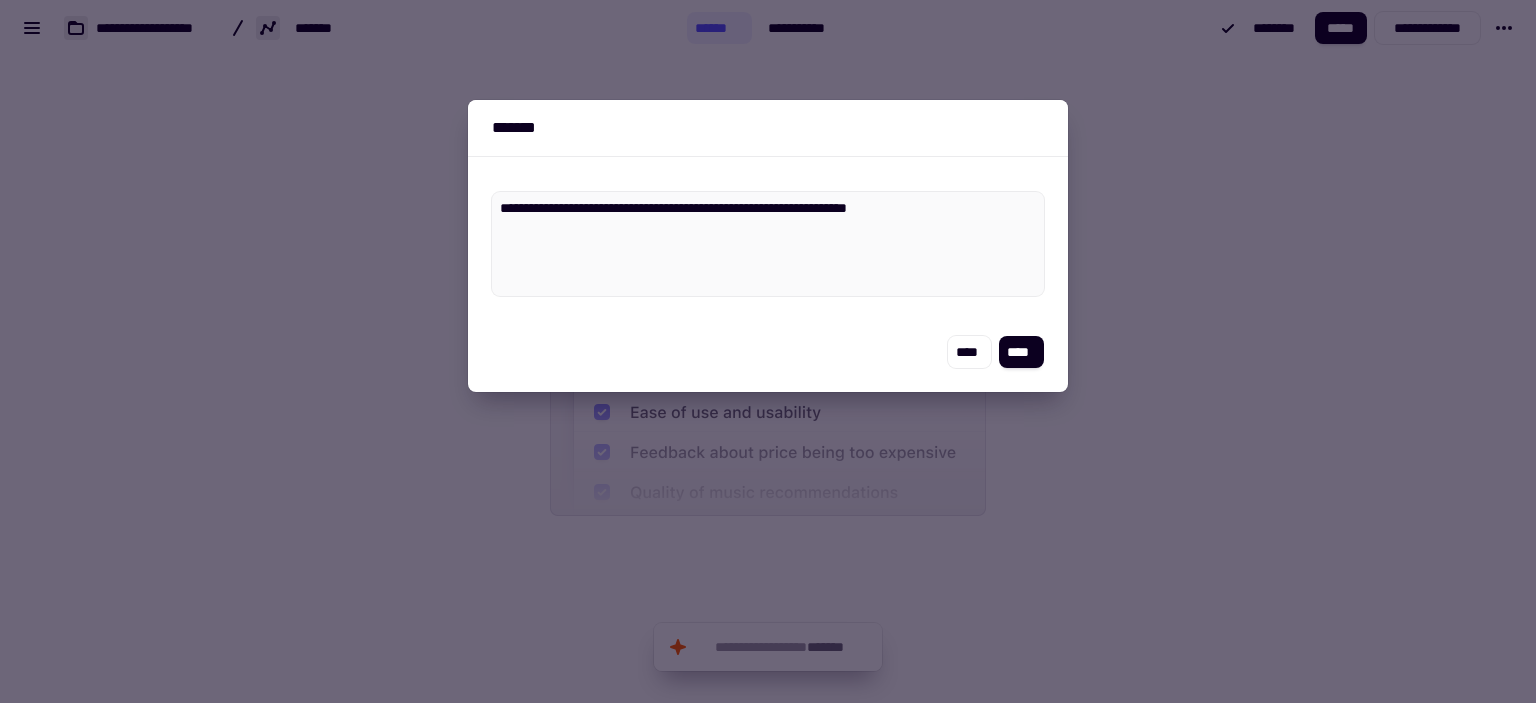type on "*" 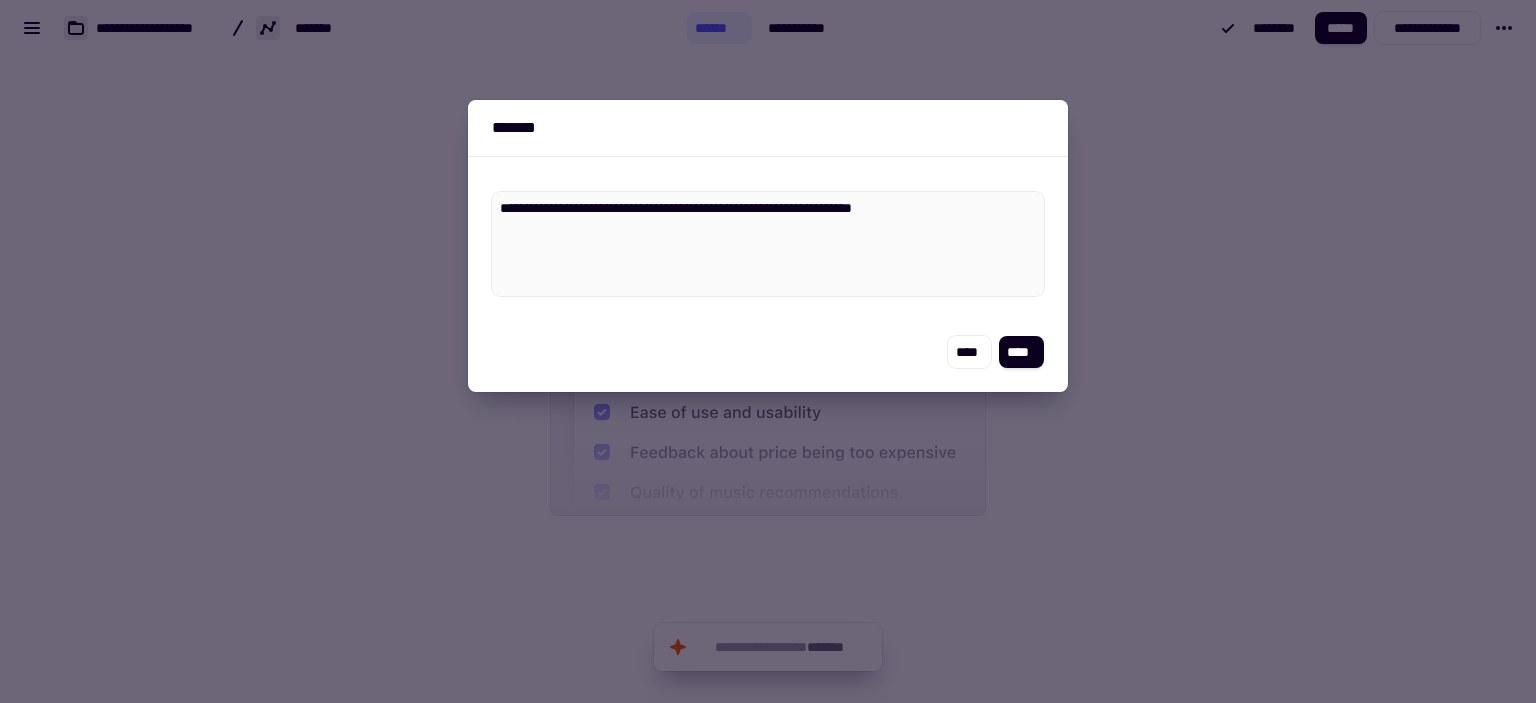 type on "*" 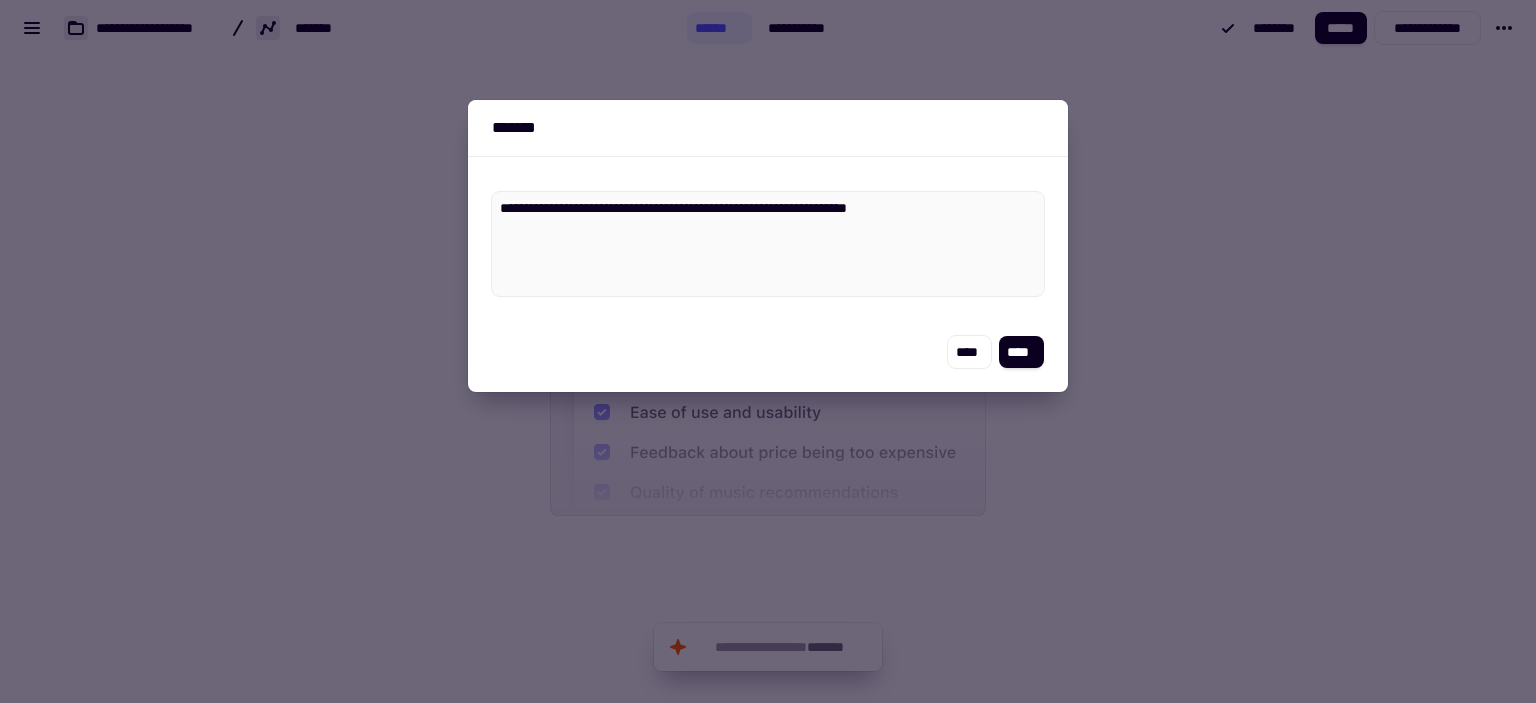 type on "*" 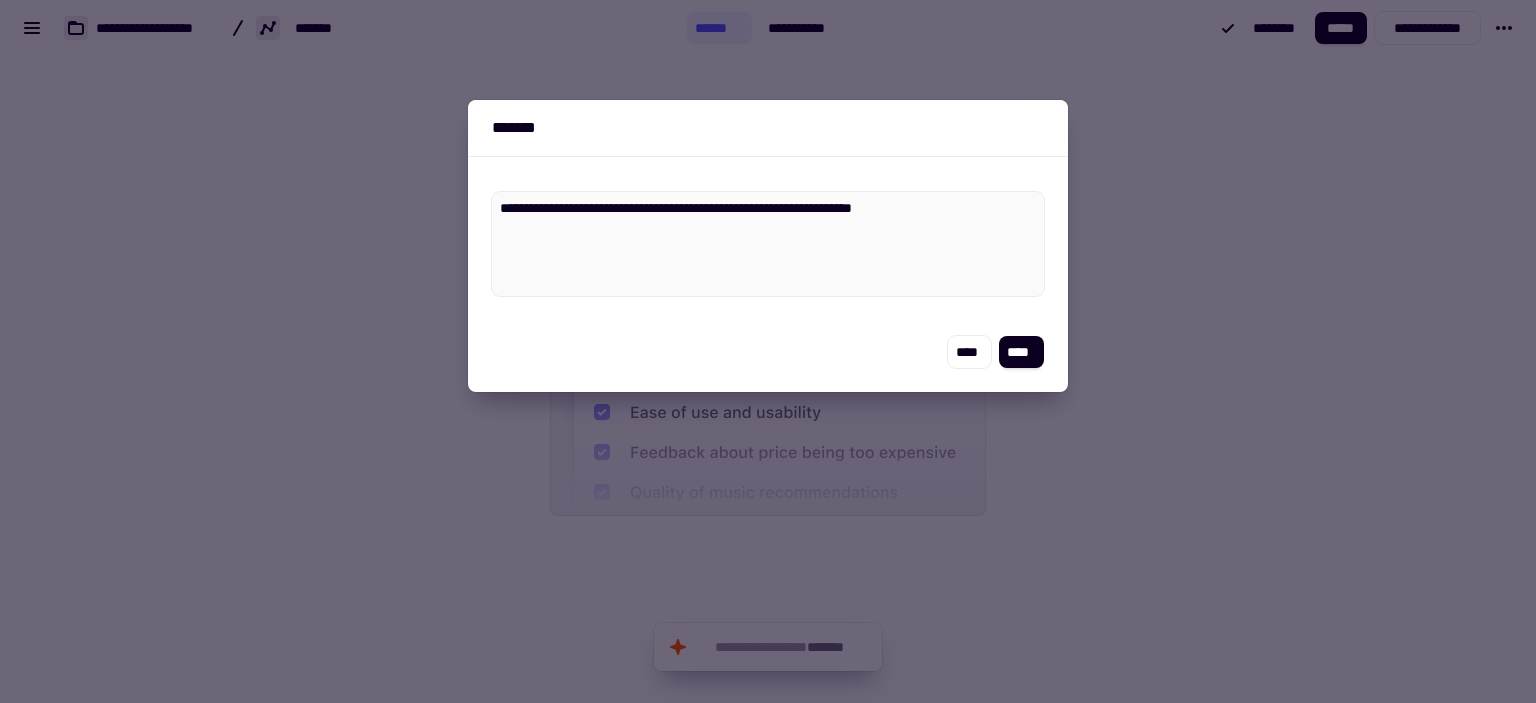 type on "*" 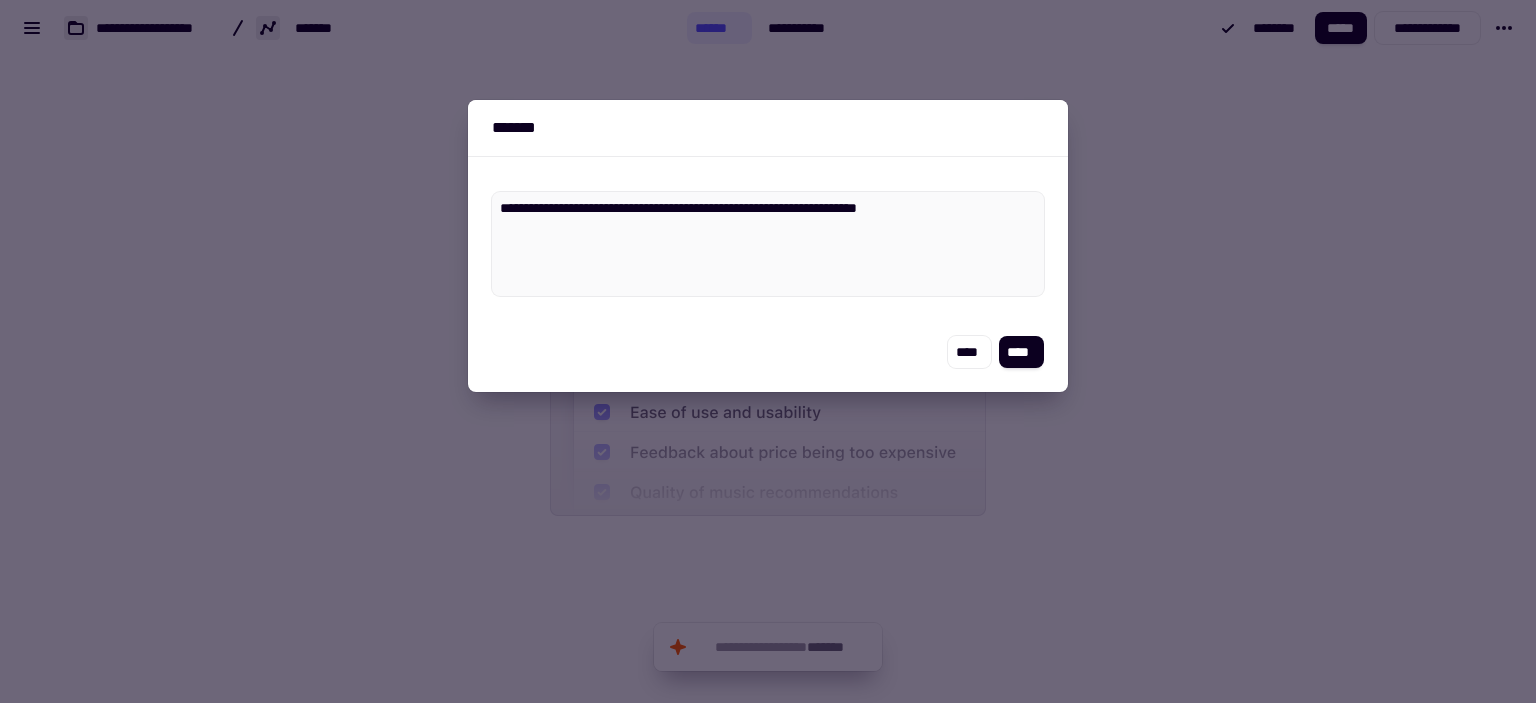 type on "*" 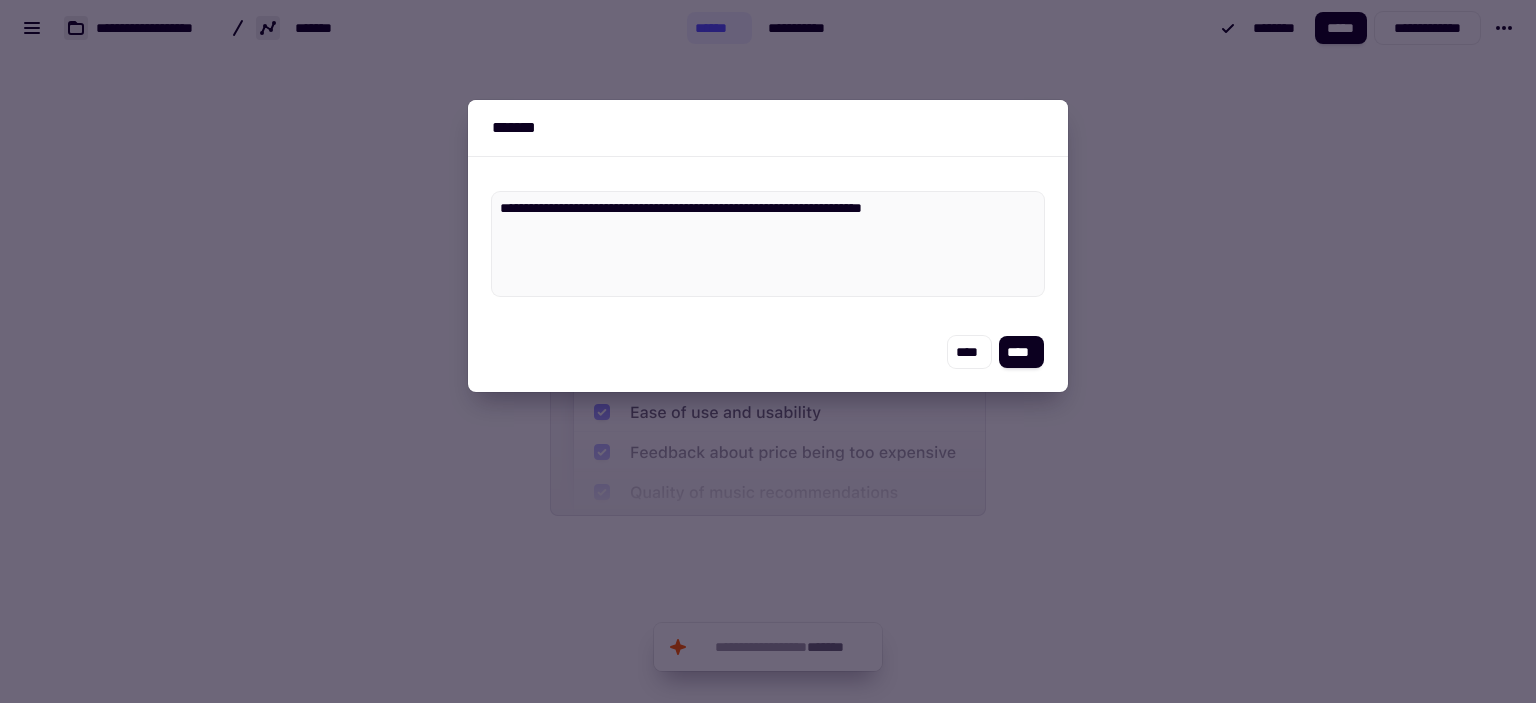 type on "*" 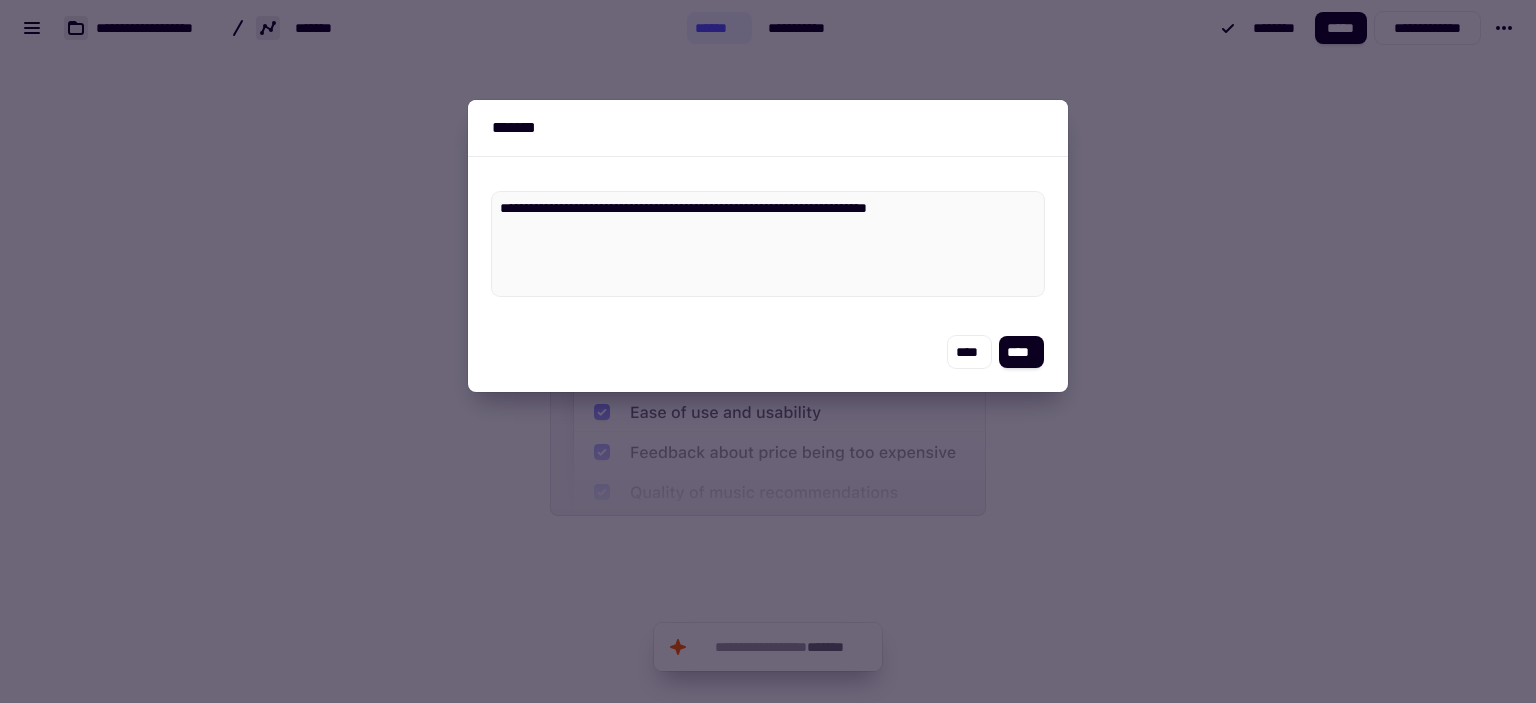 type on "*" 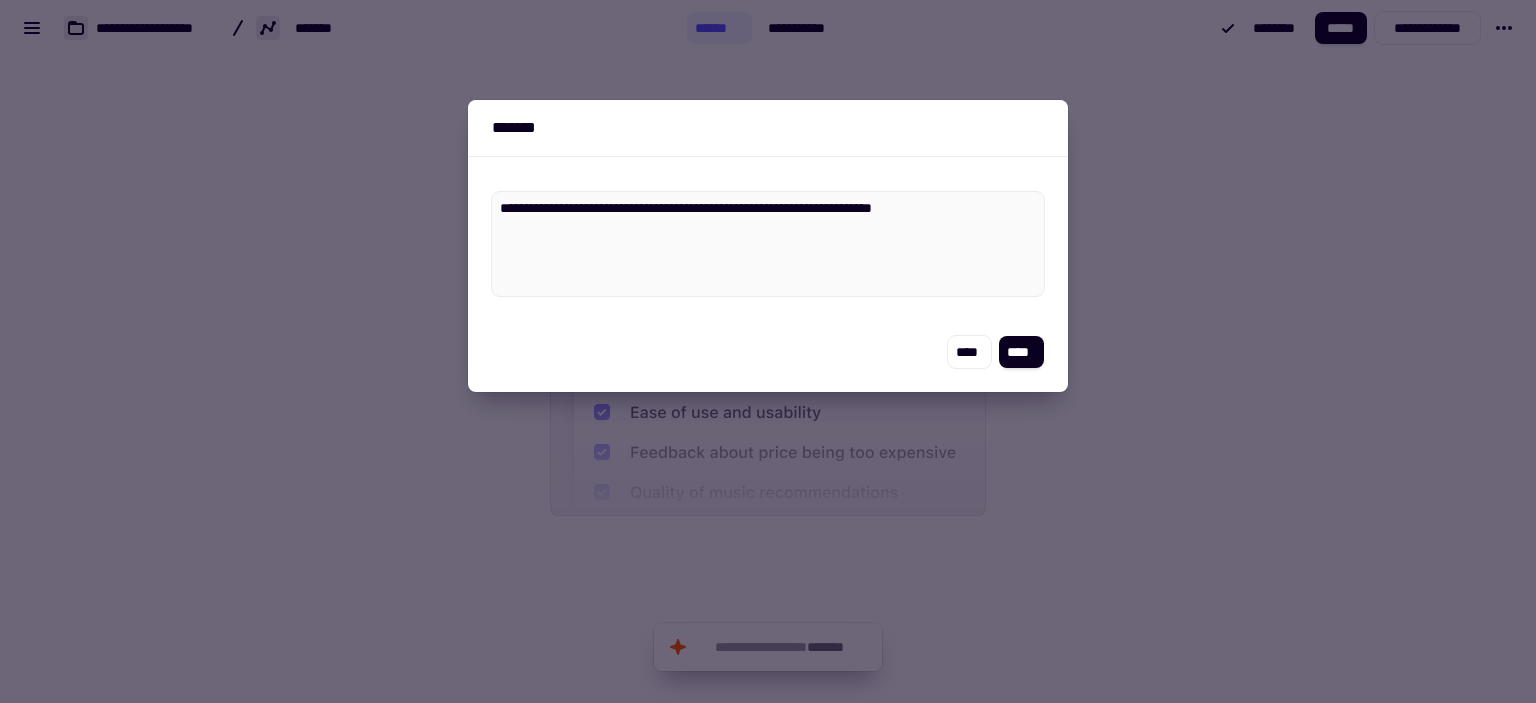 type on "*" 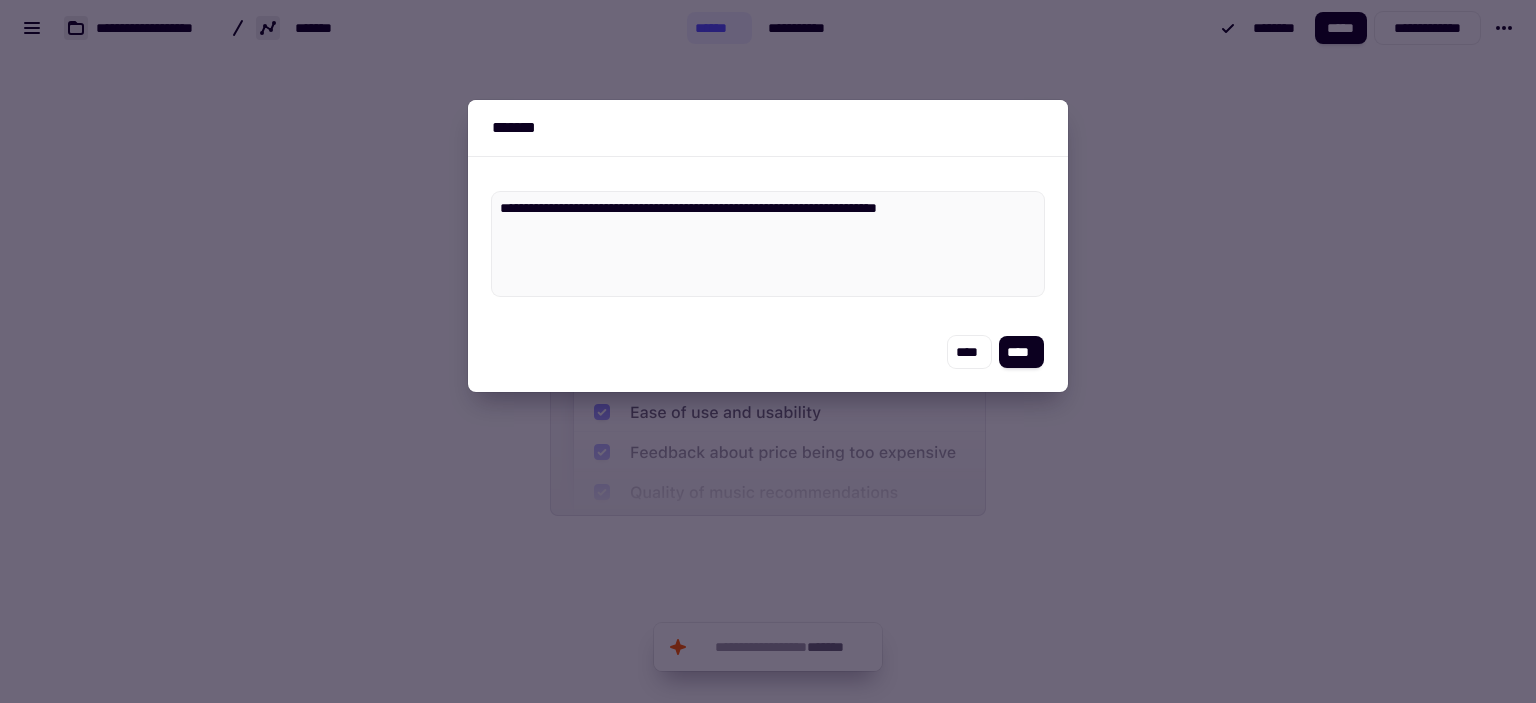 type on "*" 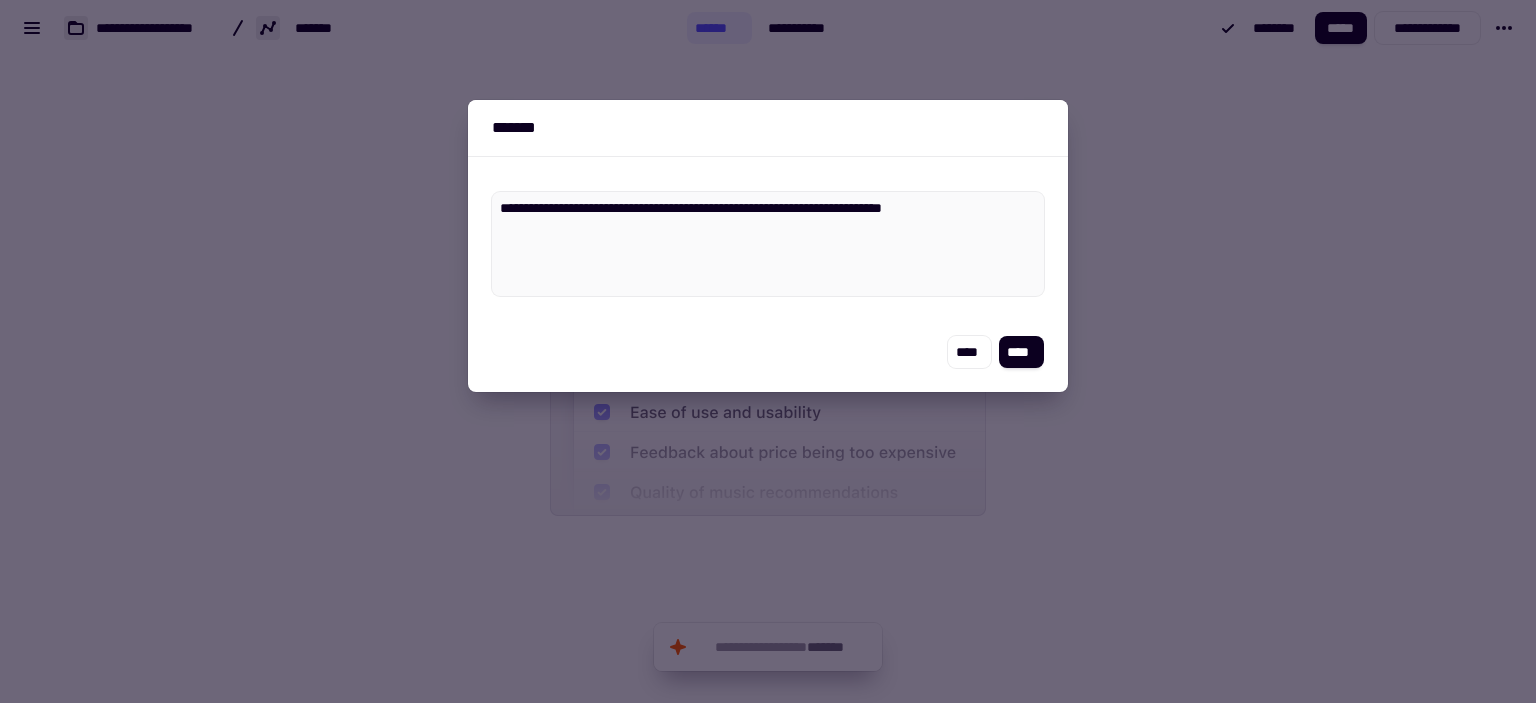 type on "*" 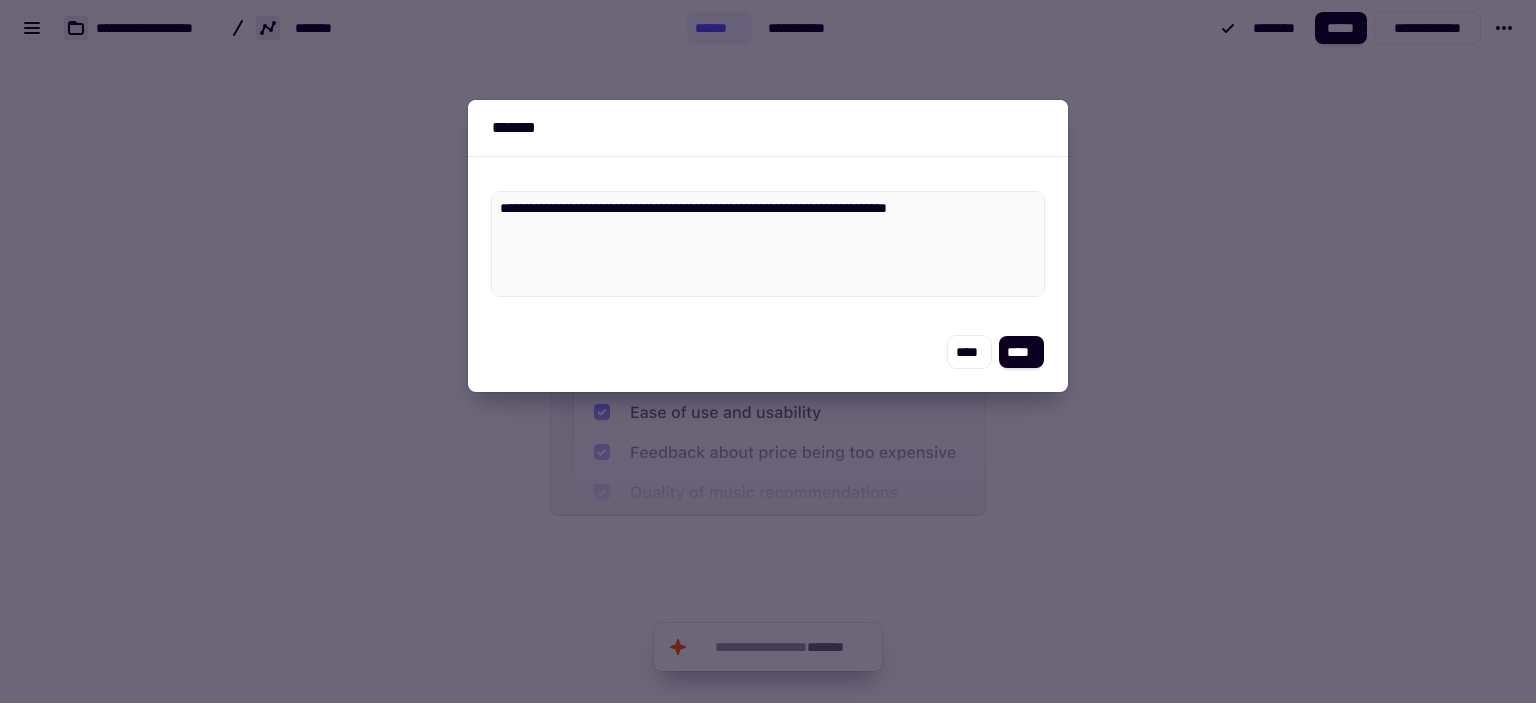 type on "*" 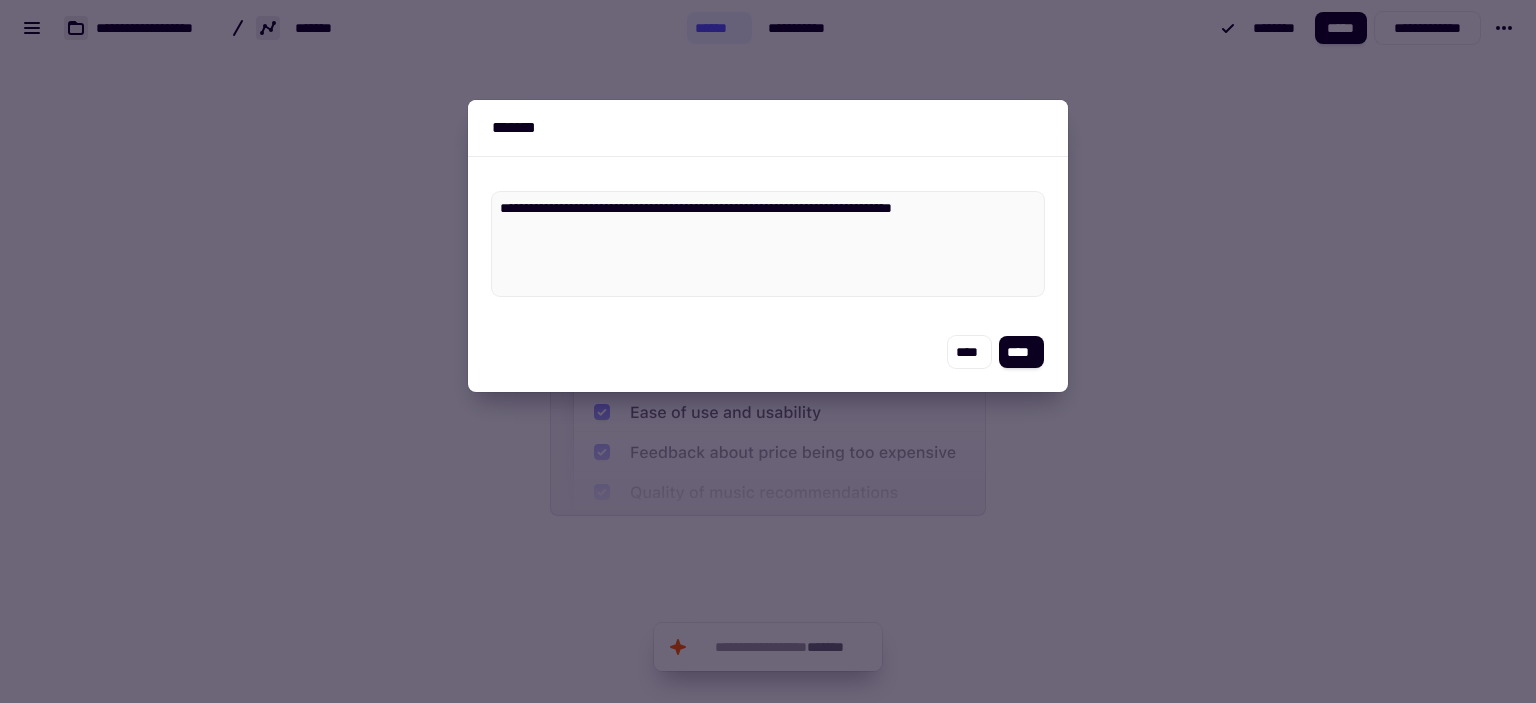 type on "*" 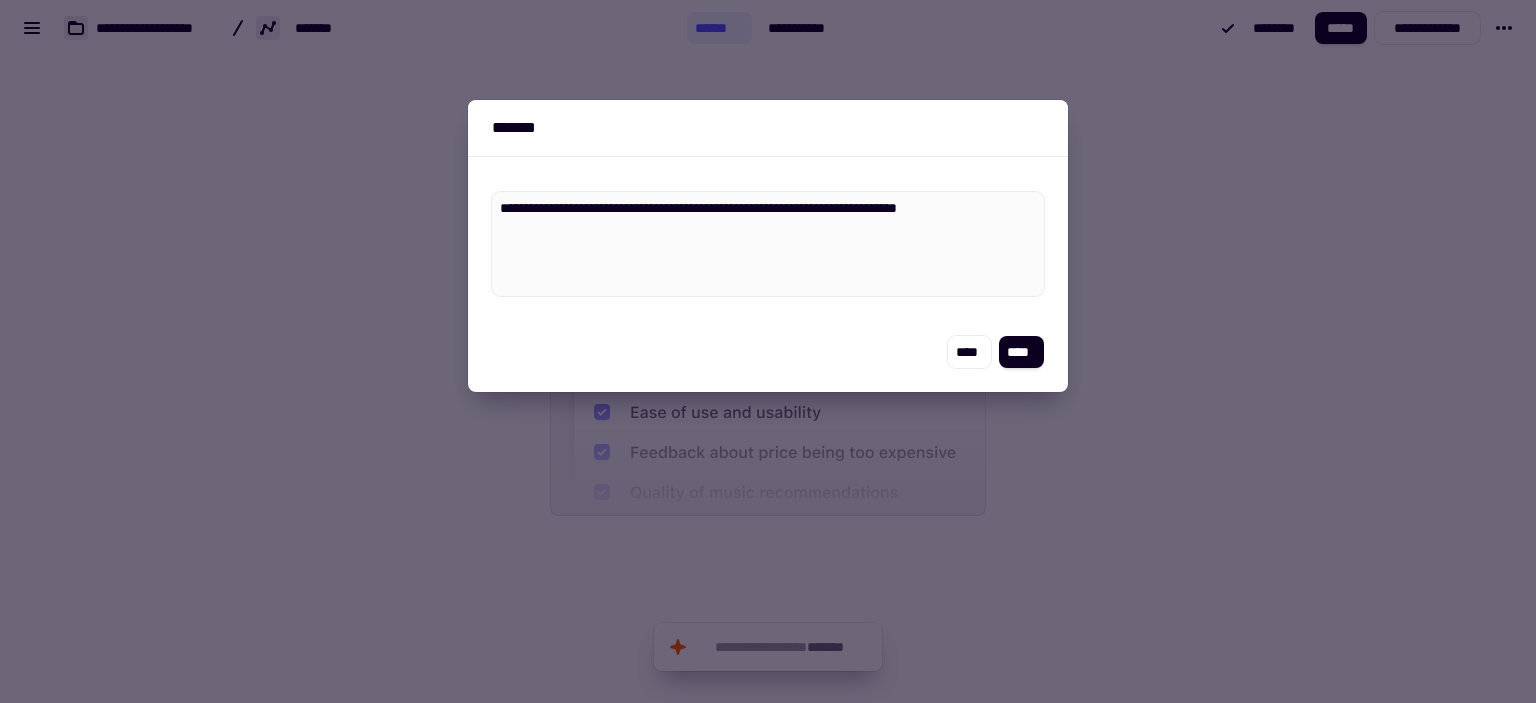 type on "*" 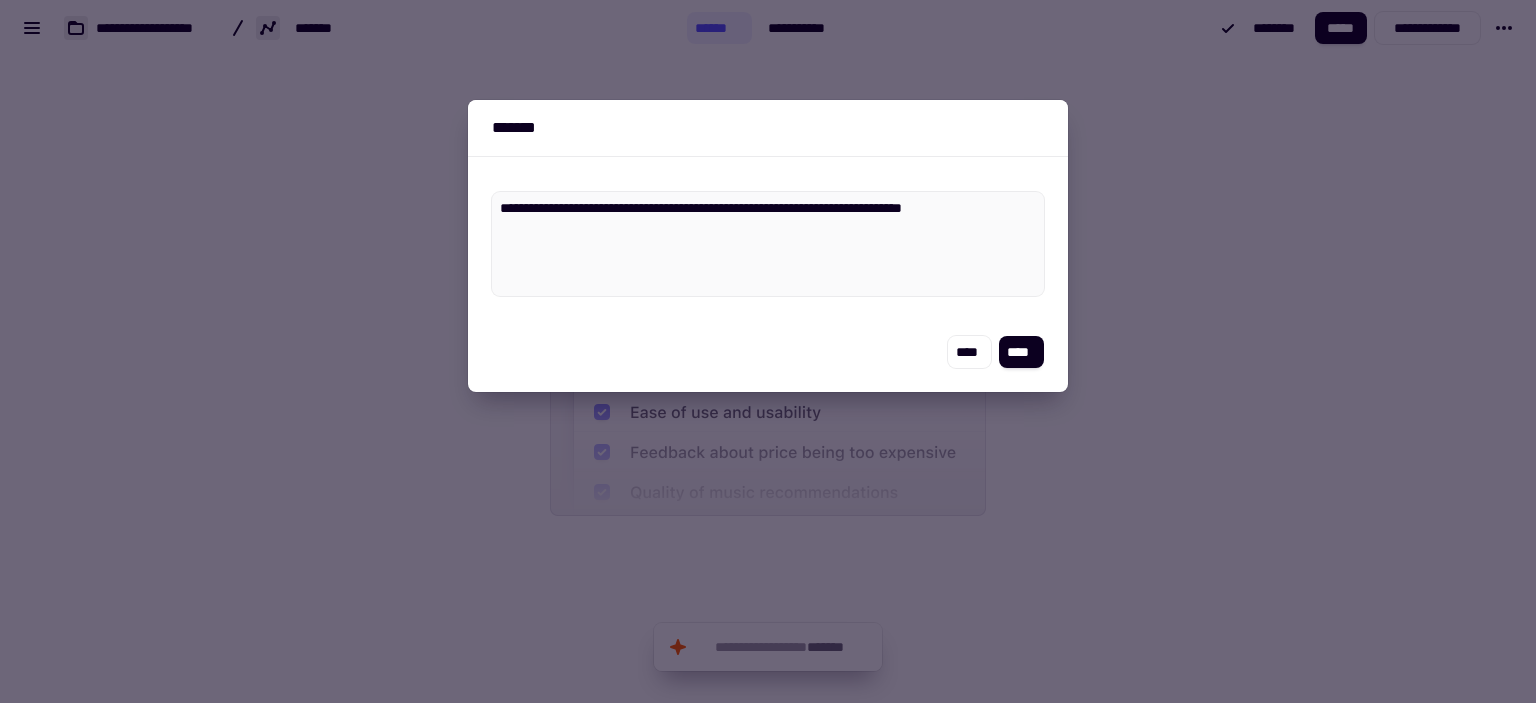 type on "*" 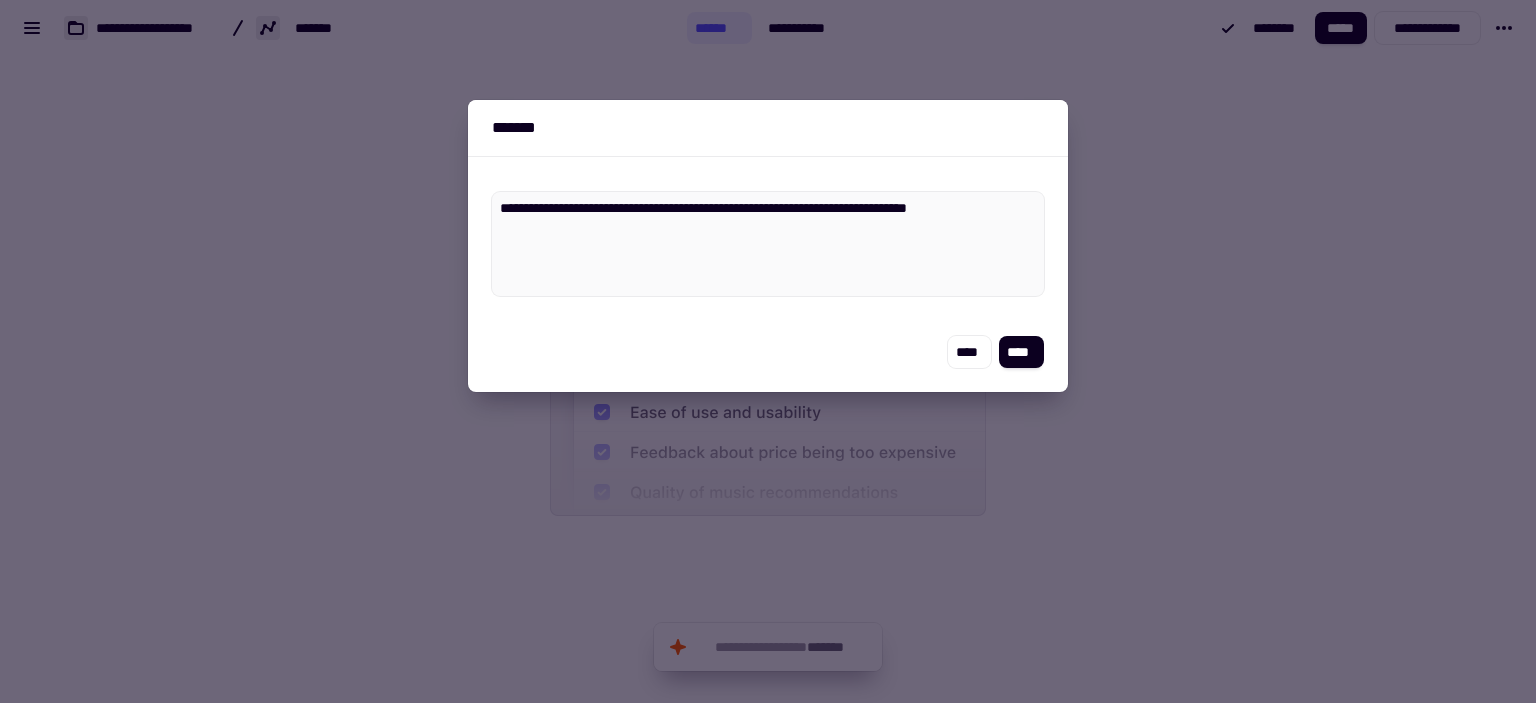 type on "*" 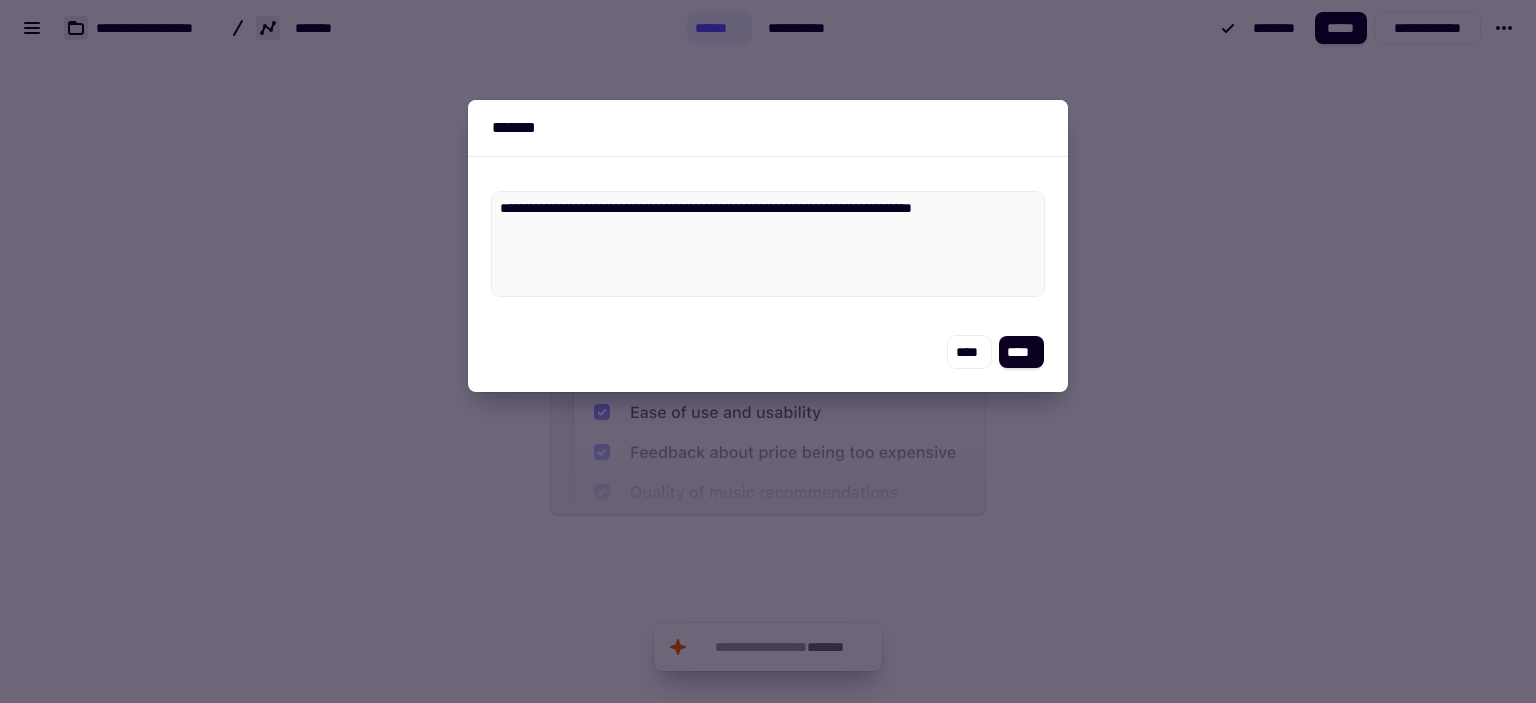 type on "*" 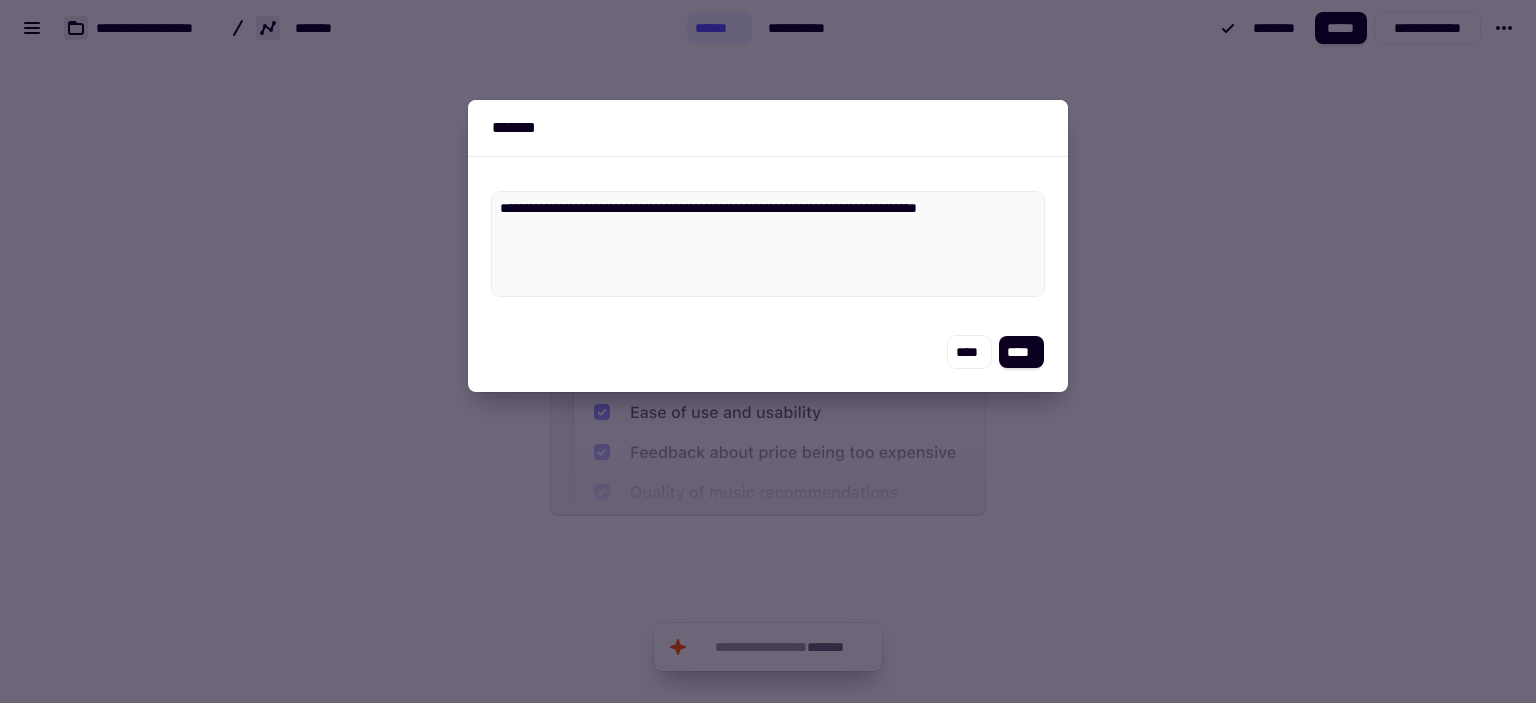 type on "*" 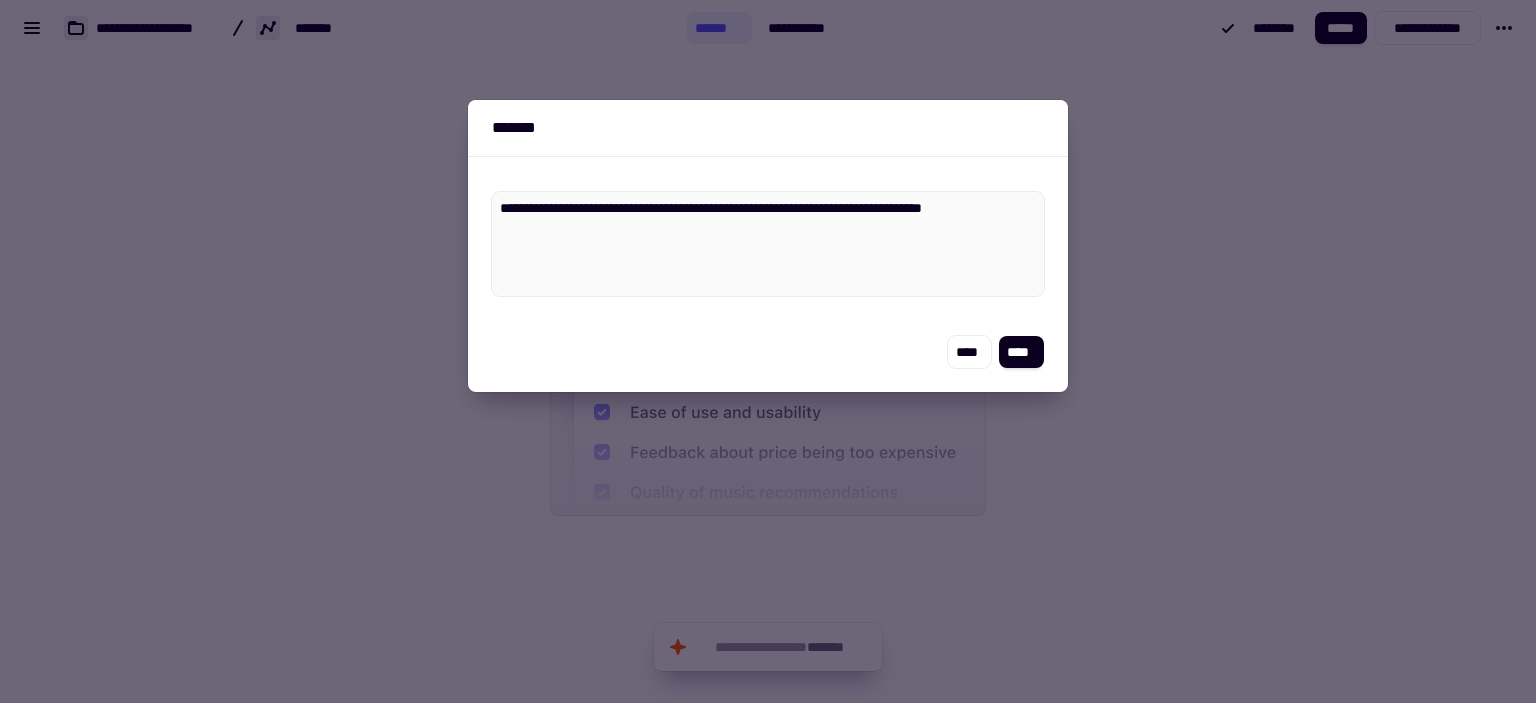 type on "**********" 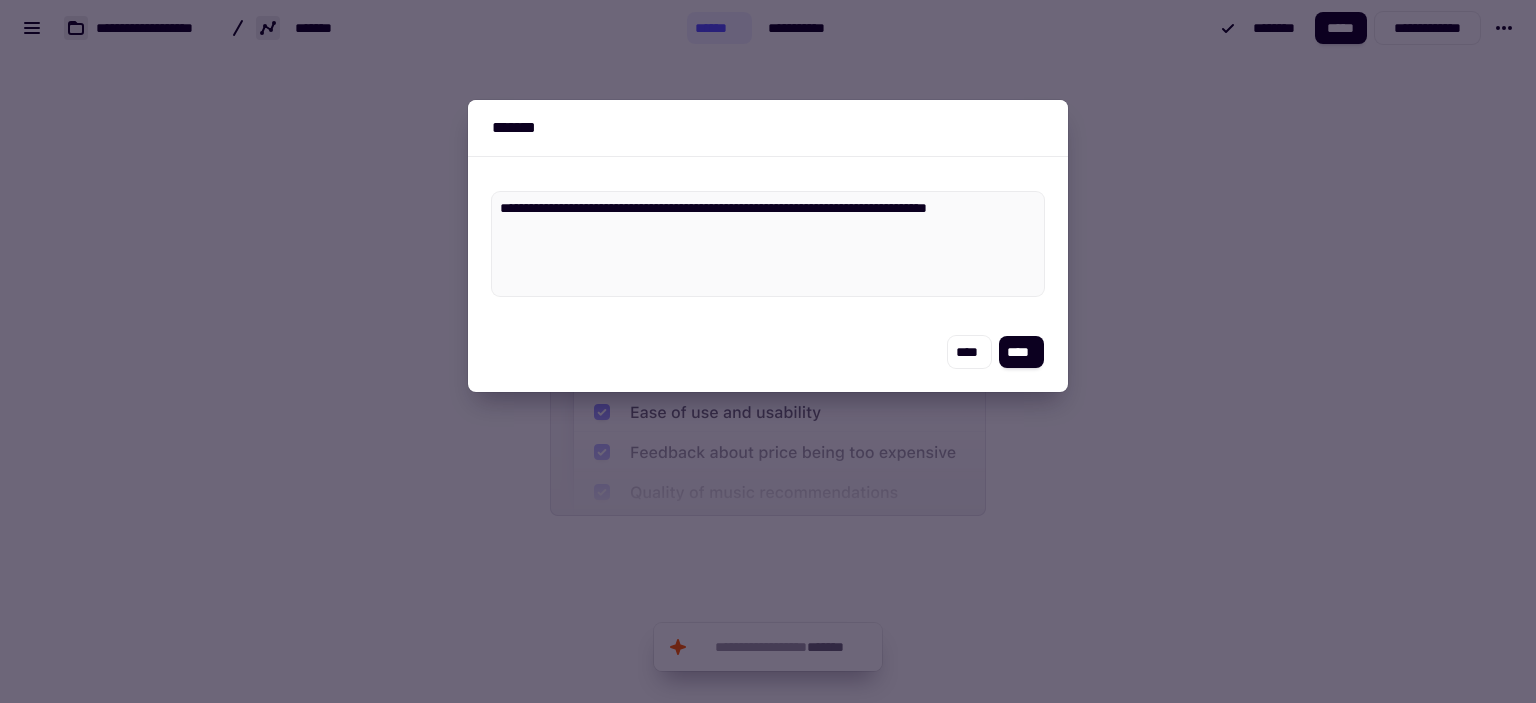 type on "*" 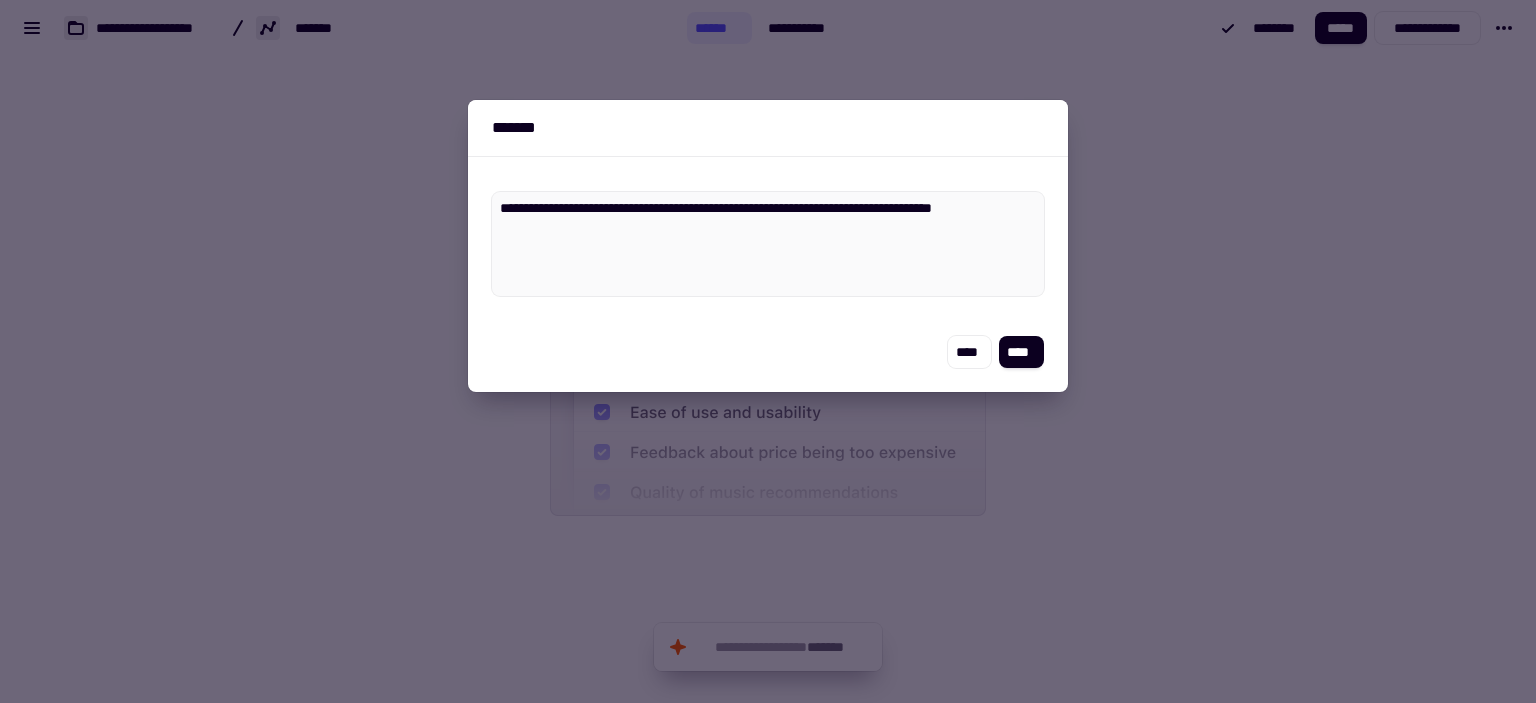 type on "*" 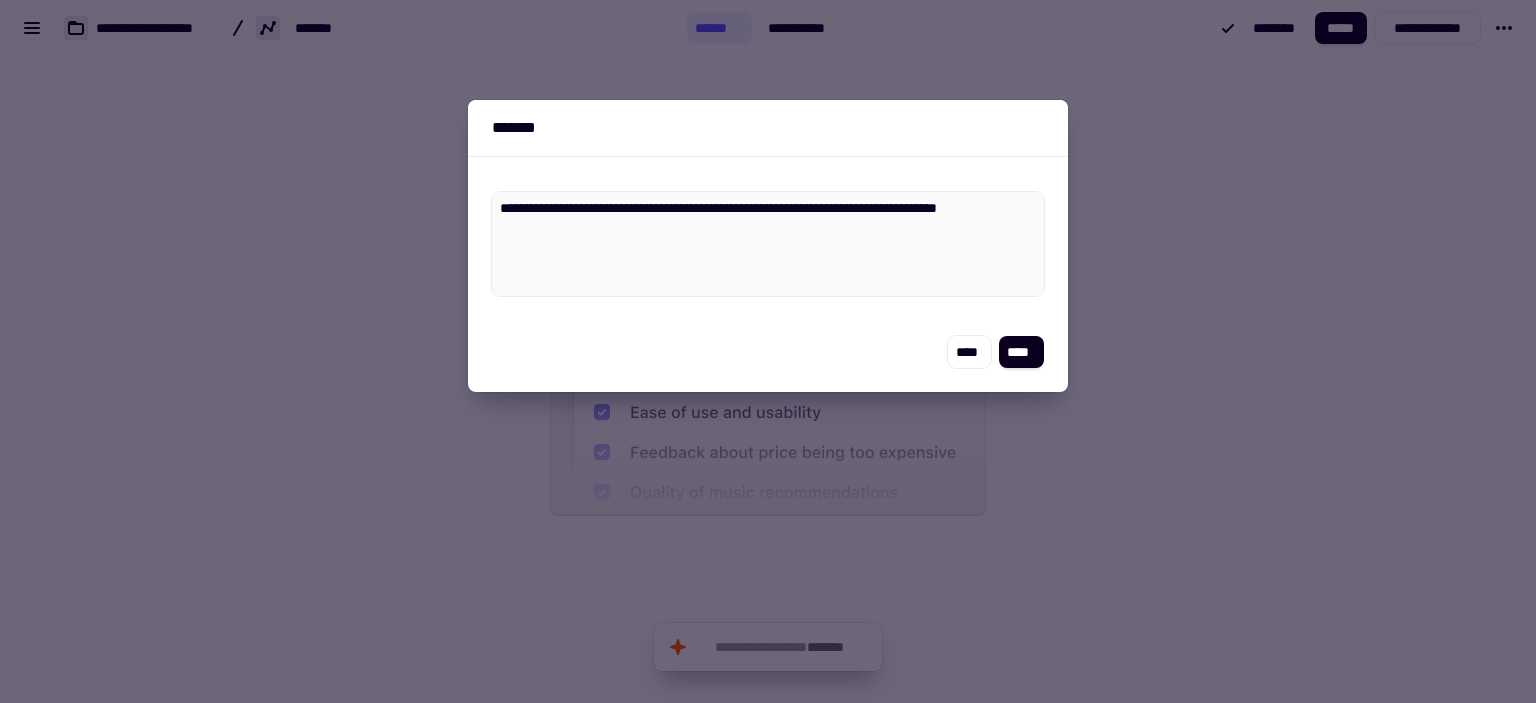 type on "*" 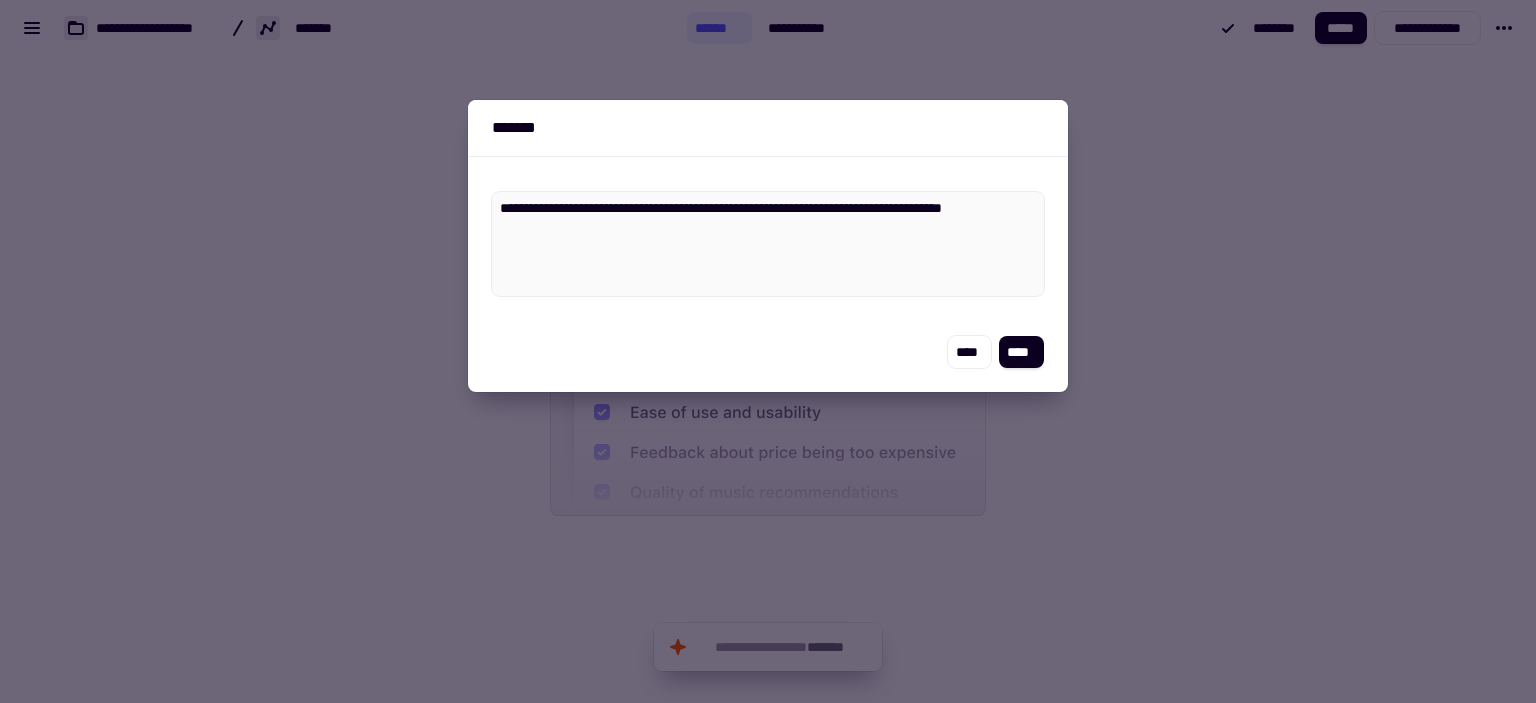 type on "*" 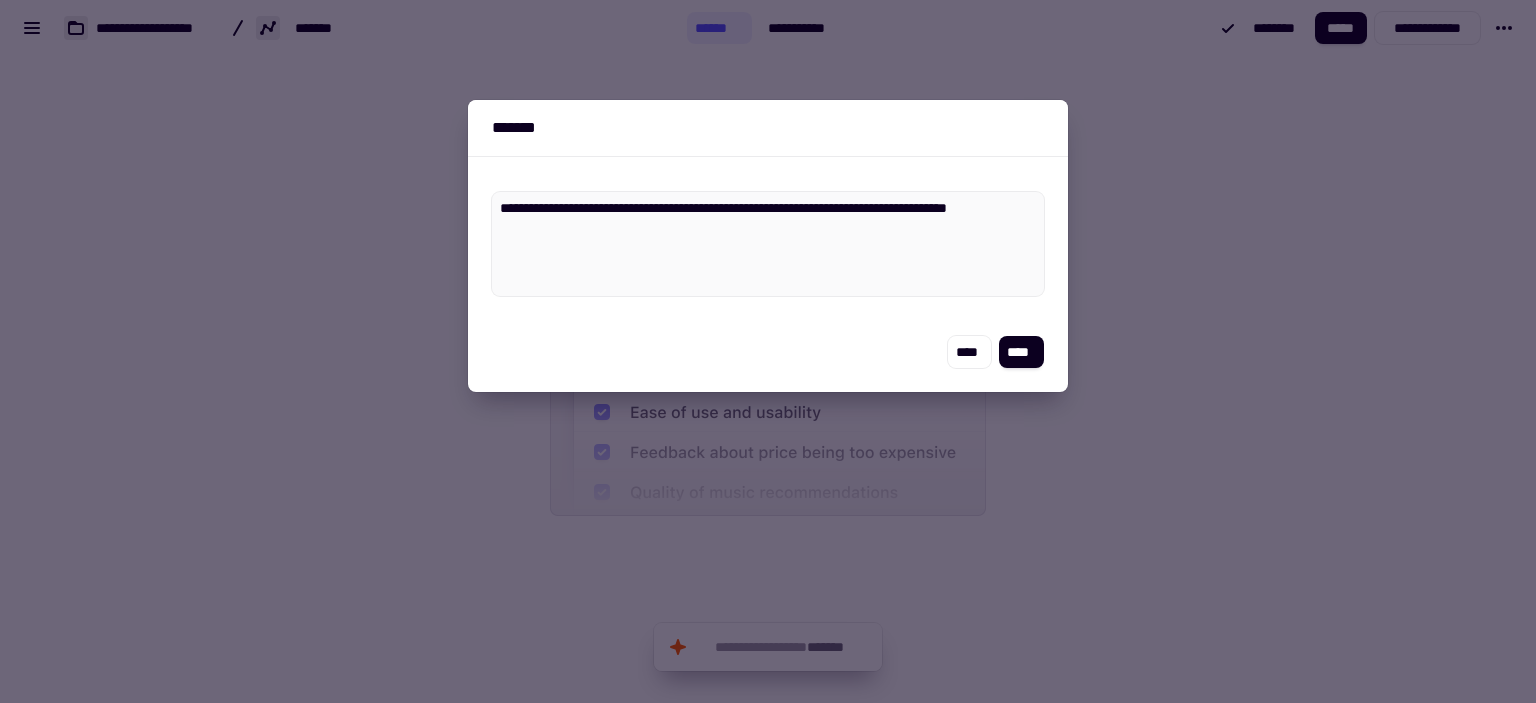 type on "*" 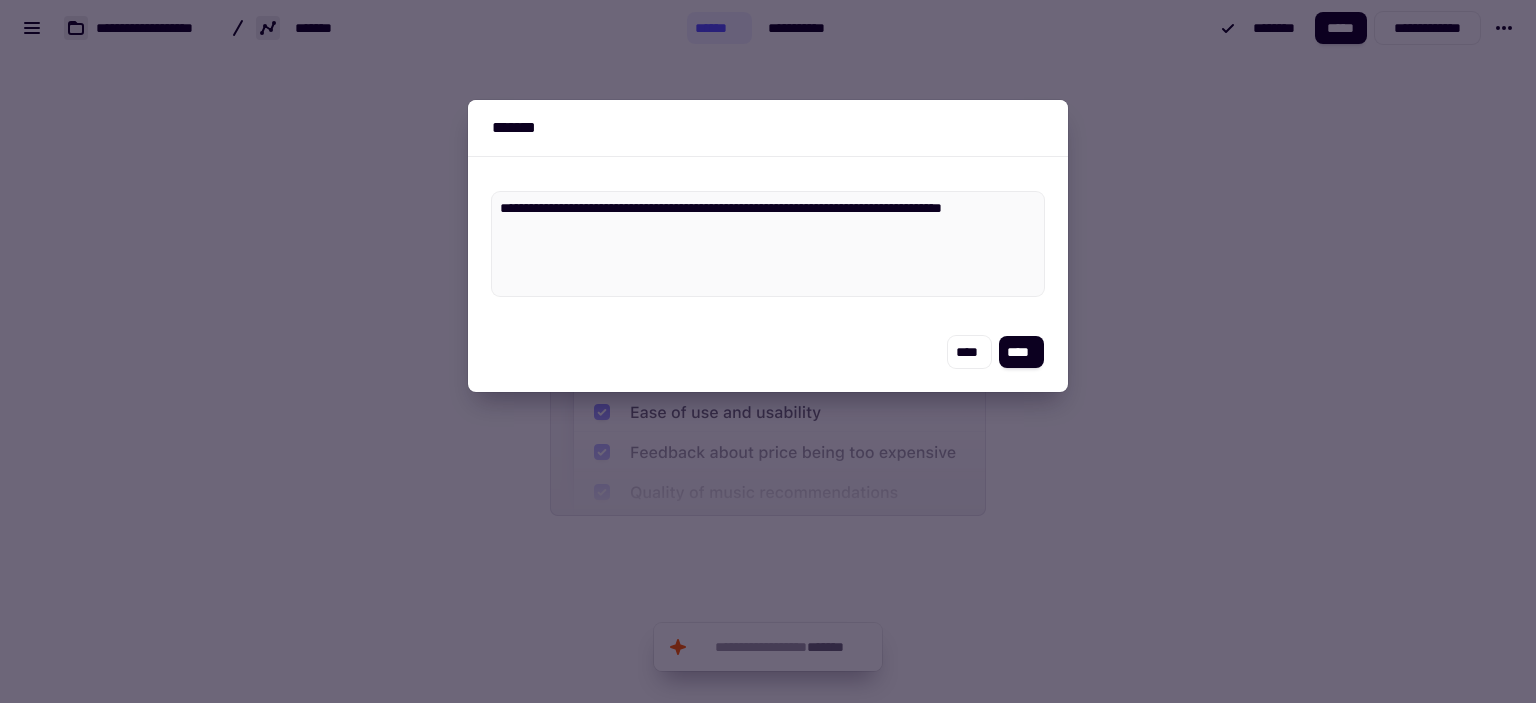 type on "*" 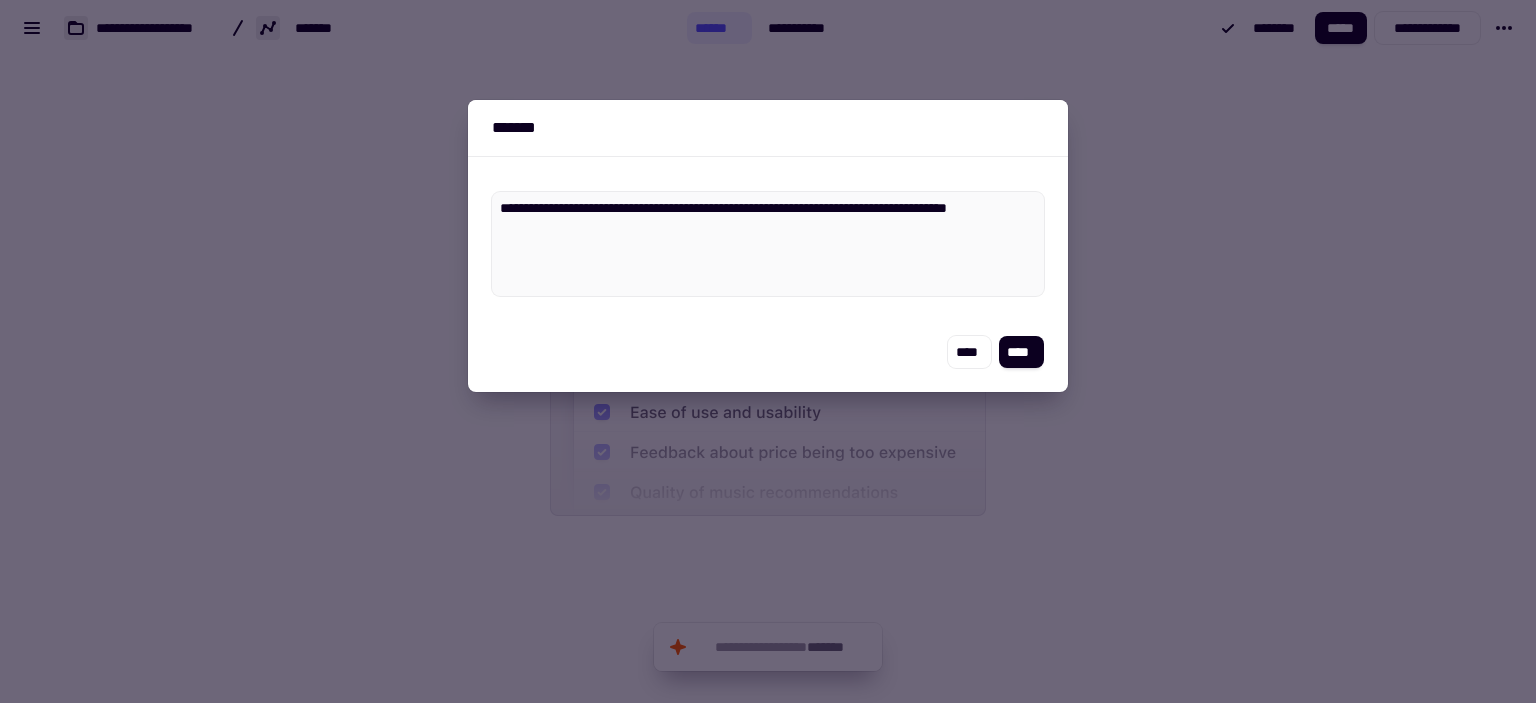 type on "*" 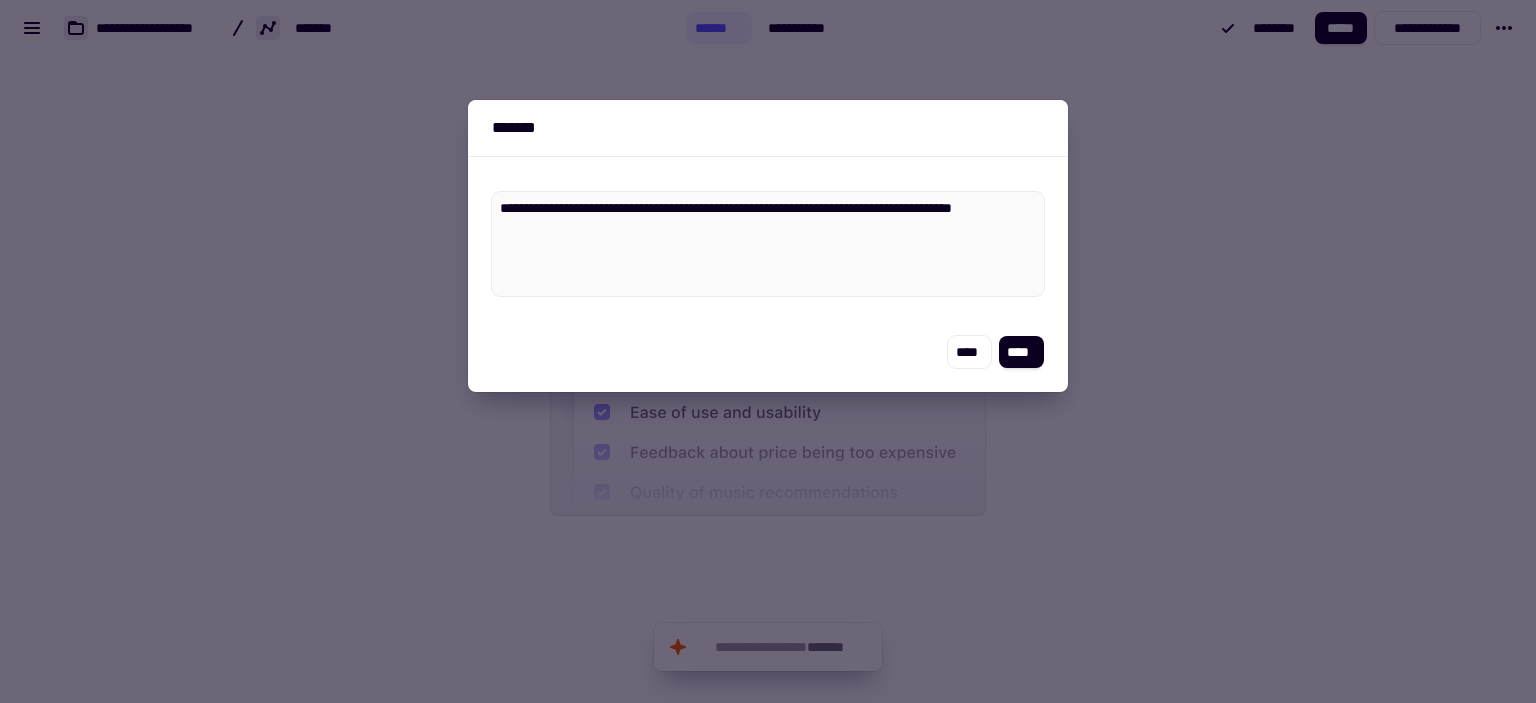 type on "*" 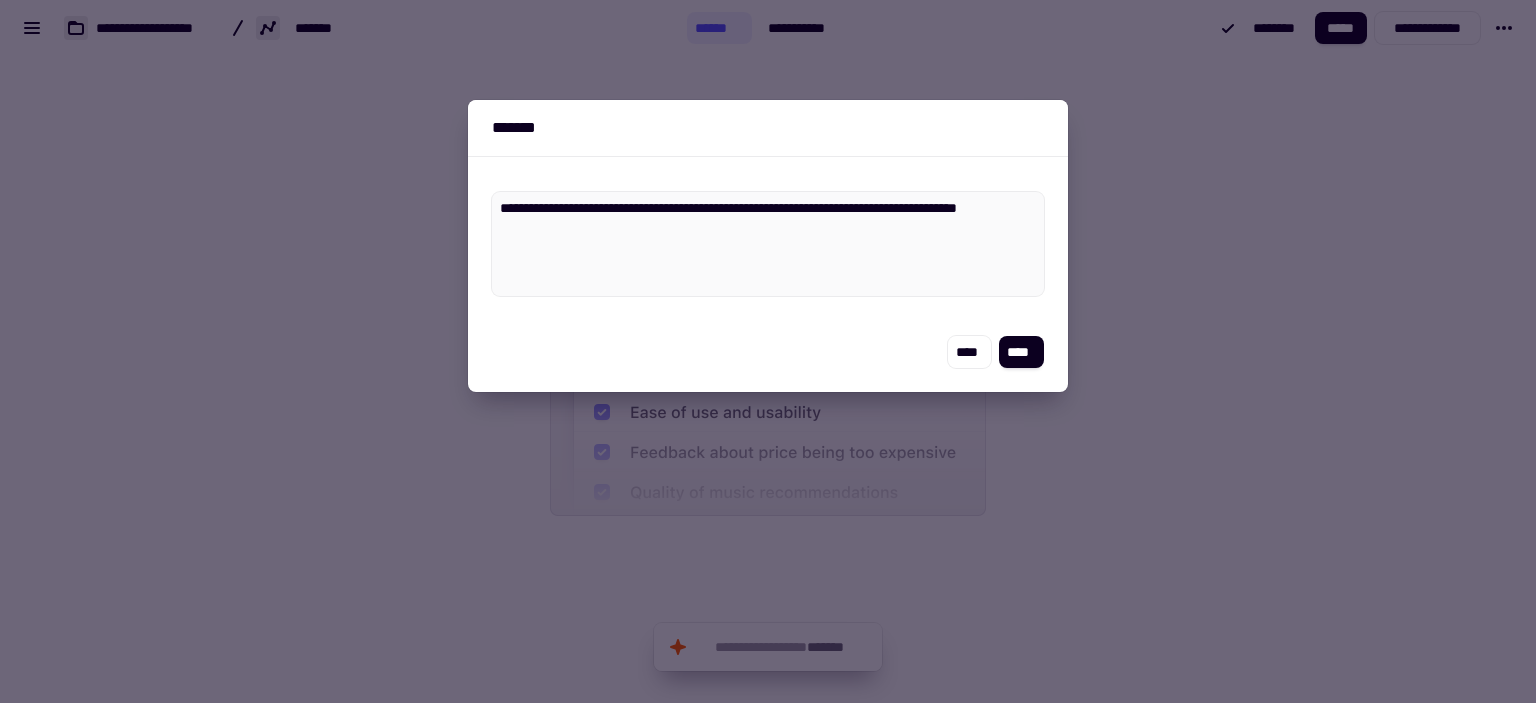 type on "*" 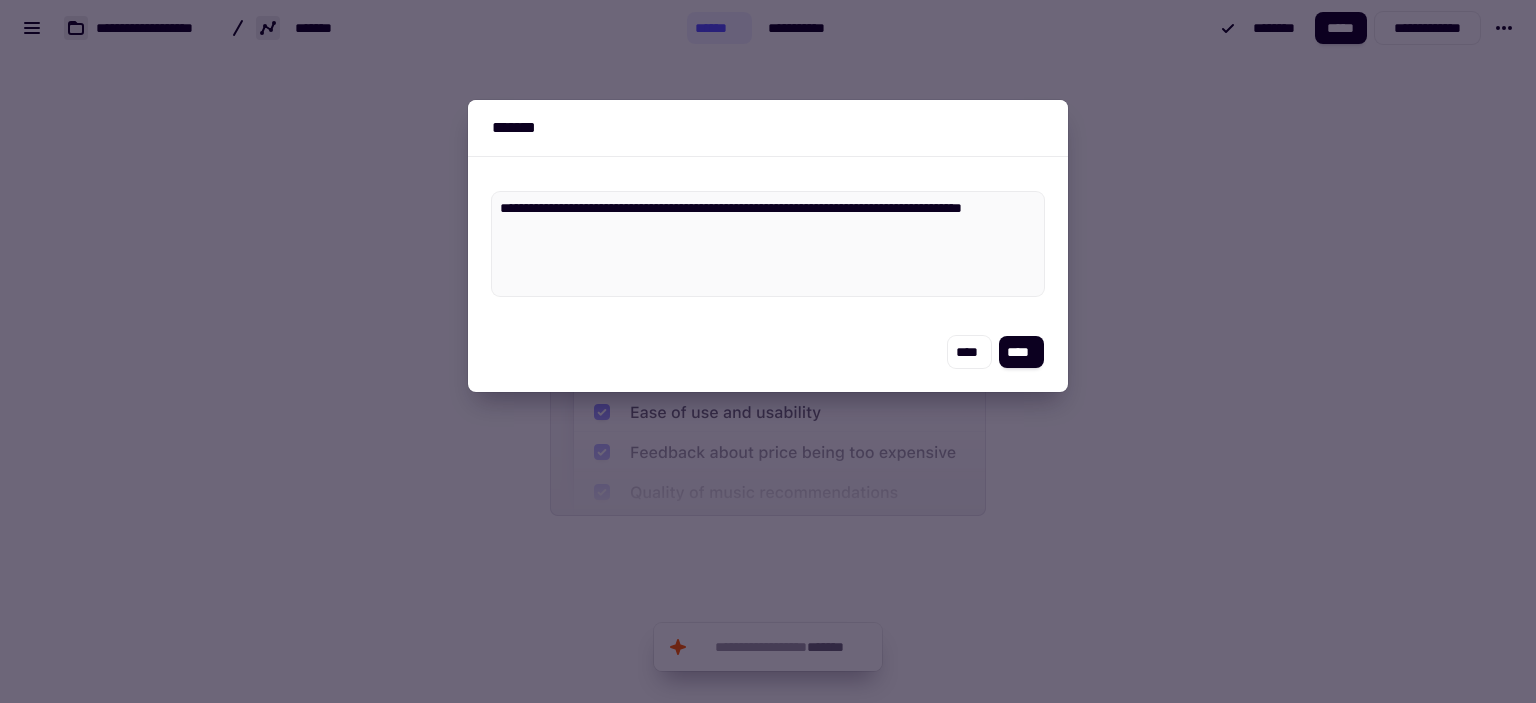 type on "*" 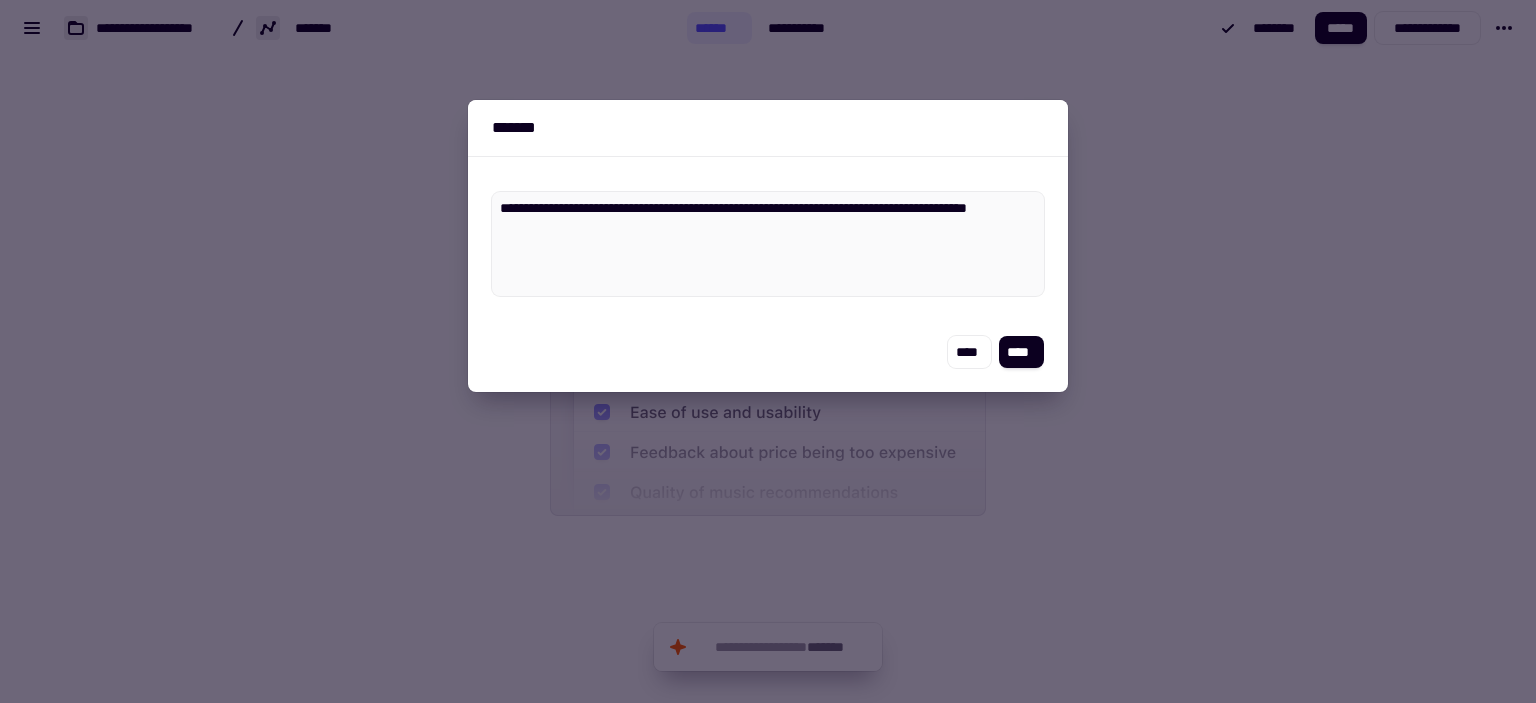 type 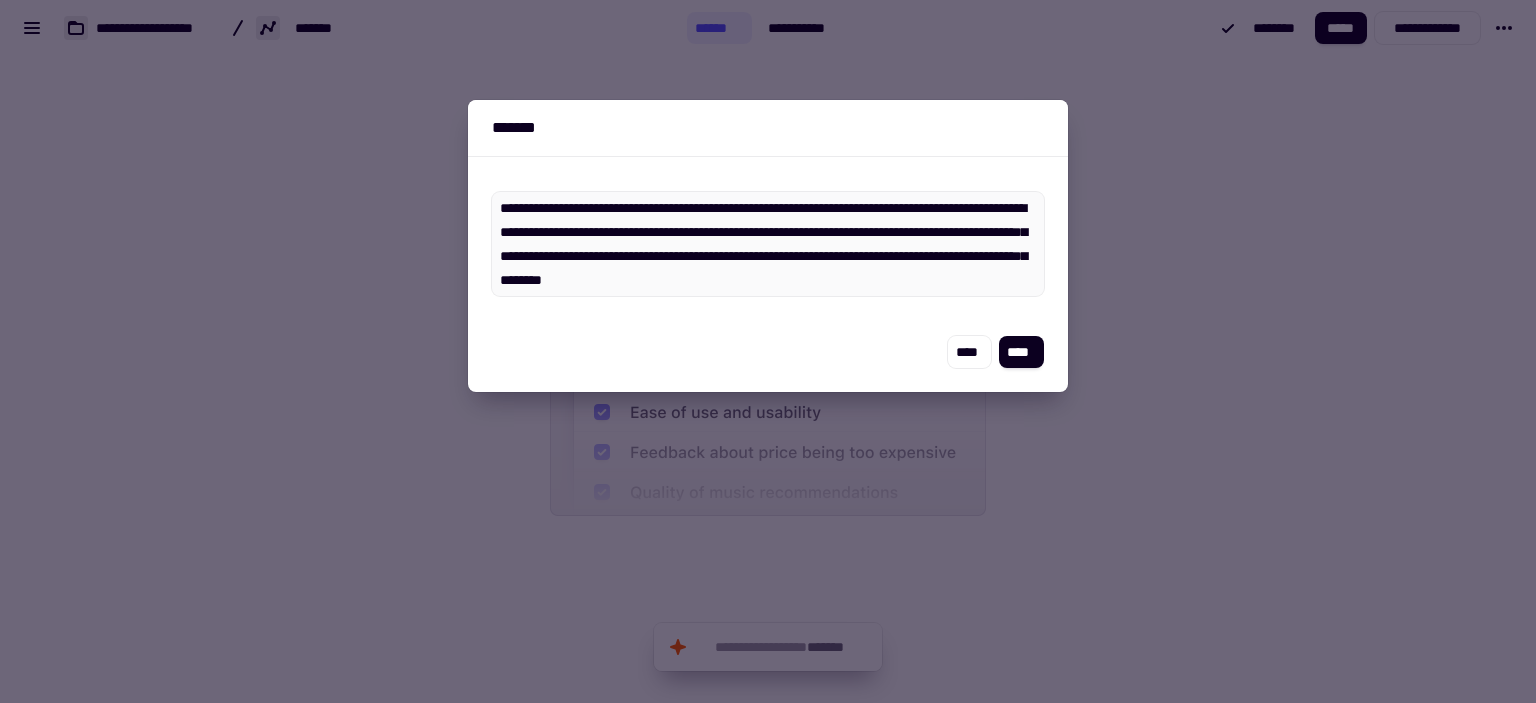 scroll, scrollTop: 16, scrollLeft: 0, axis: vertical 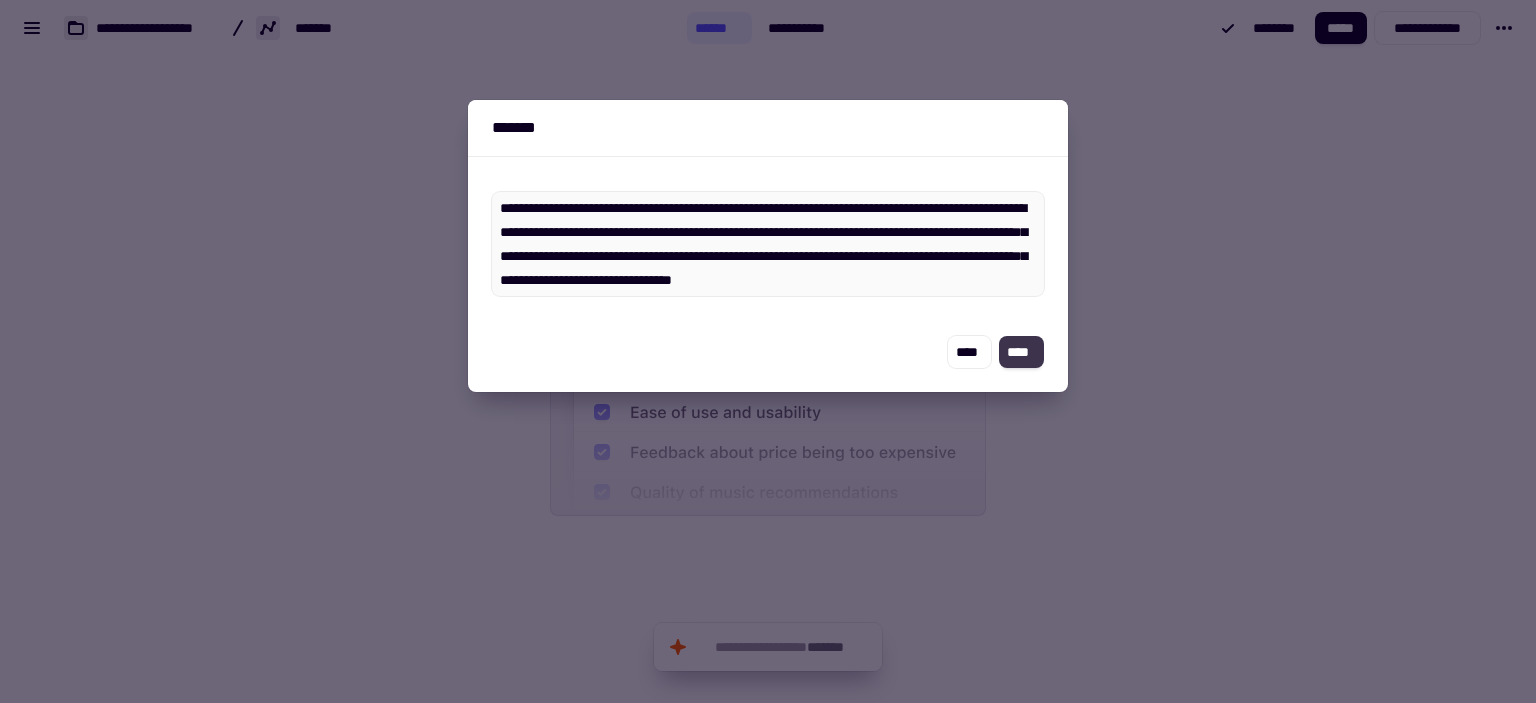 click on "****" 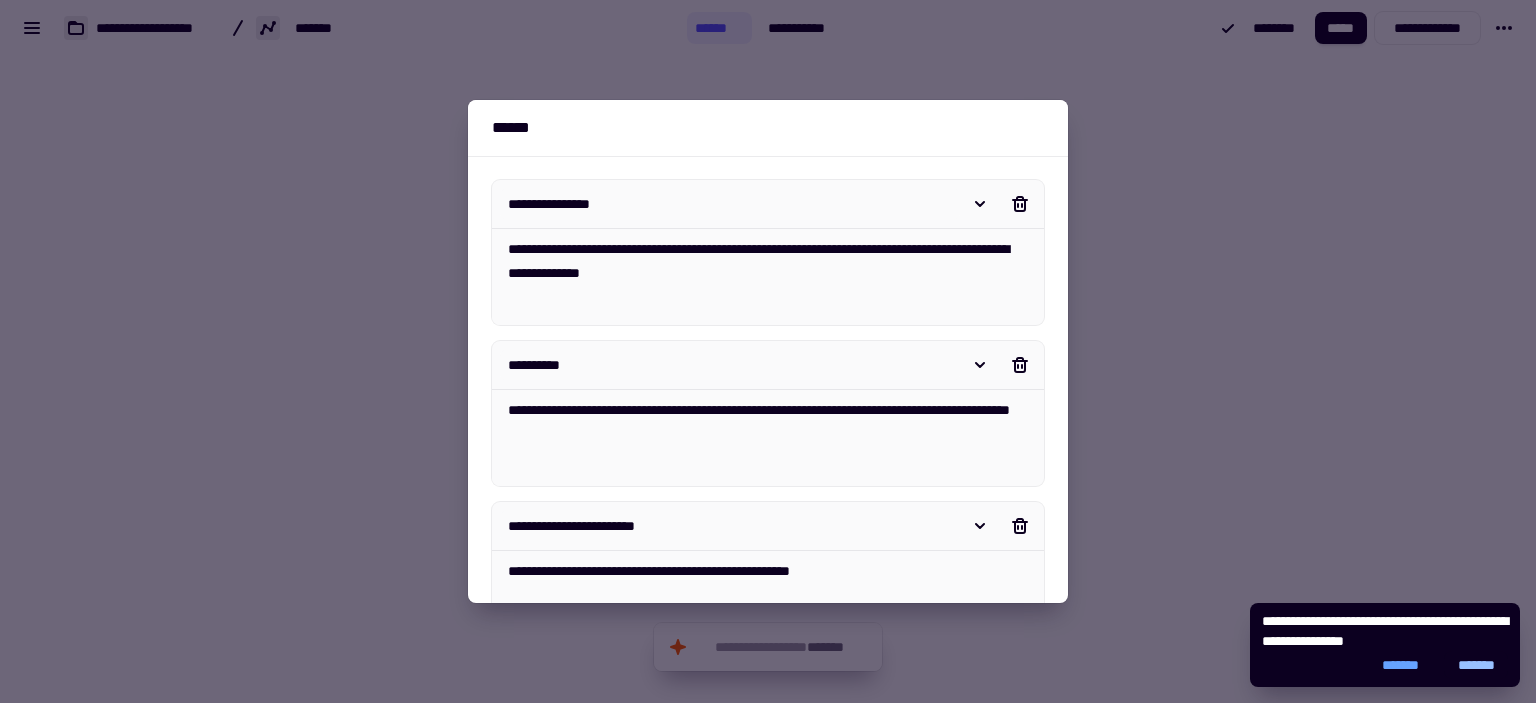 click on "*******" 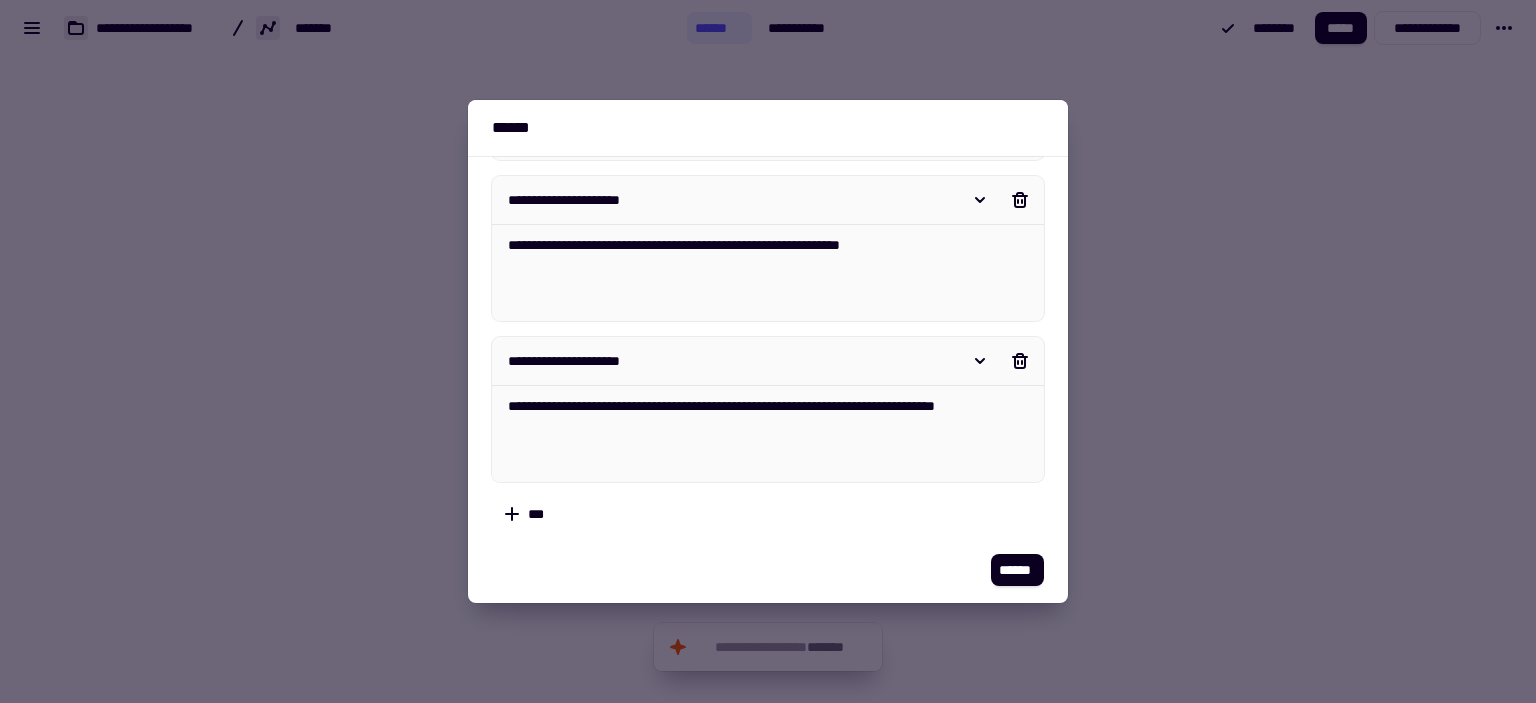 scroll, scrollTop: 816, scrollLeft: 0, axis: vertical 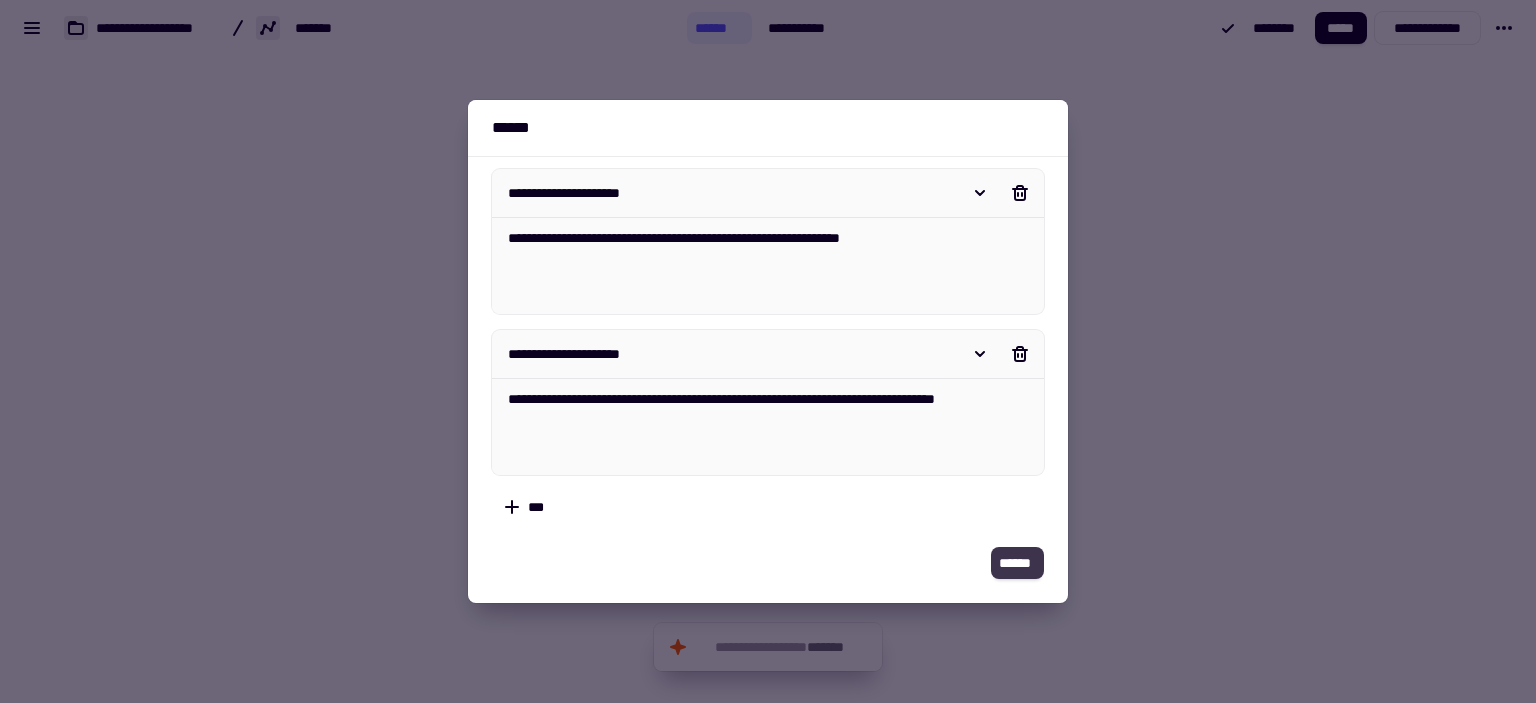 click on "******" 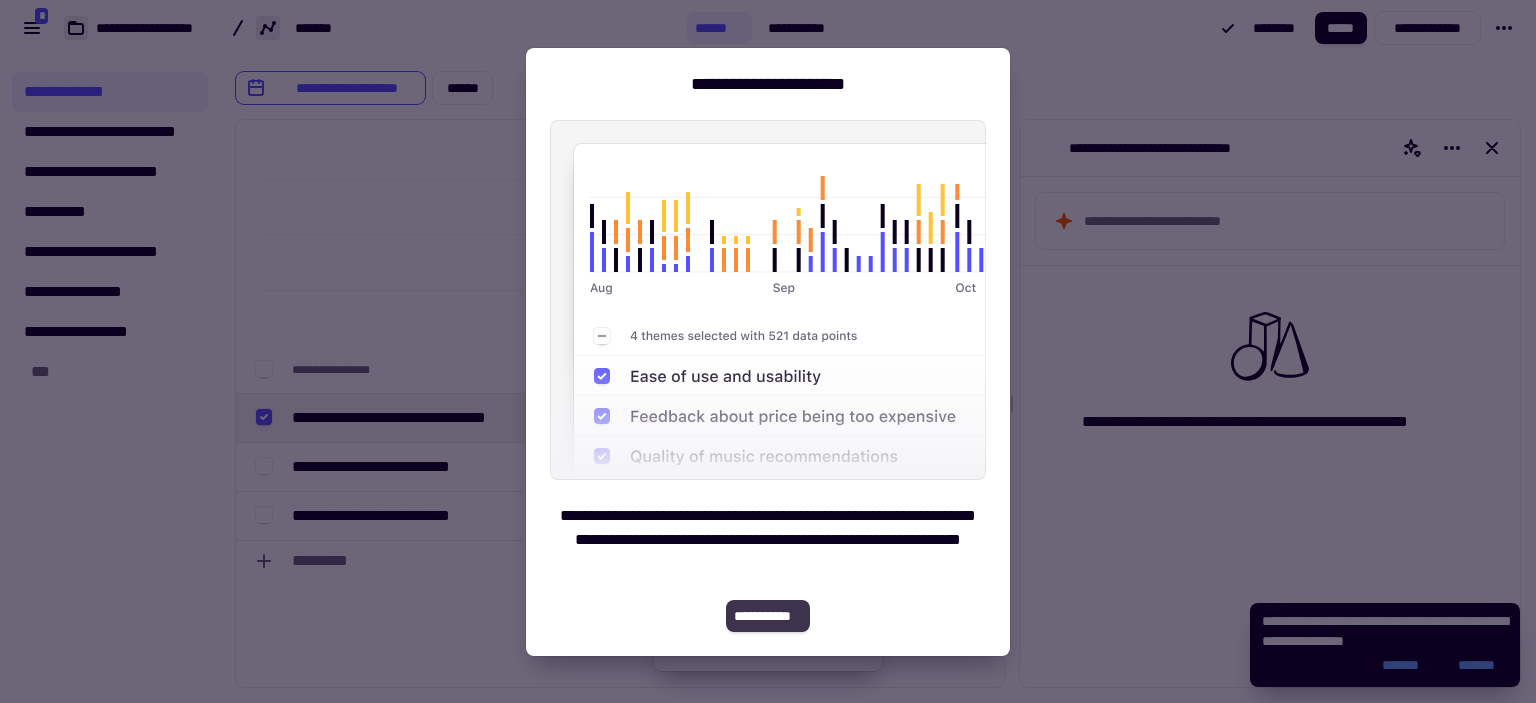 click on "**********" 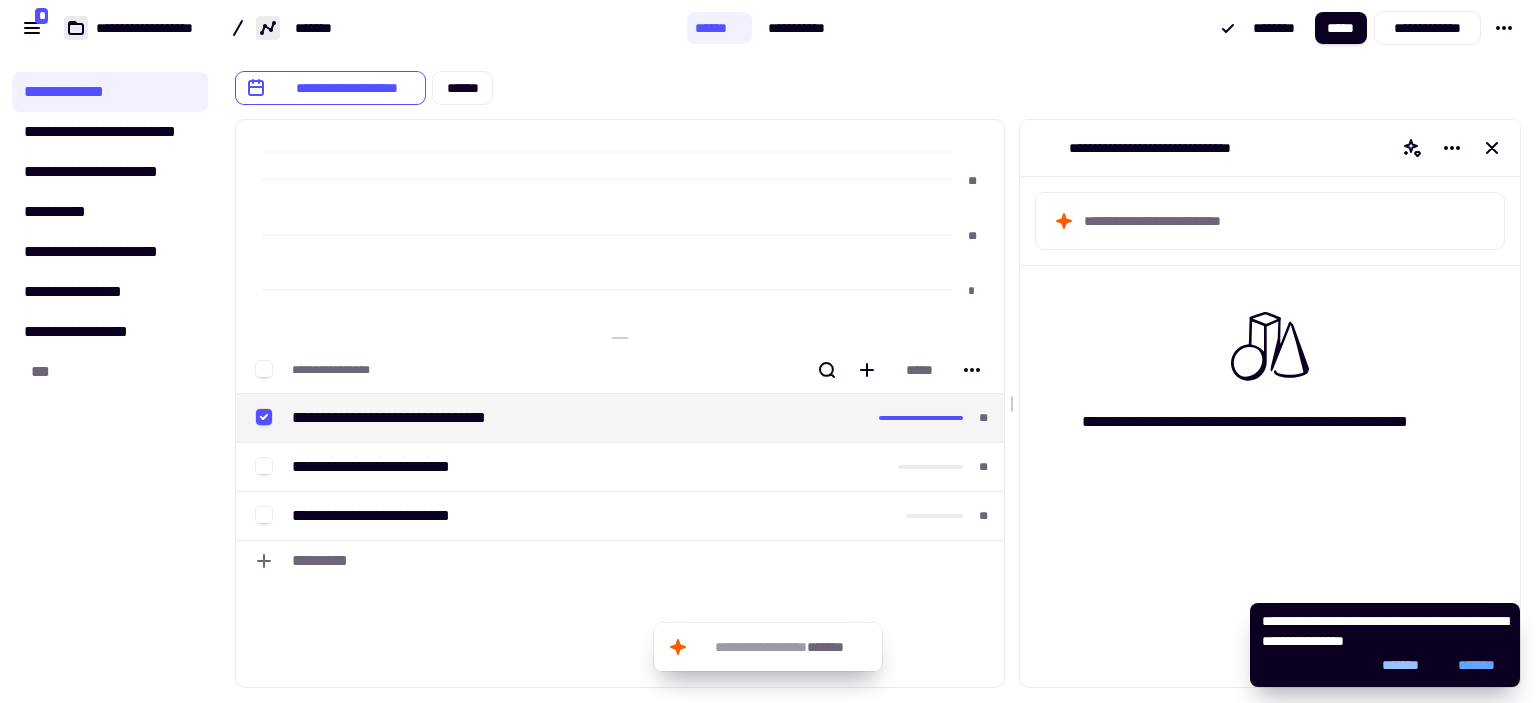 click on "*******" 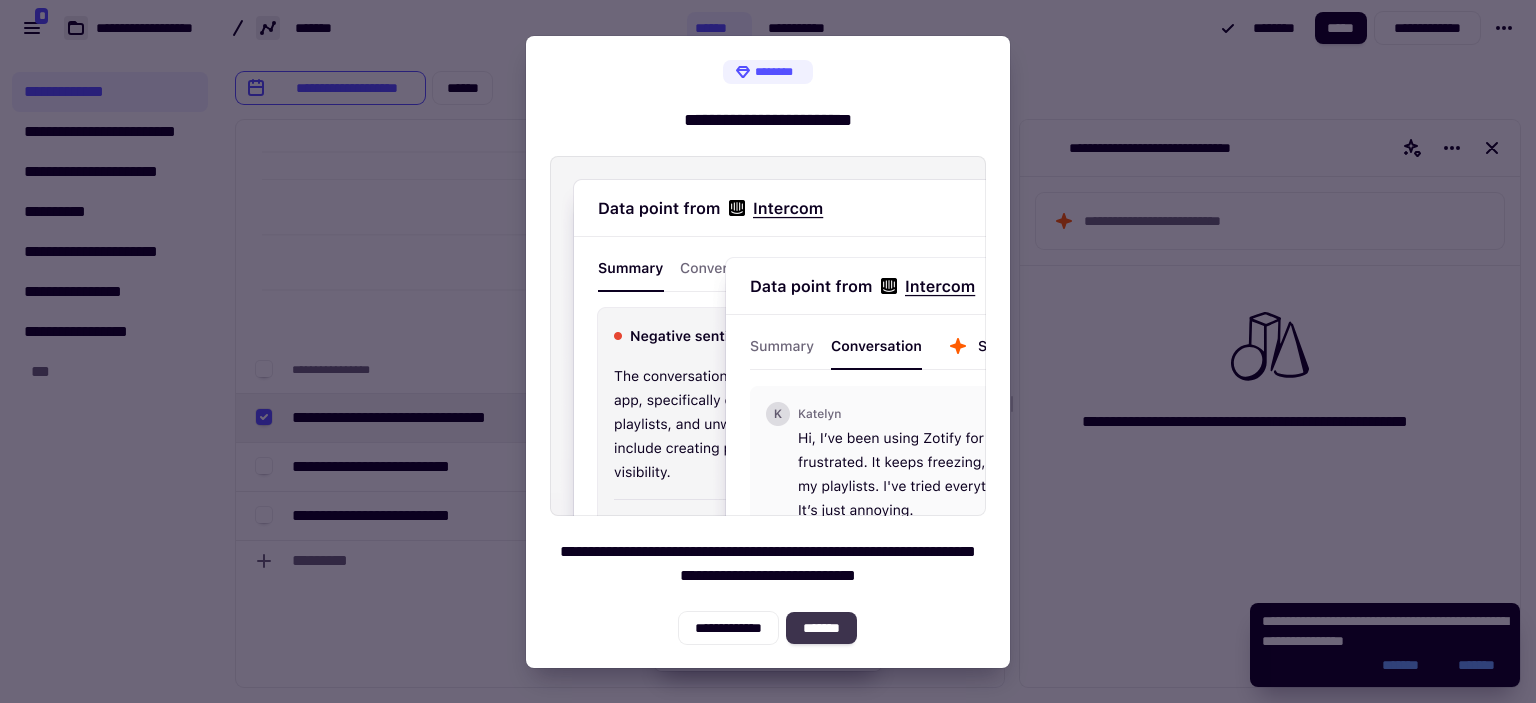 click on "*******" 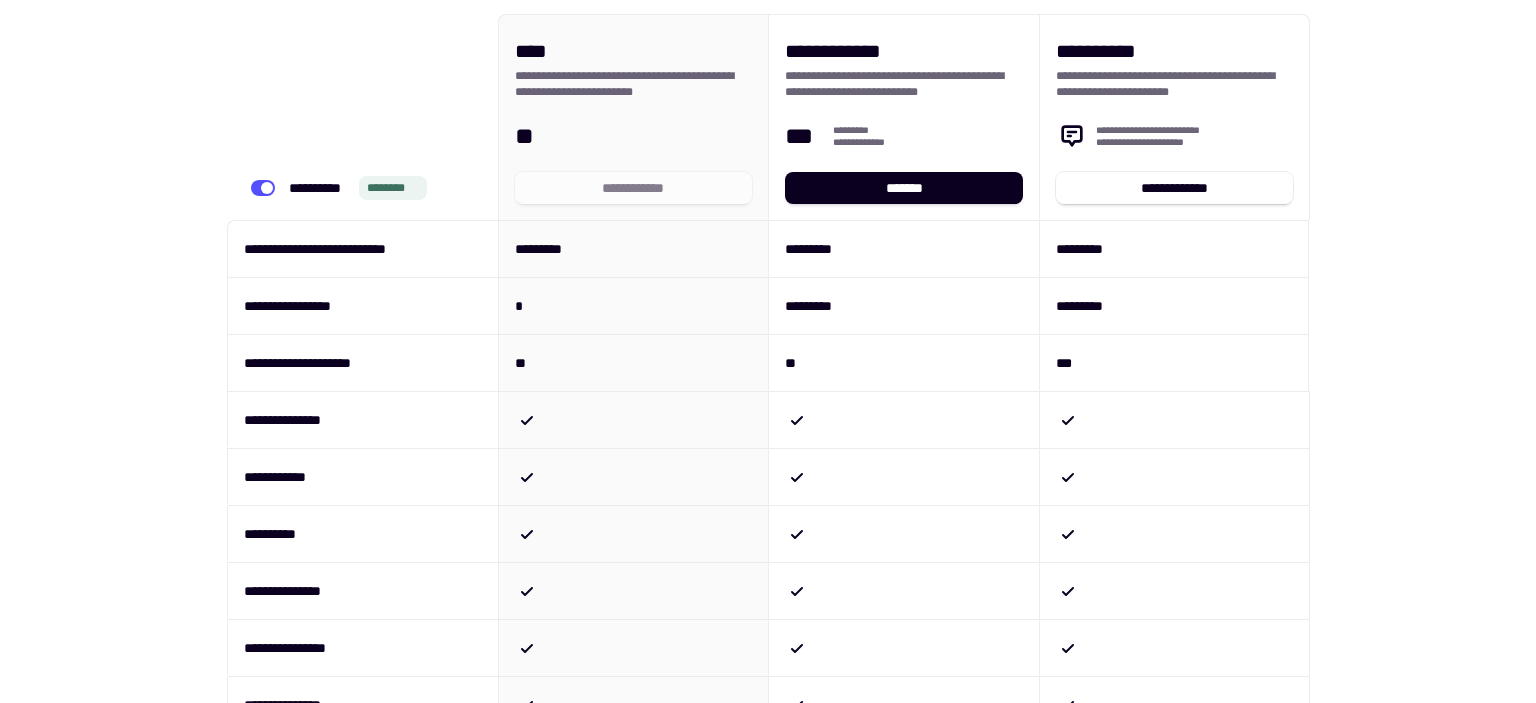 scroll, scrollTop: 0, scrollLeft: 0, axis: both 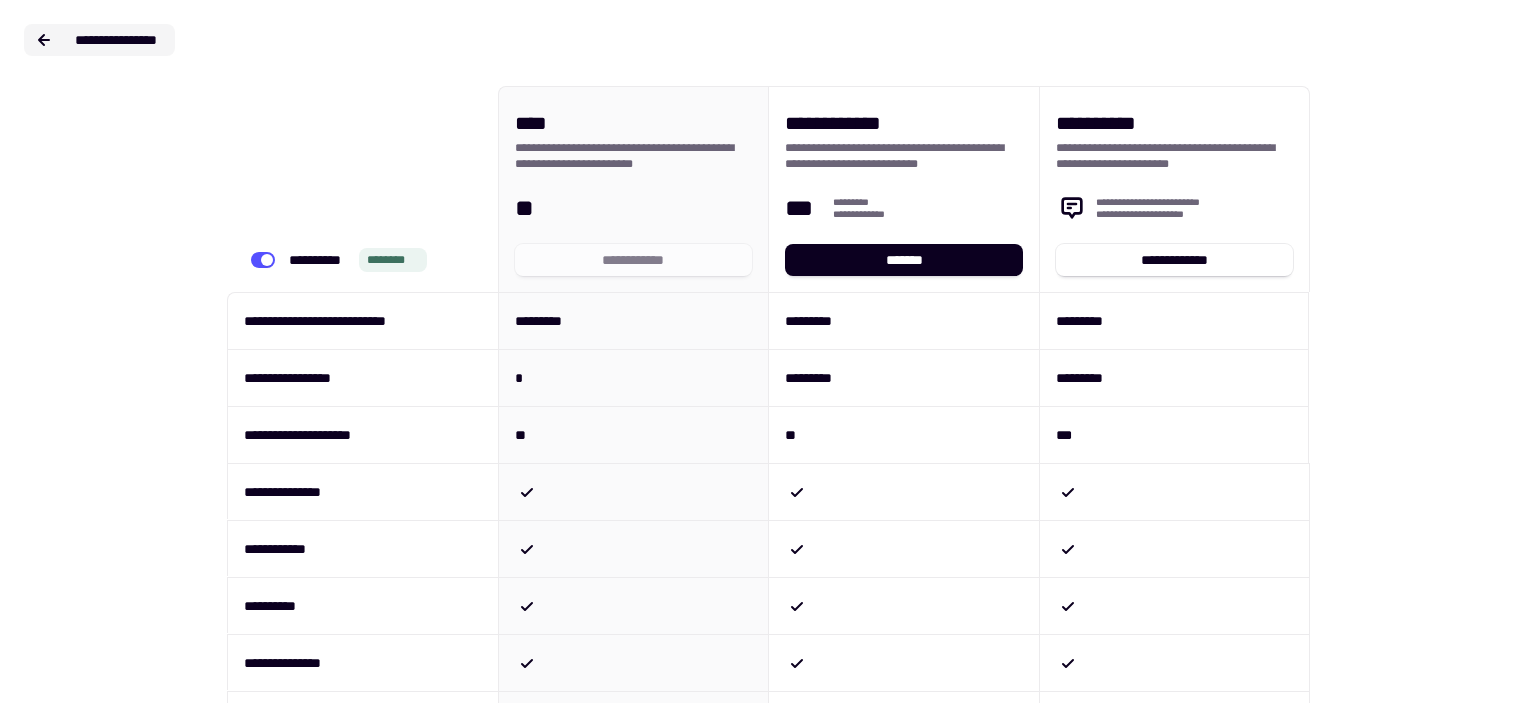 click on "**********" 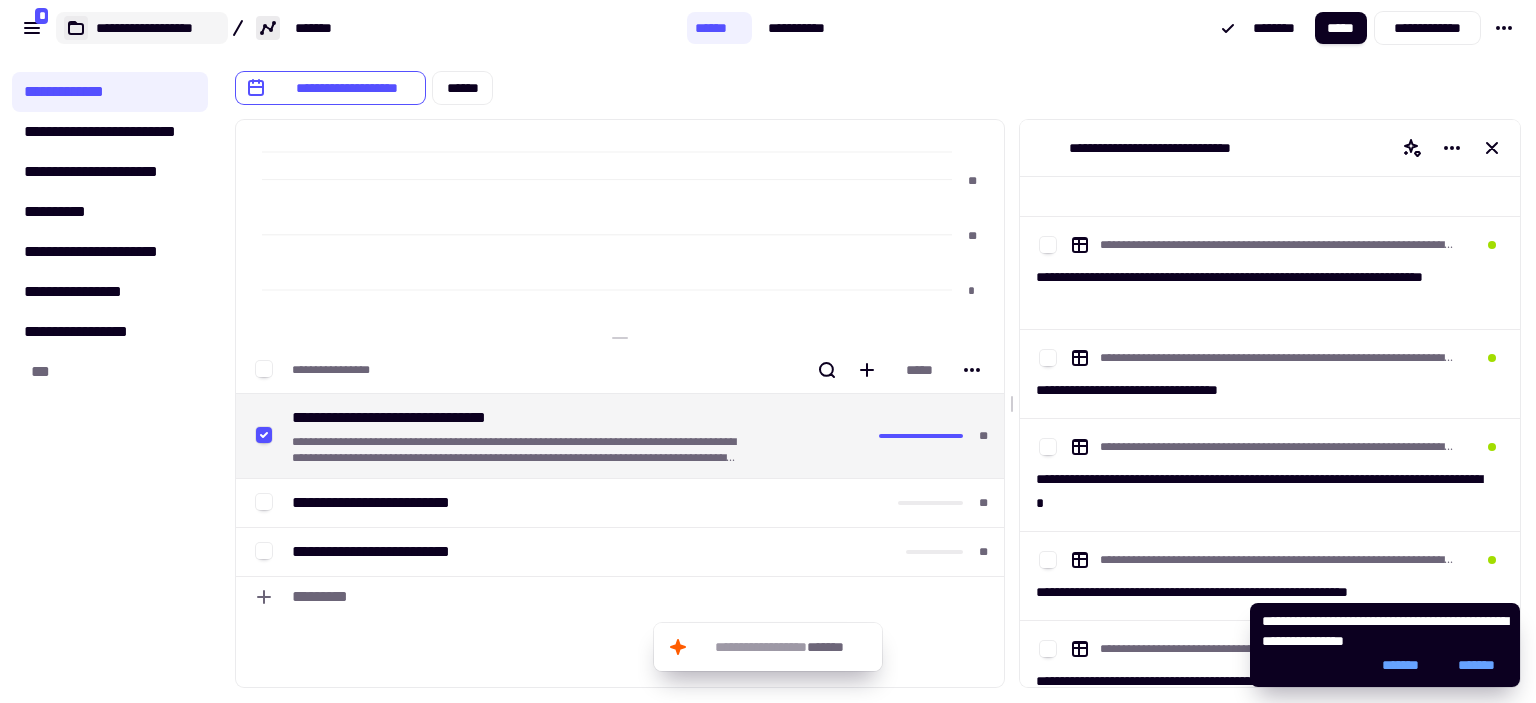 scroll, scrollTop: 2250, scrollLeft: 0, axis: vertical 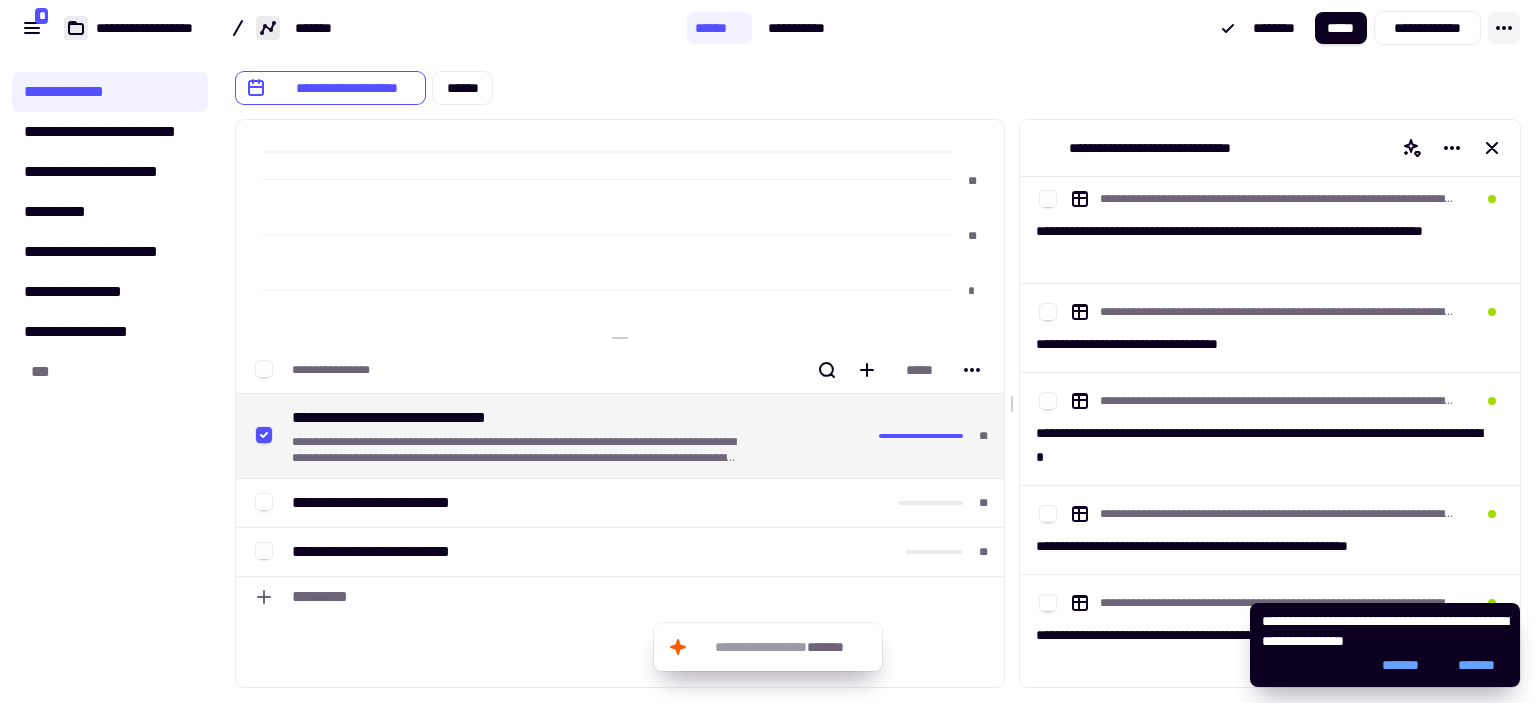 click 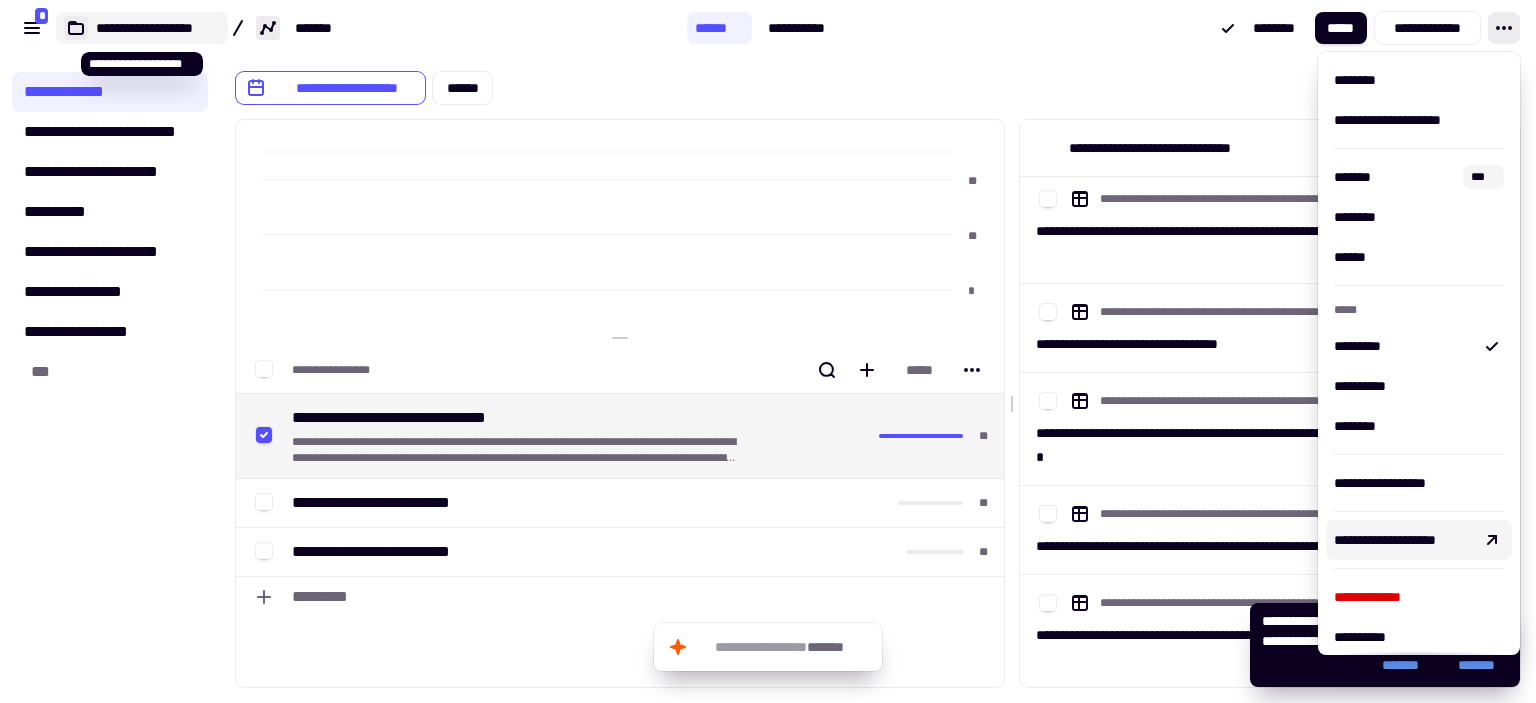 click on "**********" 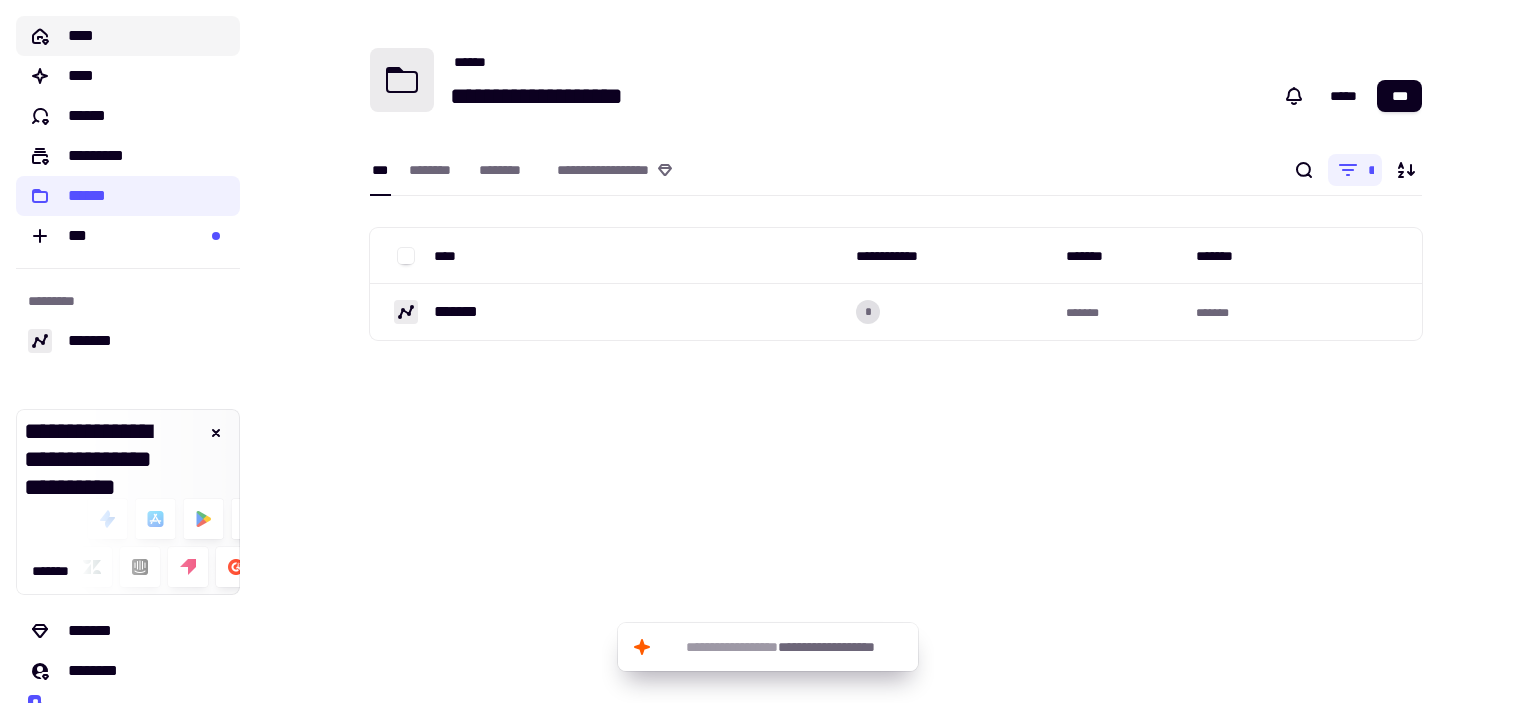 click on "****" 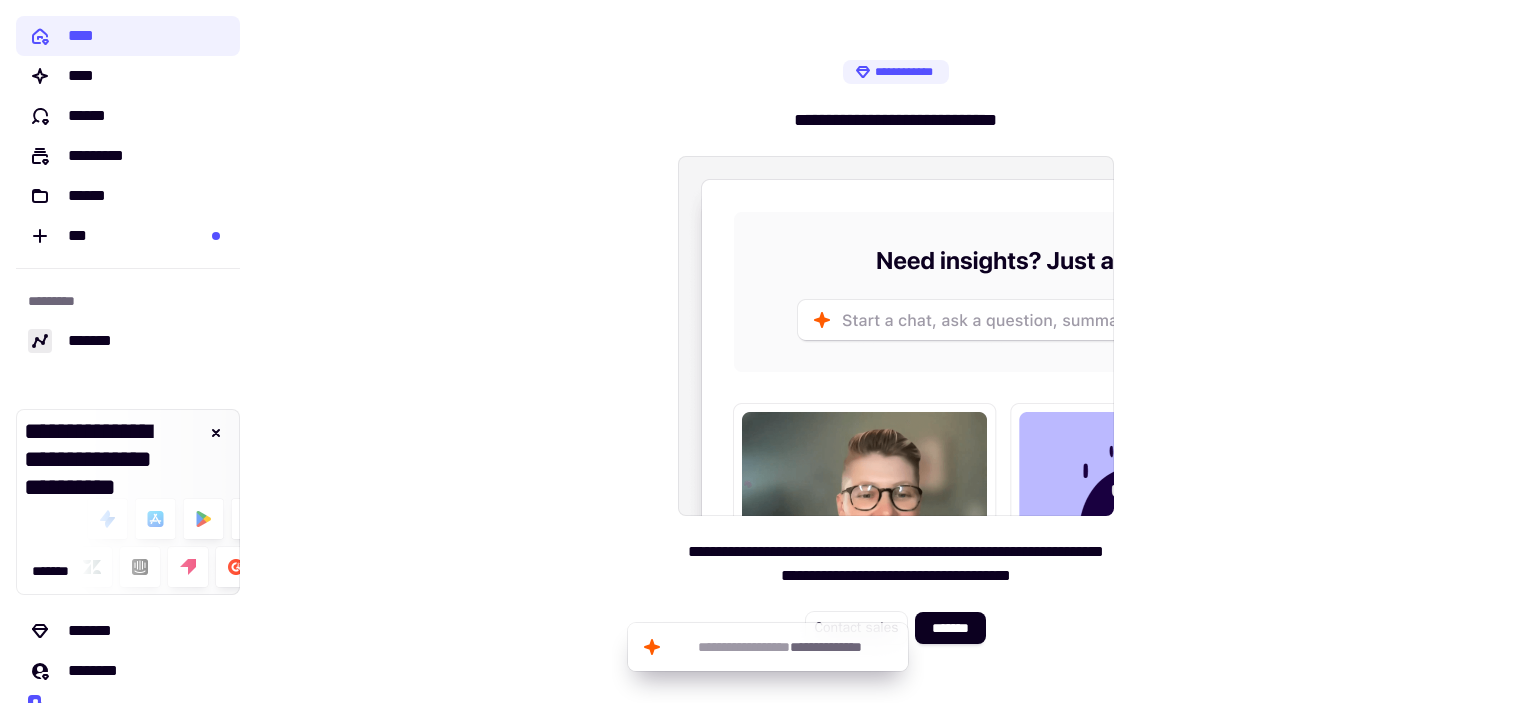 scroll, scrollTop: 124, scrollLeft: 0, axis: vertical 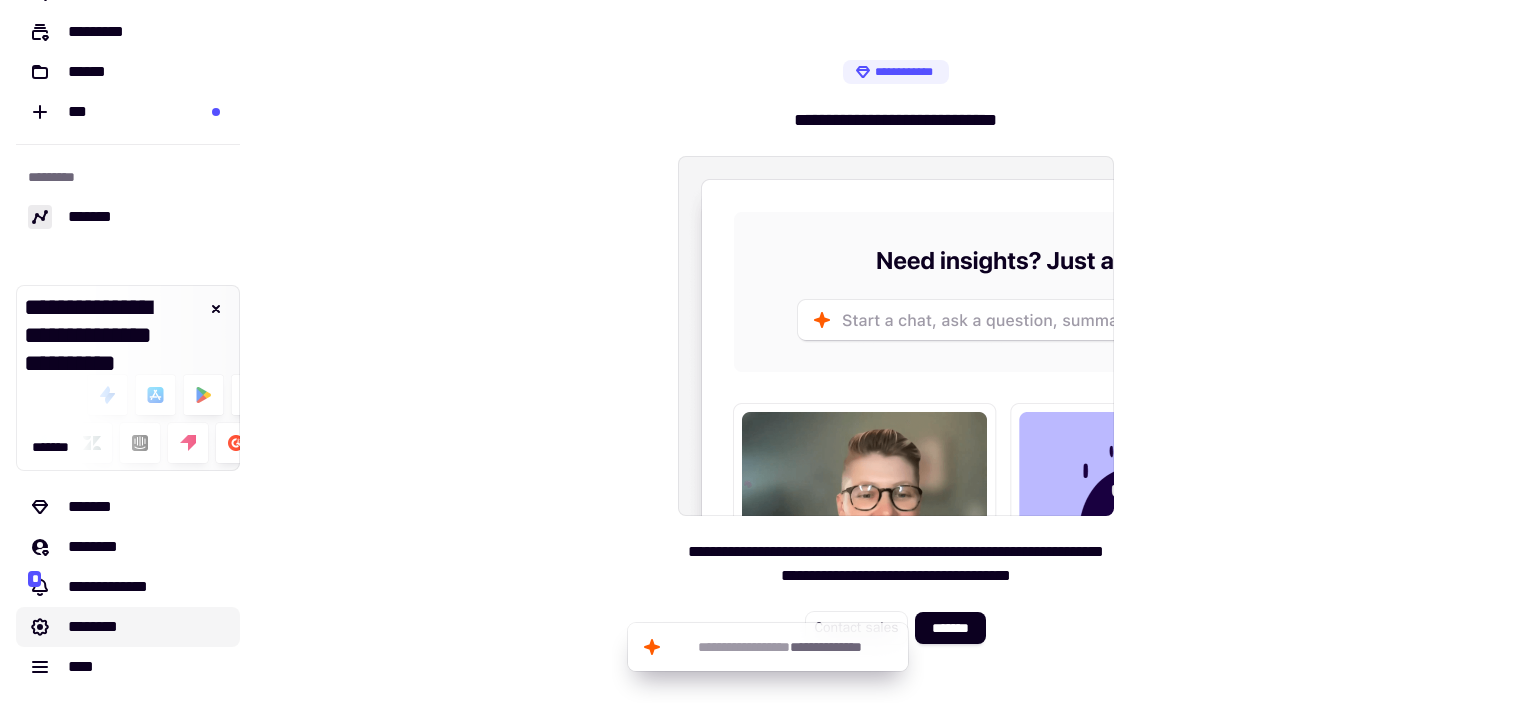 click on "********" 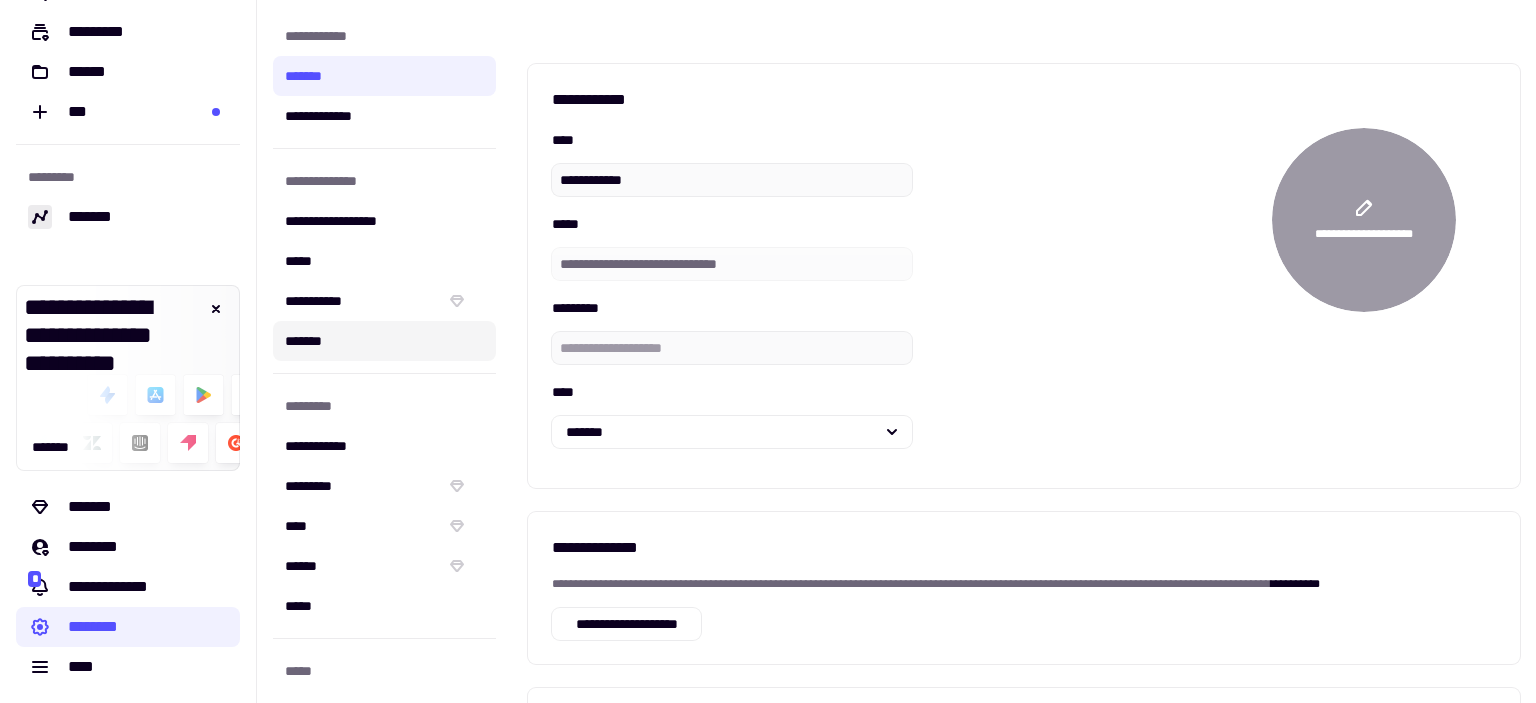 click on "*******" 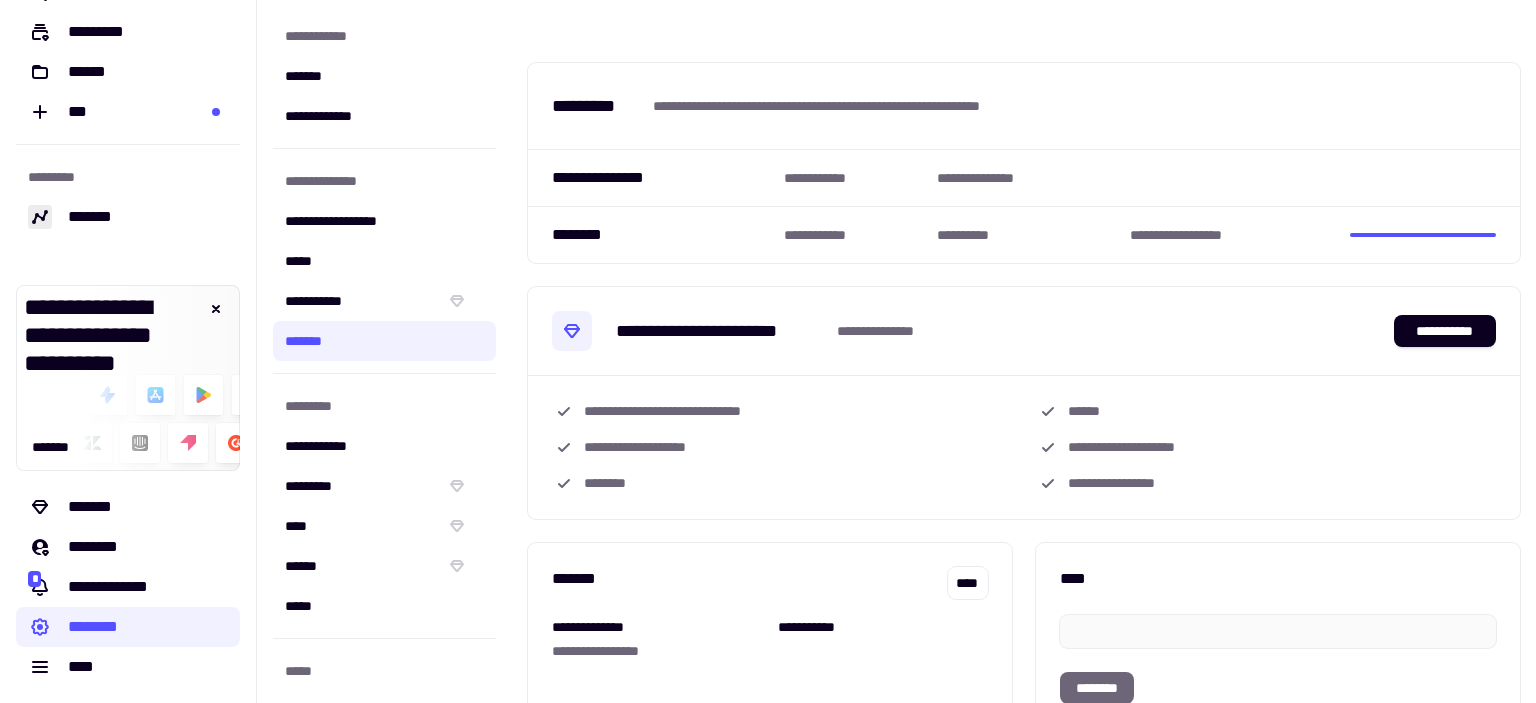 scroll, scrollTop: 0, scrollLeft: 0, axis: both 